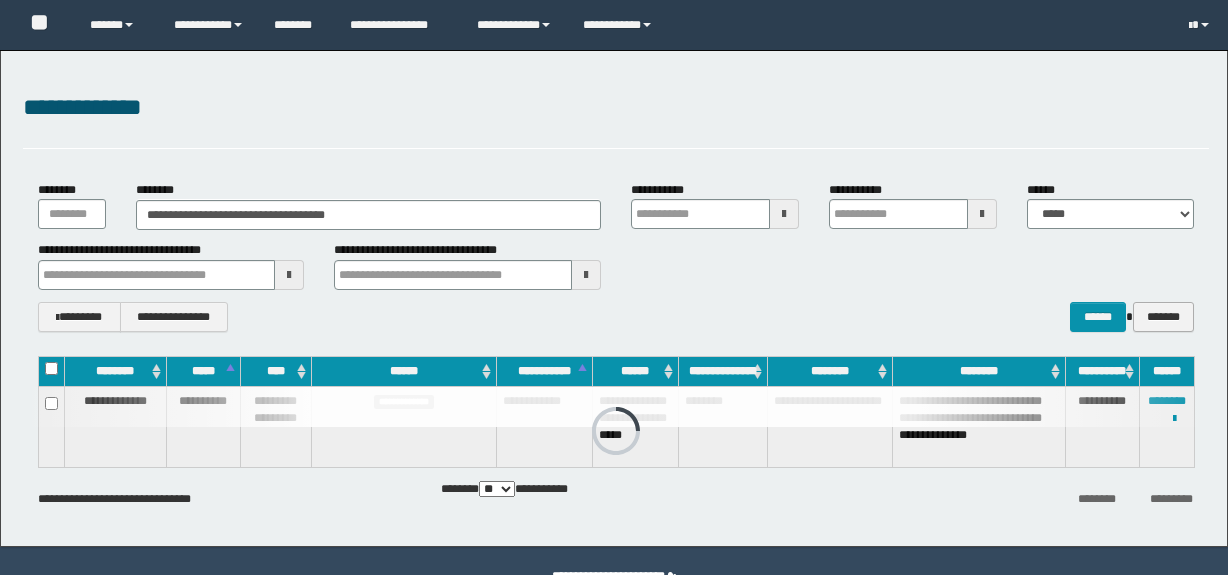 scroll, scrollTop: 0, scrollLeft: 0, axis: both 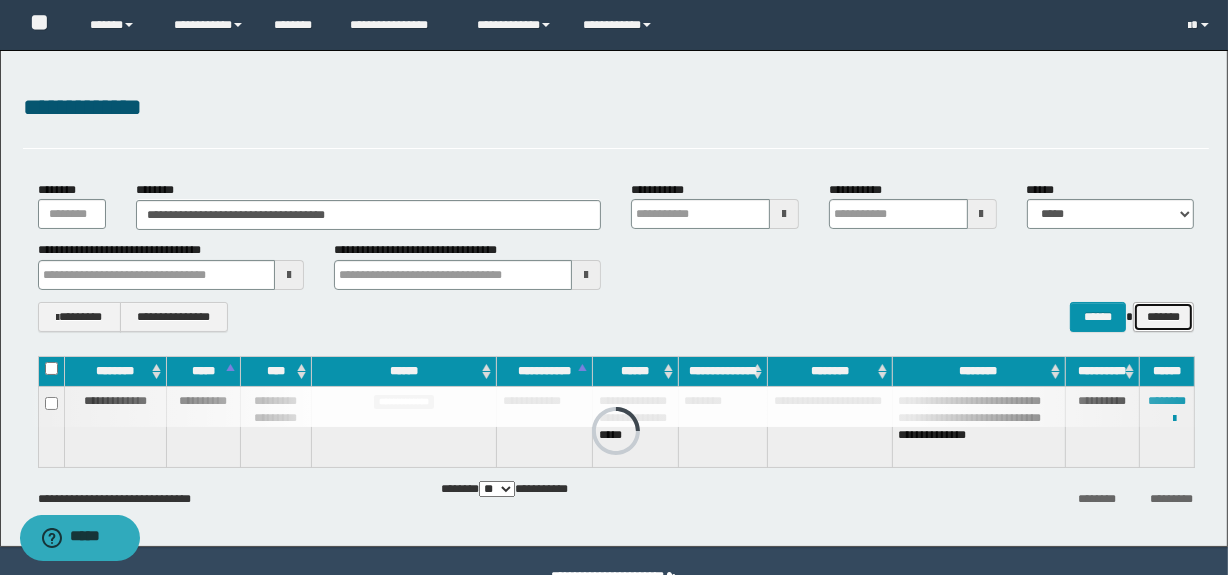 click on "*******" at bounding box center [1163, 317] 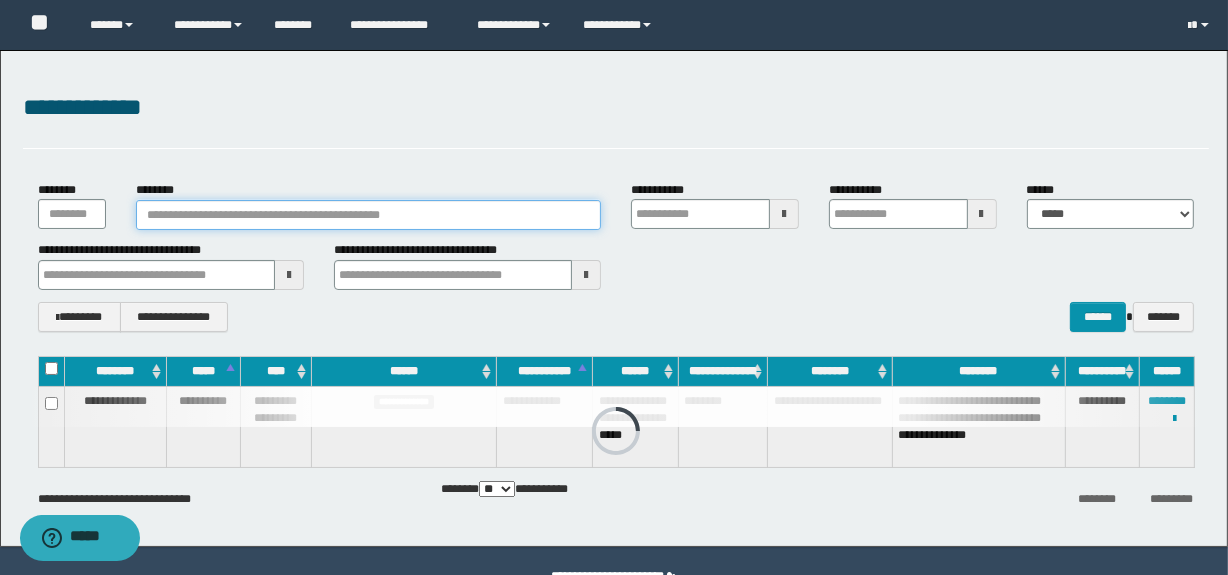click on "********" at bounding box center (368, 215) 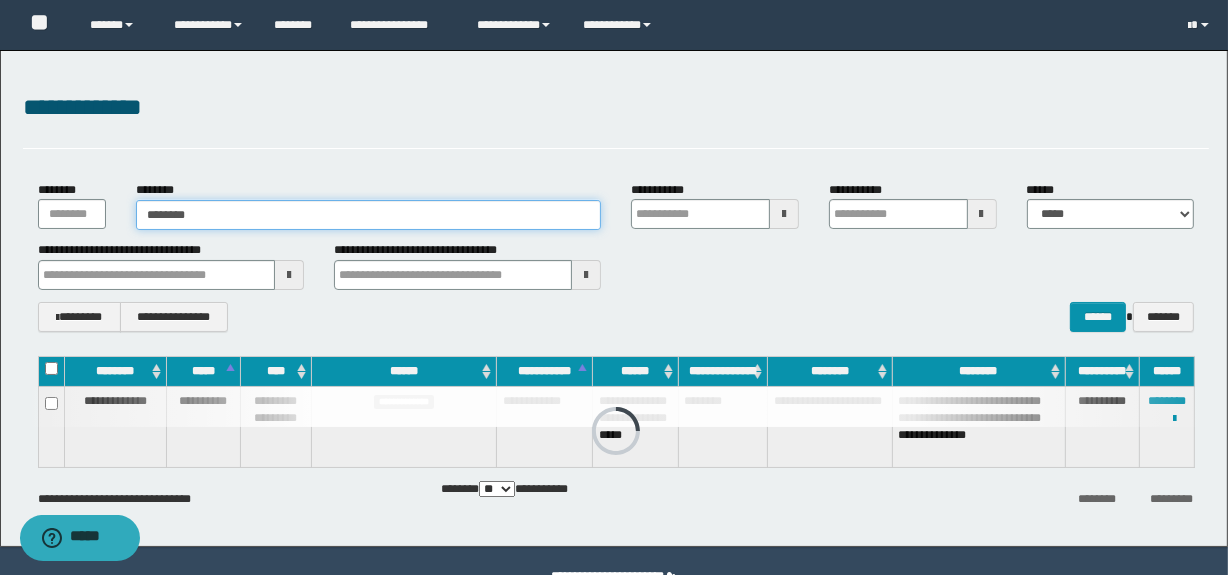 type on "********" 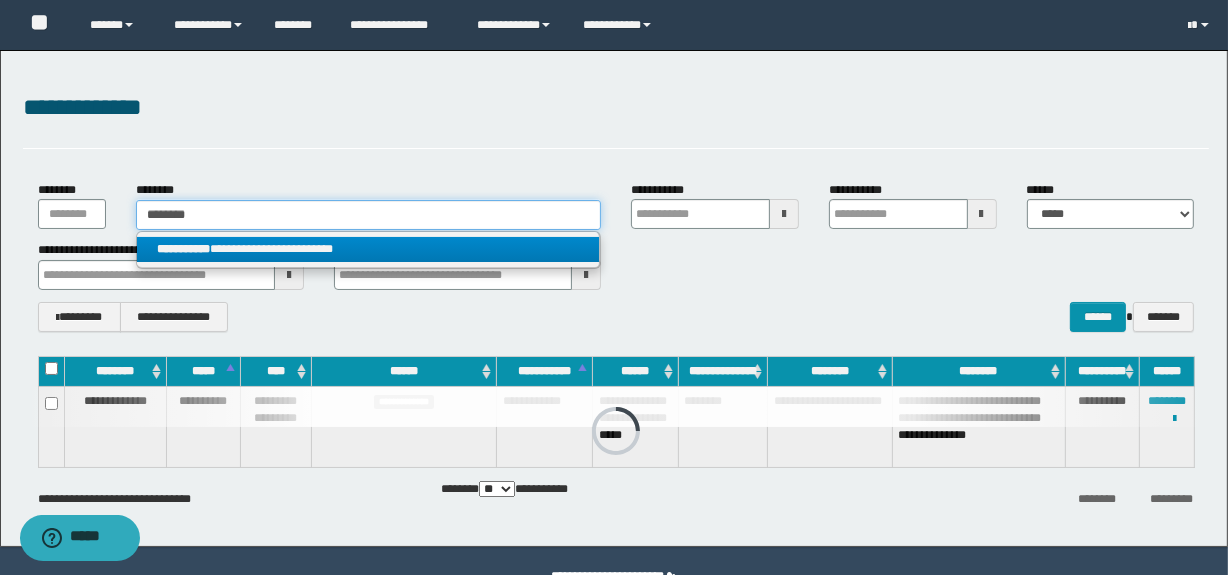 type on "********" 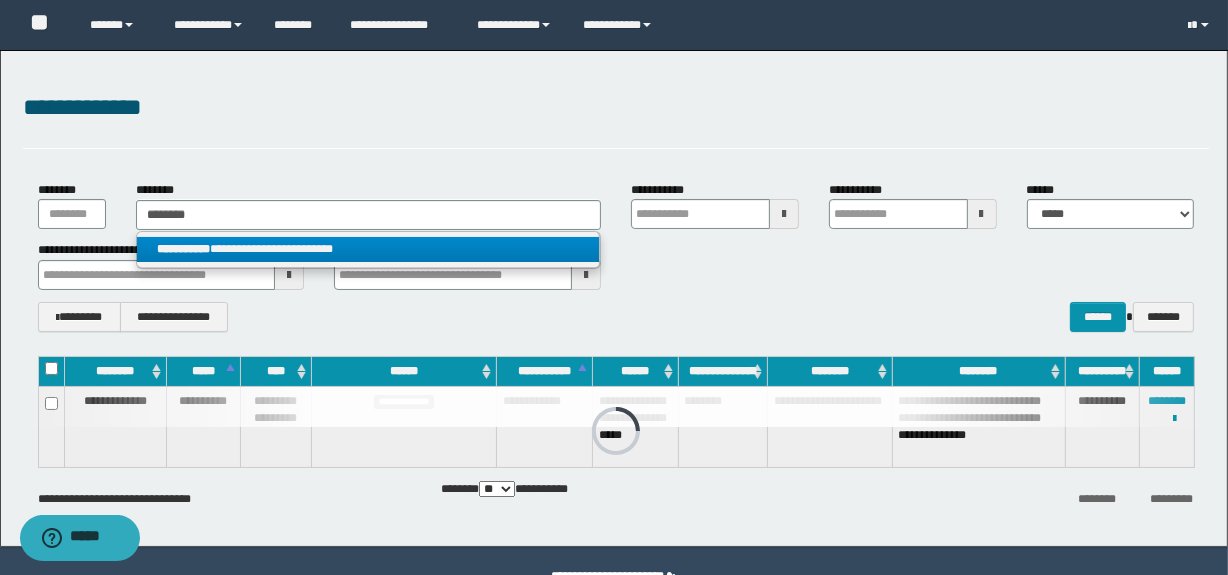 click on "**********" at bounding box center (368, 249) 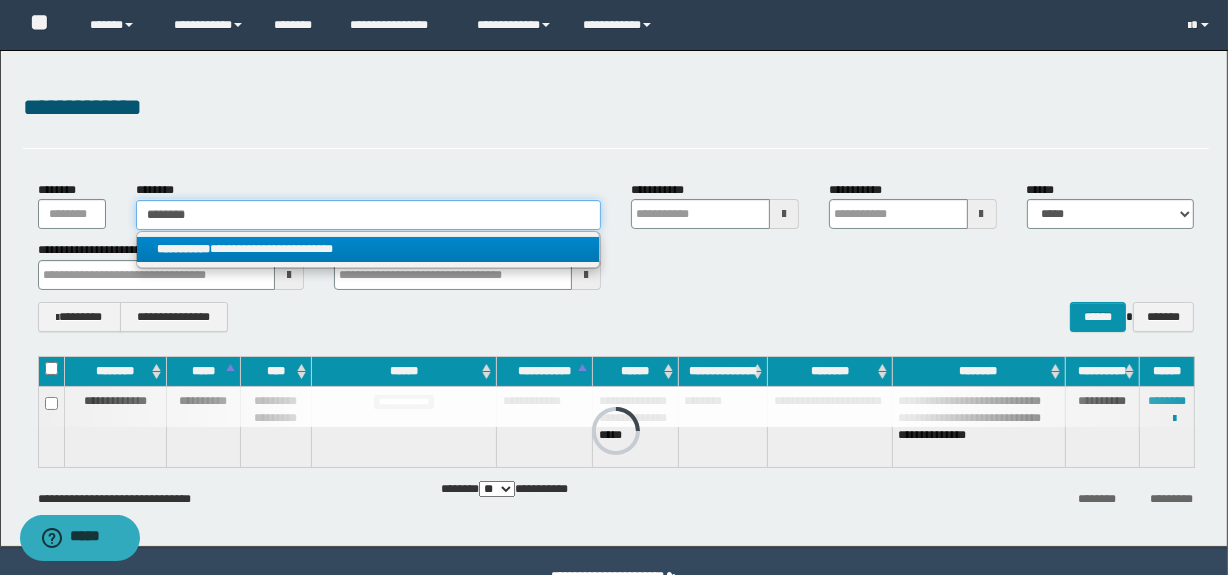 type 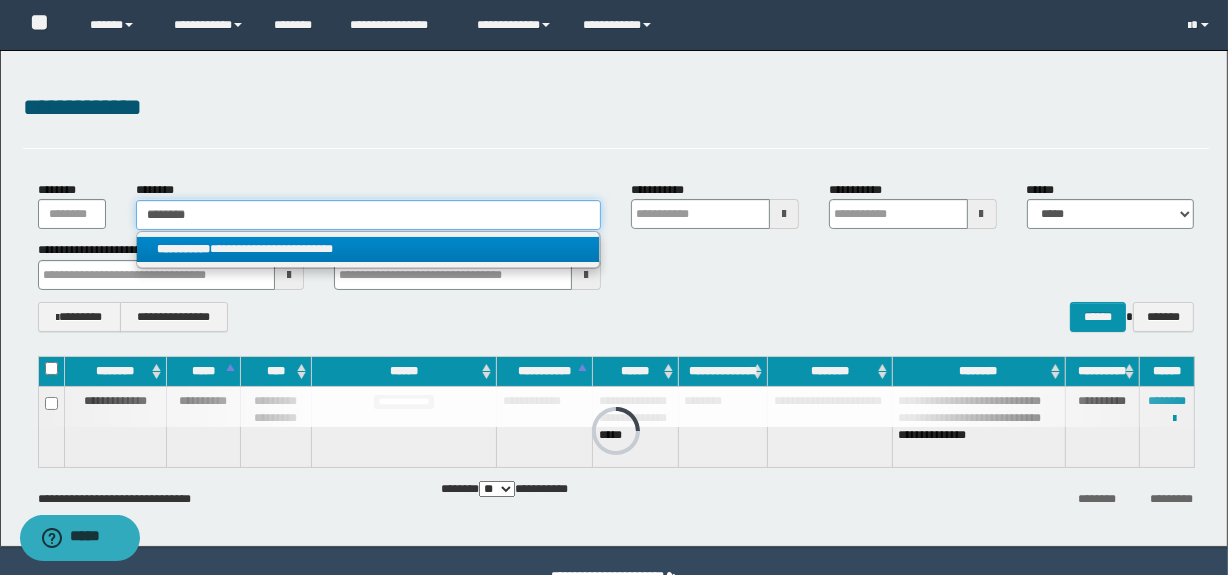 type on "**********" 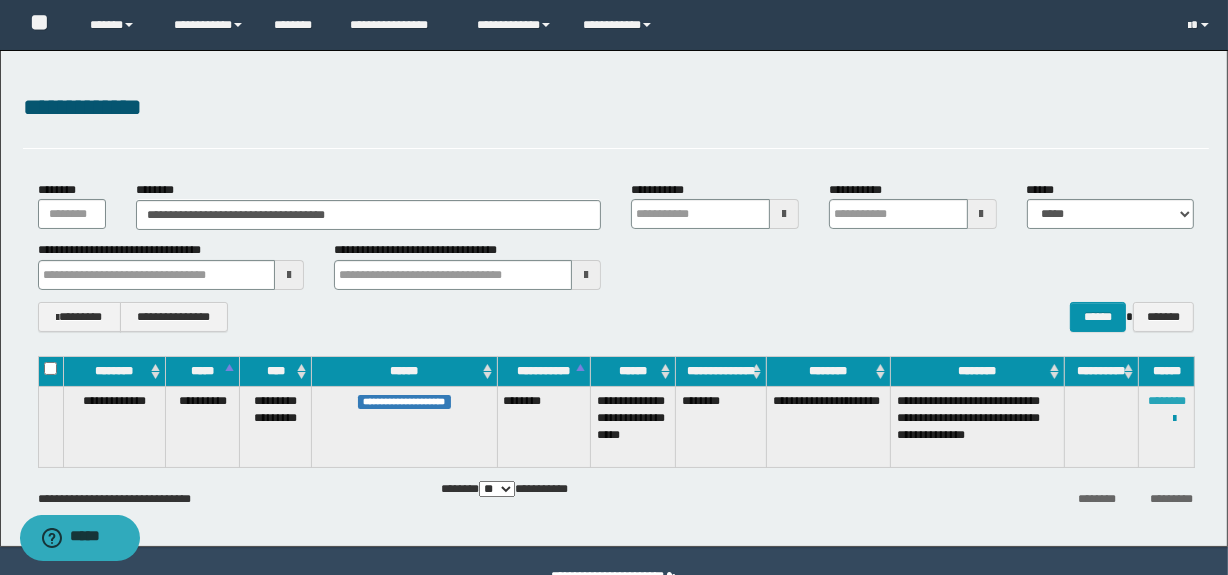 click on "********" at bounding box center [1167, 401] 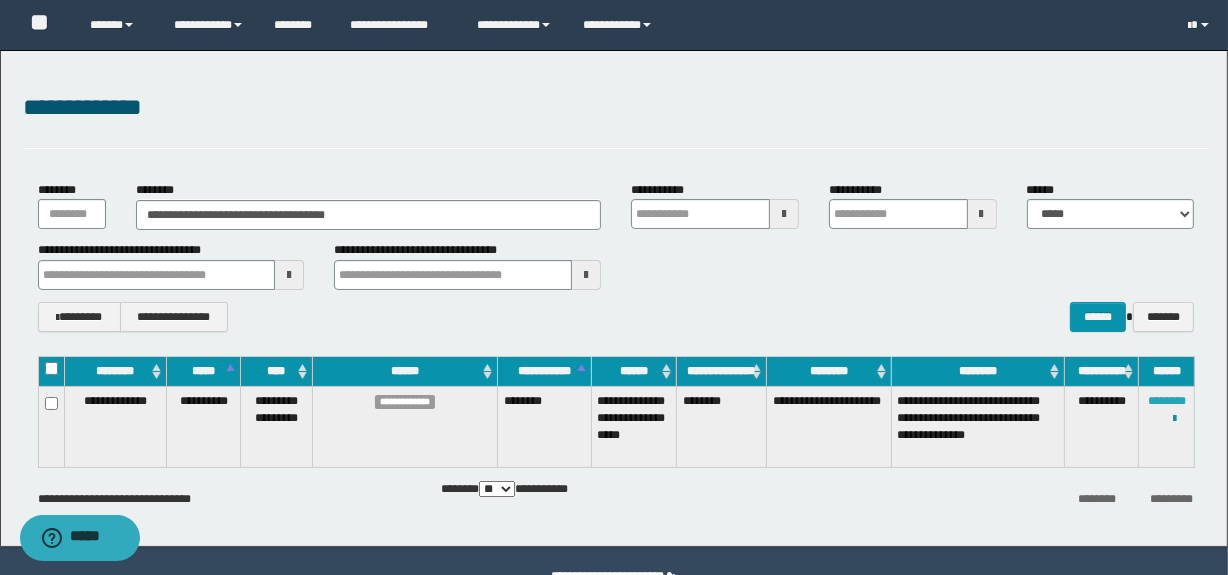 click on "********" at bounding box center (1167, 401) 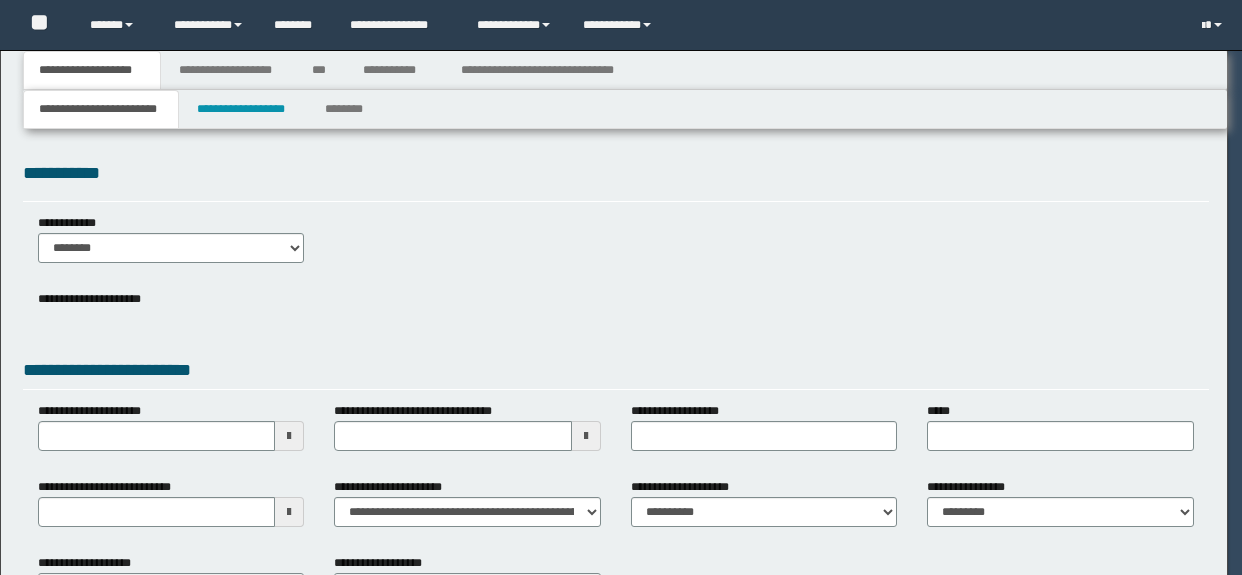 scroll, scrollTop: 0, scrollLeft: 0, axis: both 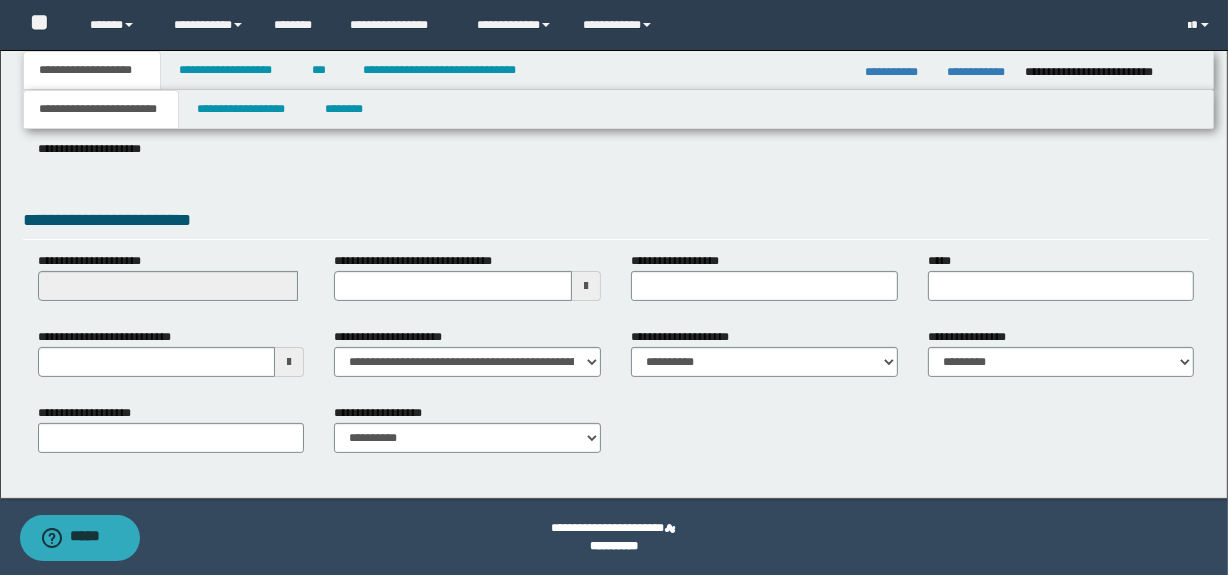 click at bounding box center (289, 362) 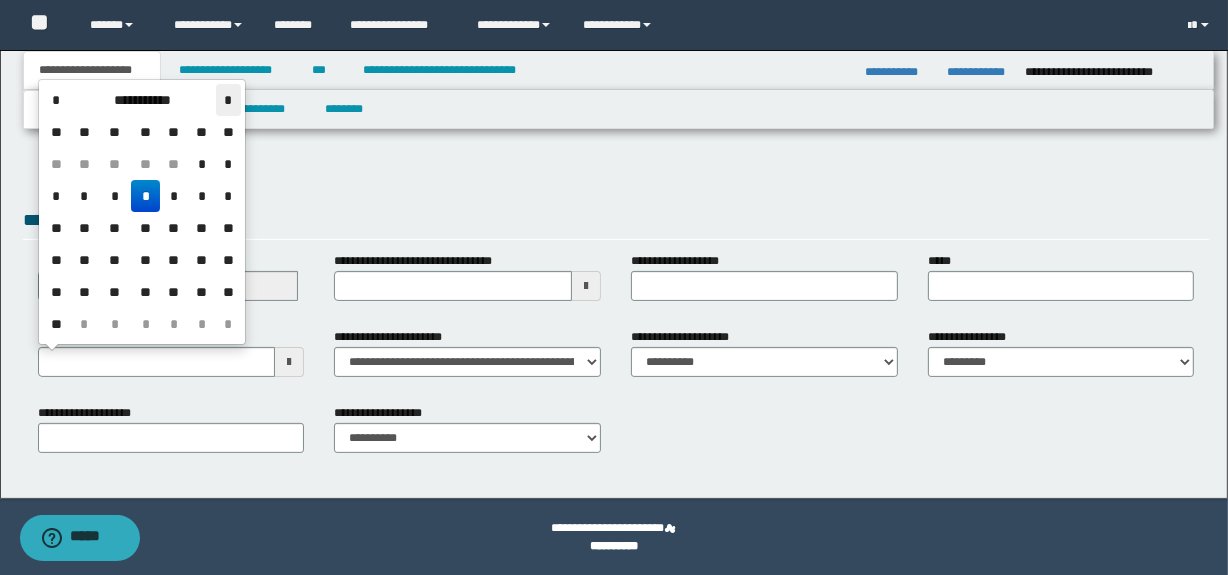 click on "*" at bounding box center (228, 100) 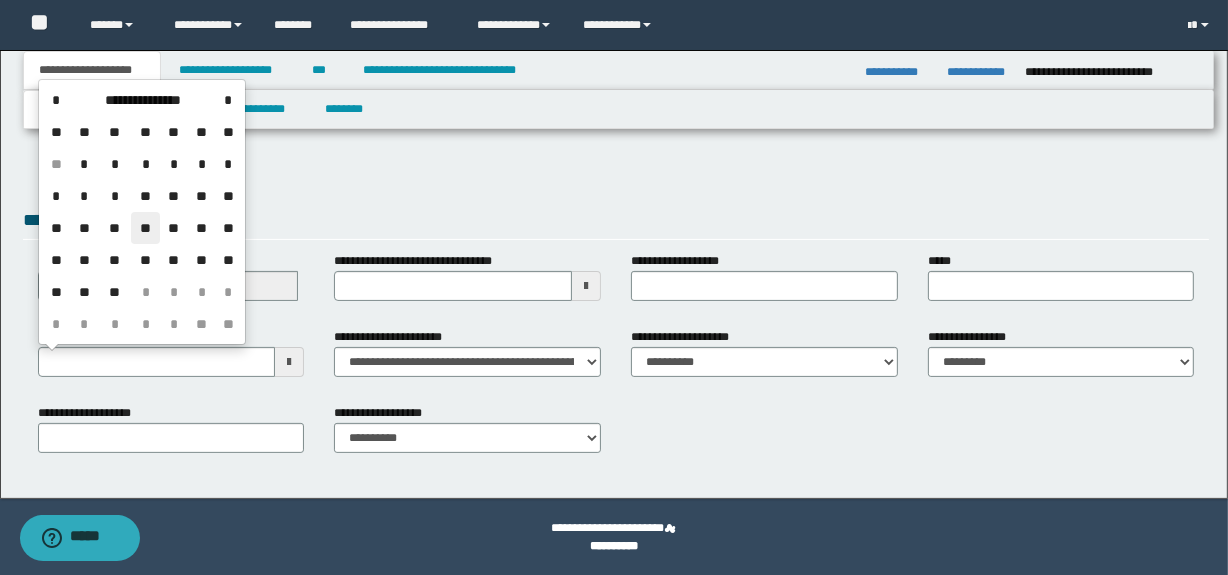 click on "**" at bounding box center [145, 228] 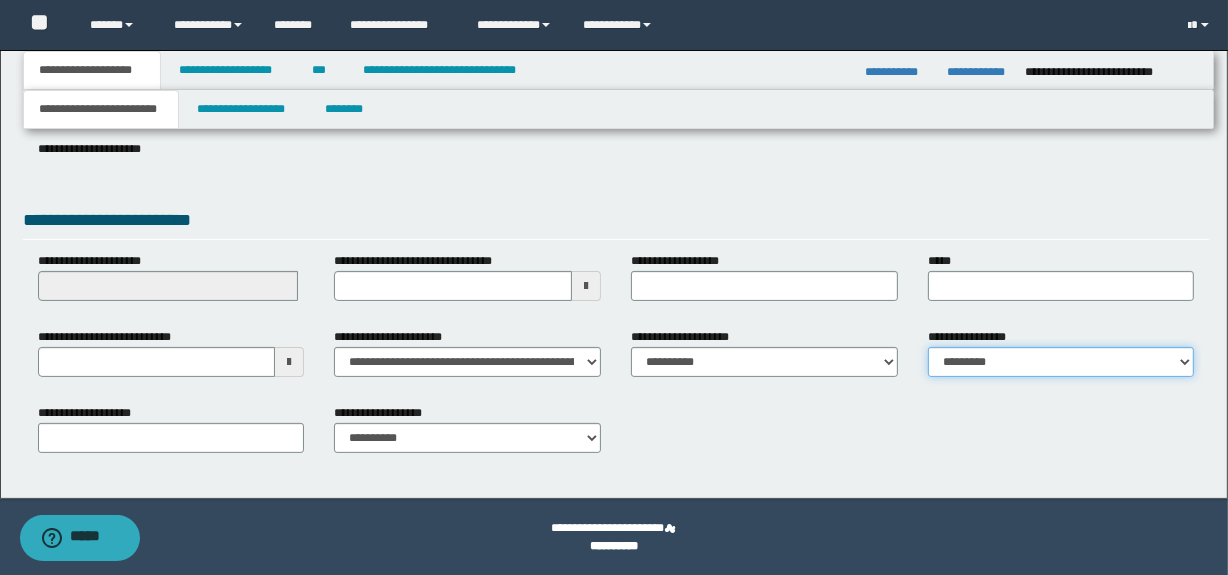 drag, startPoint x: 952, startPoint y: 362, endPoint x: 964, endPoint y: 372, distance: 15.6205 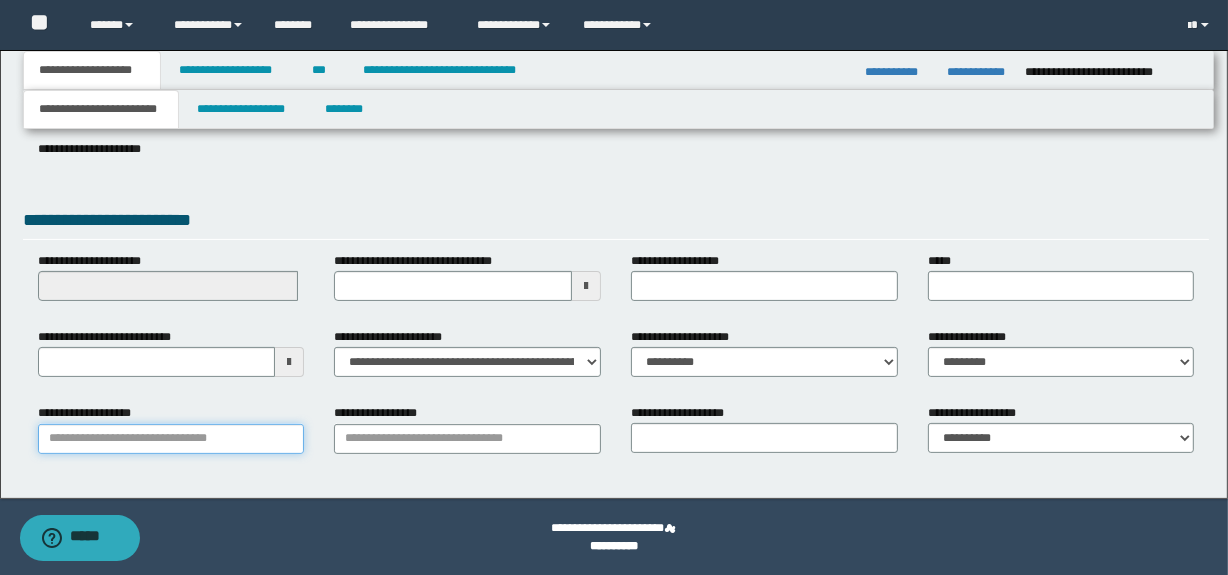 click on "**********" at bounding box center (171, 439) 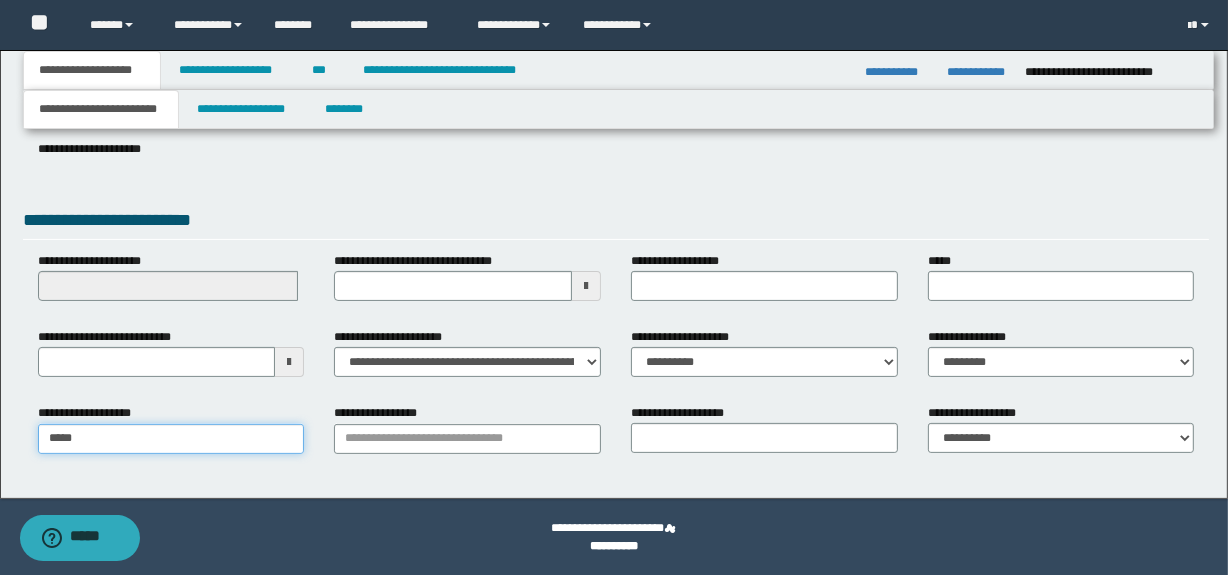type on "******" 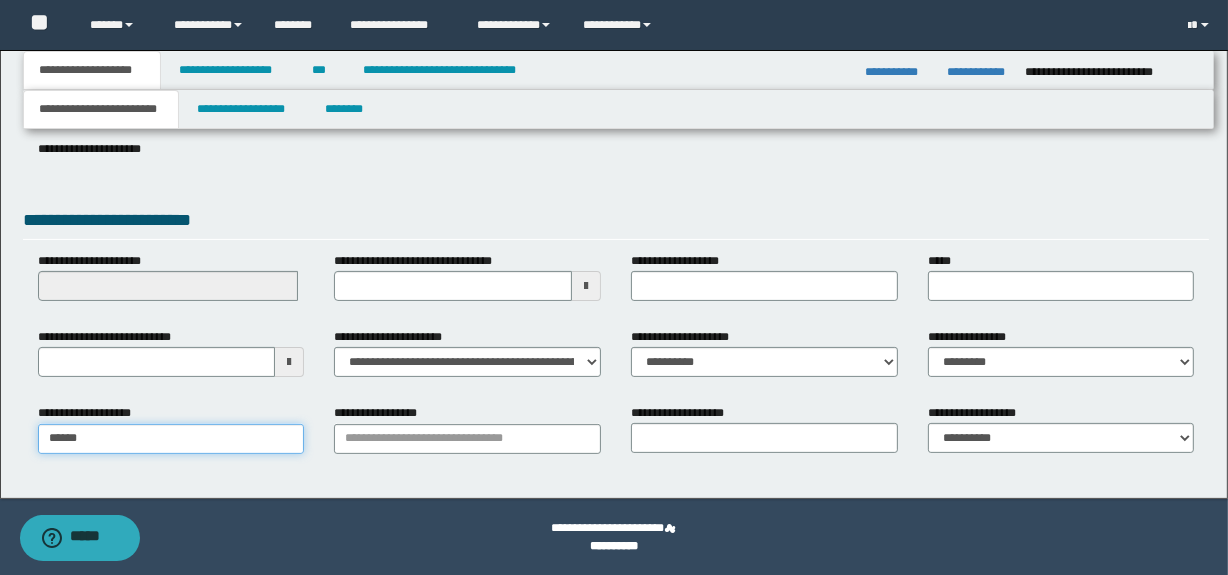 type on "**********" 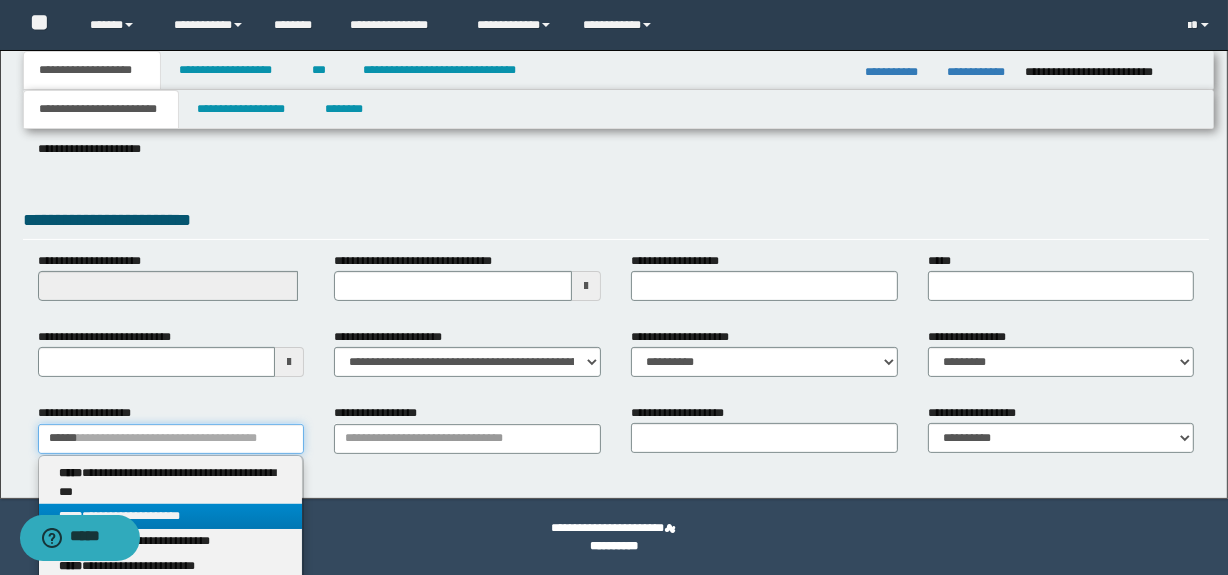 type on "******" 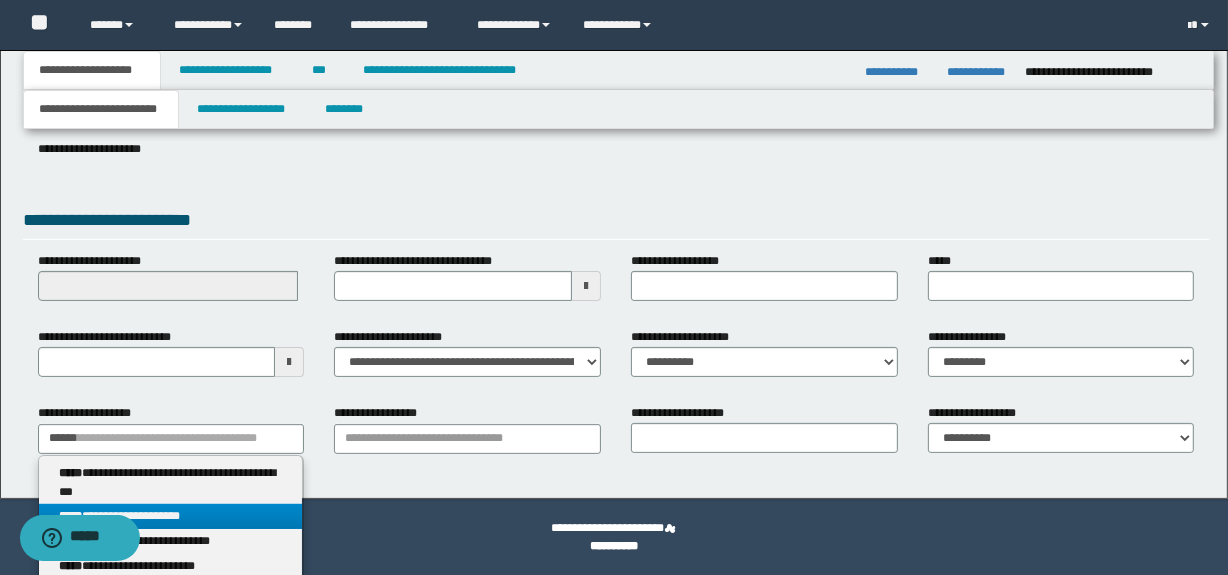 click on "**********" at bounding box center [171, 516] 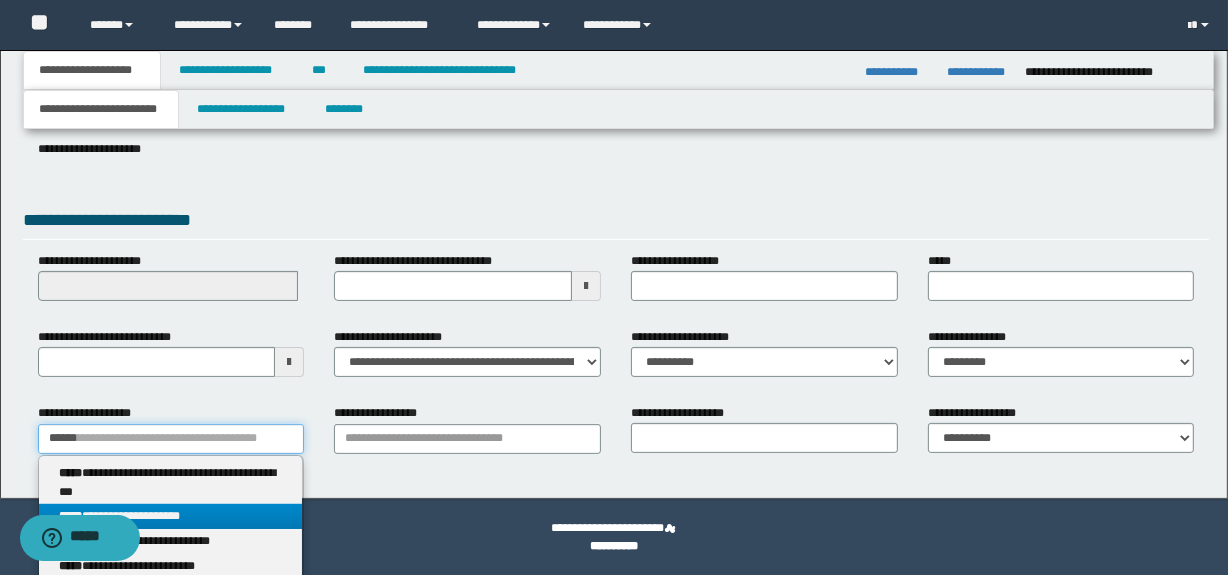 type 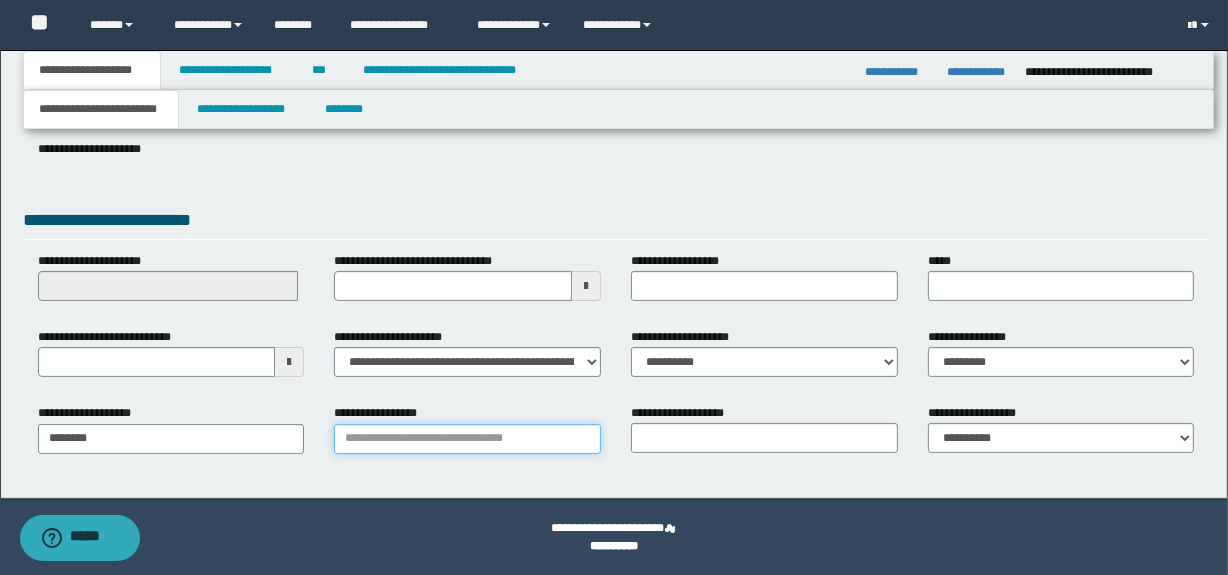 click on "**********" at bounding box center [467, 439] 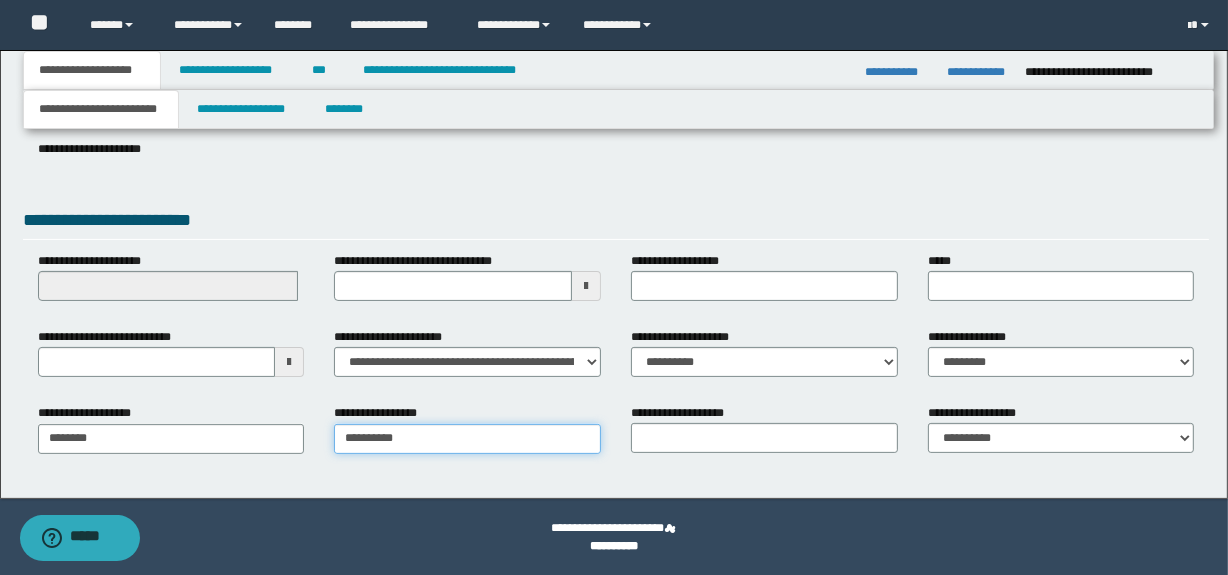 type on "**********" 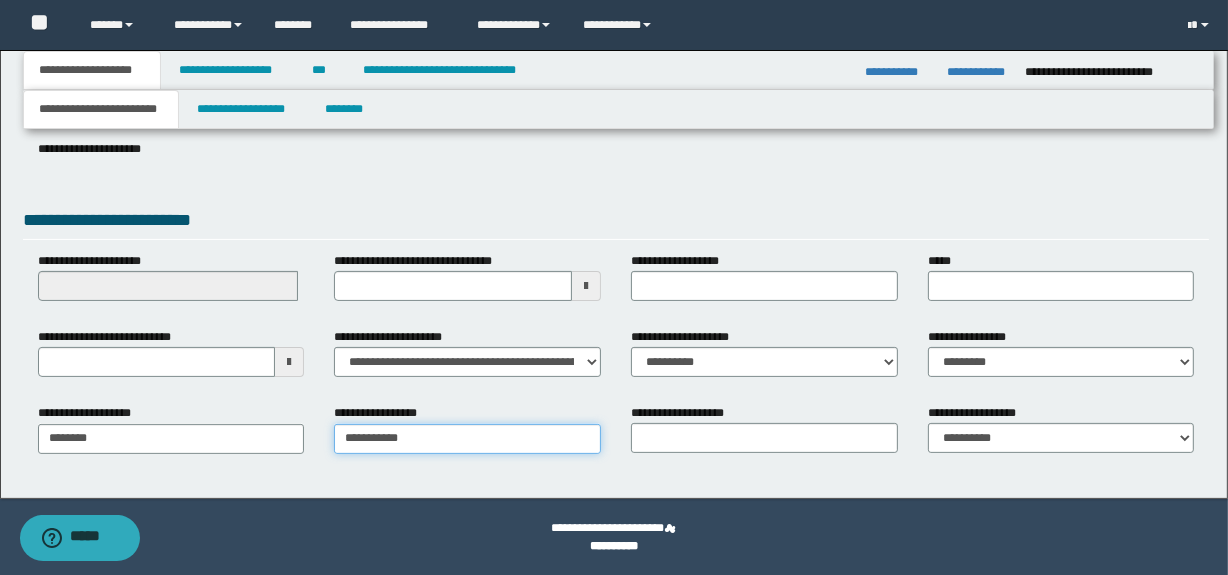 type on "**********" 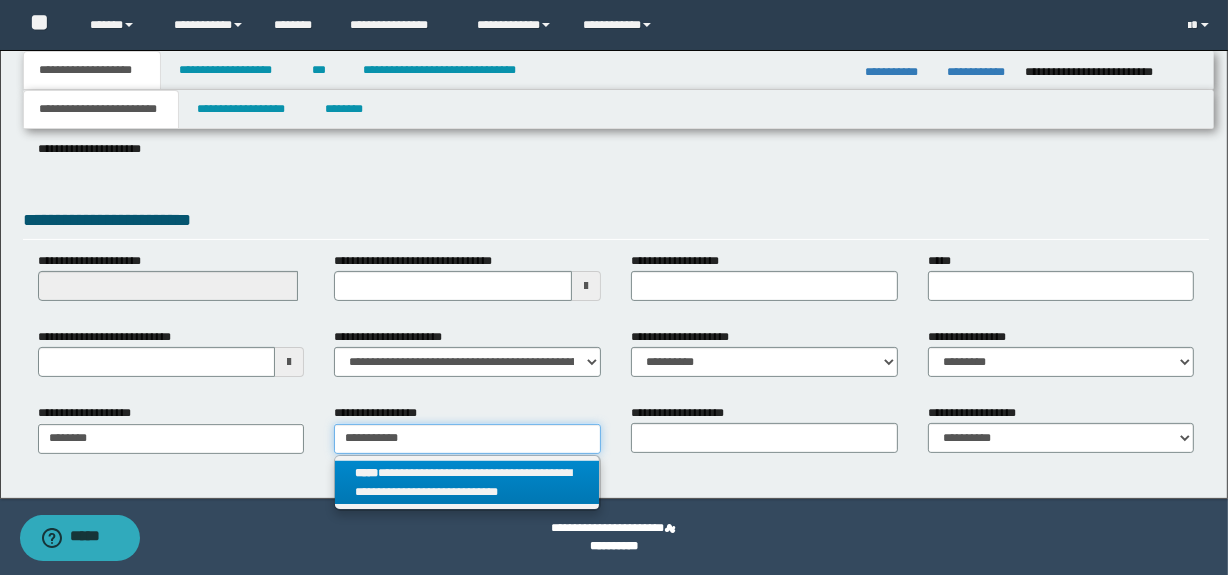 type on "**********" 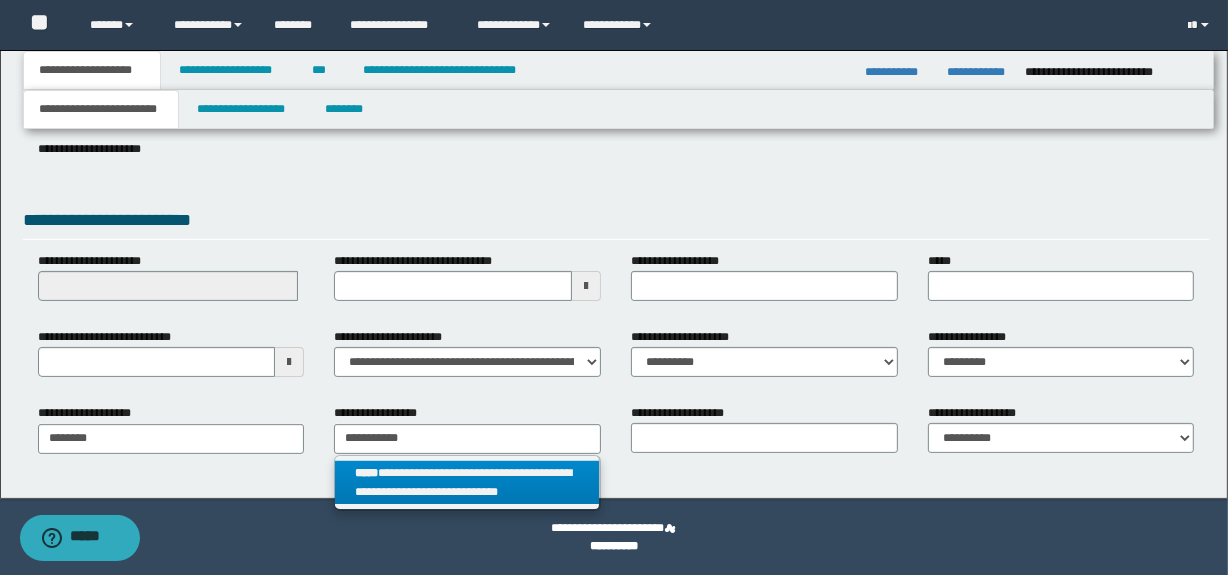 click on "**********" at bounding box center [467, 483] 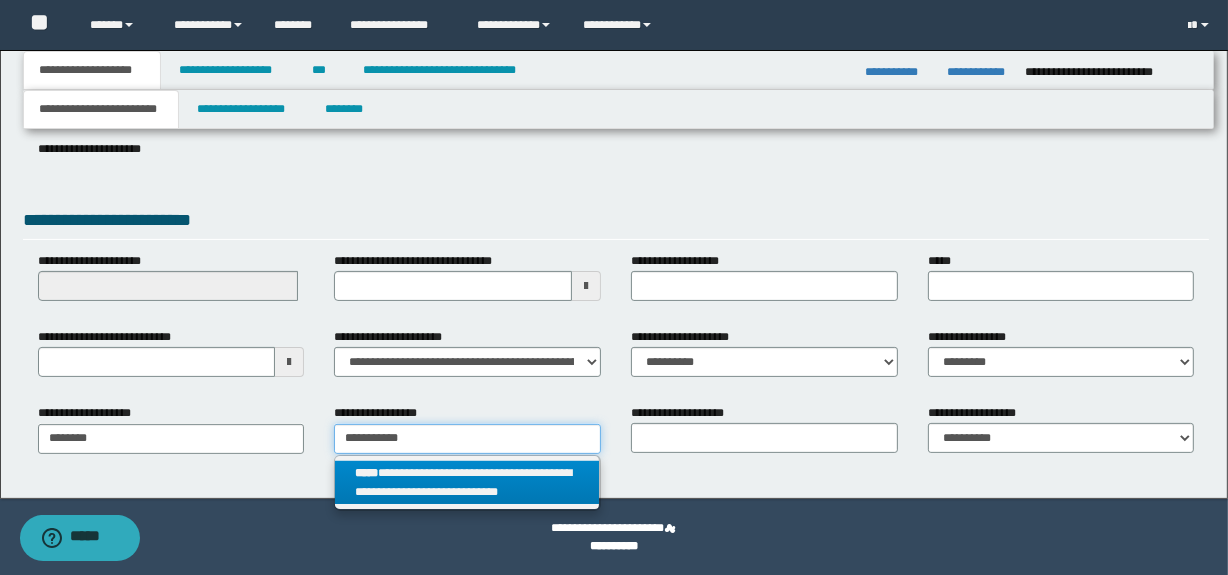type 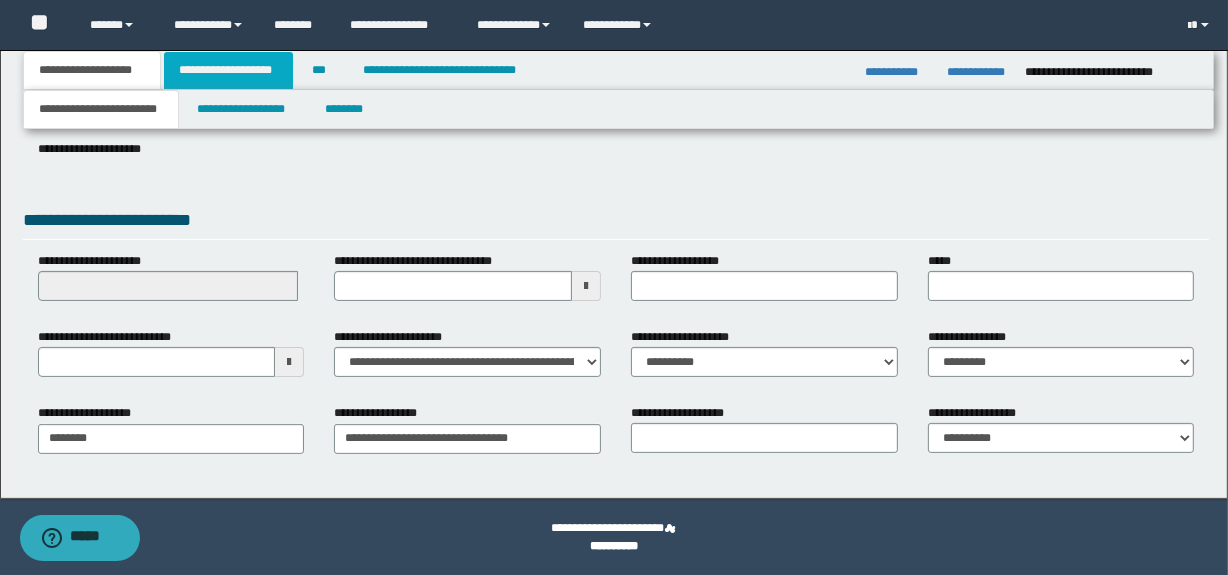 click on "**********" at bounding box center [228, 70] 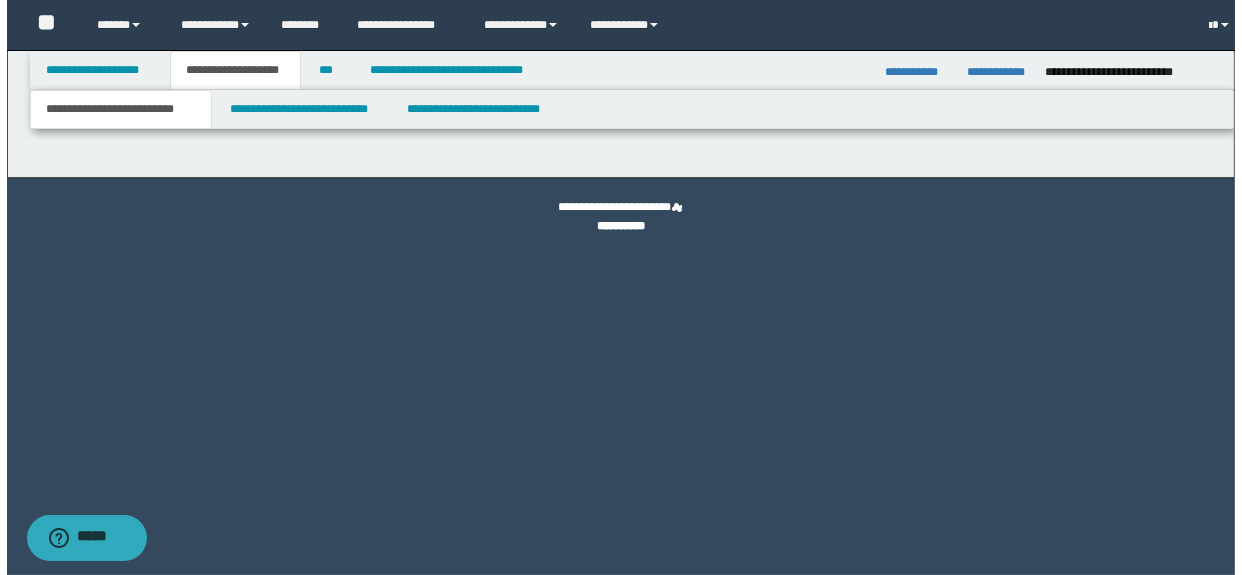 scroll, scrollTop: 0, scrollLeft: 0, axis: both 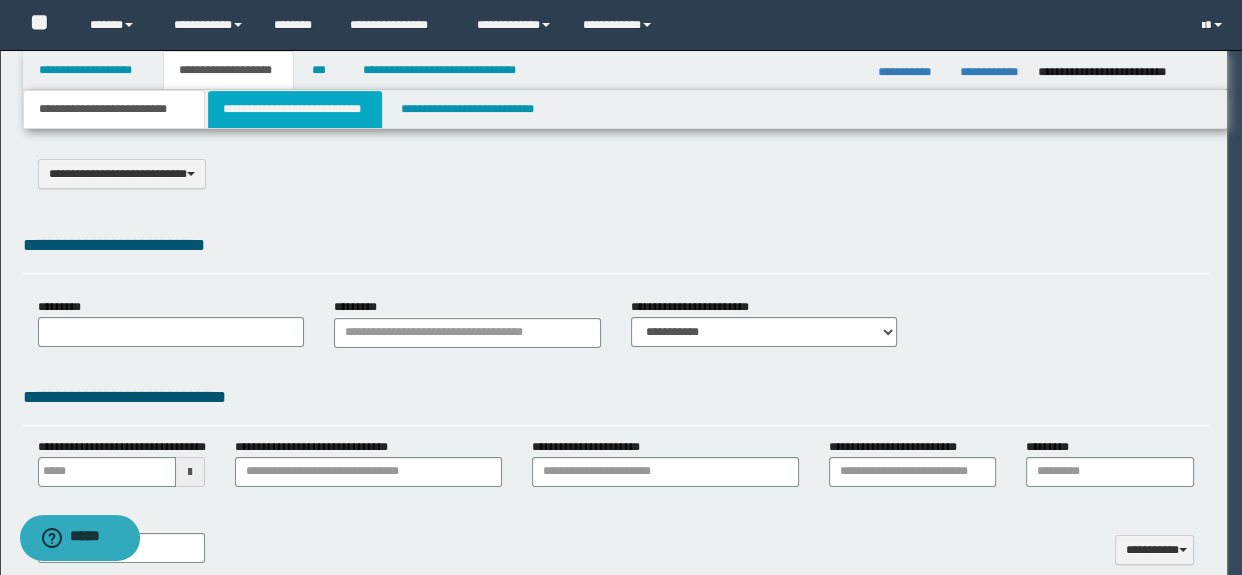 click on "**********" at bounding box center (294, 109) 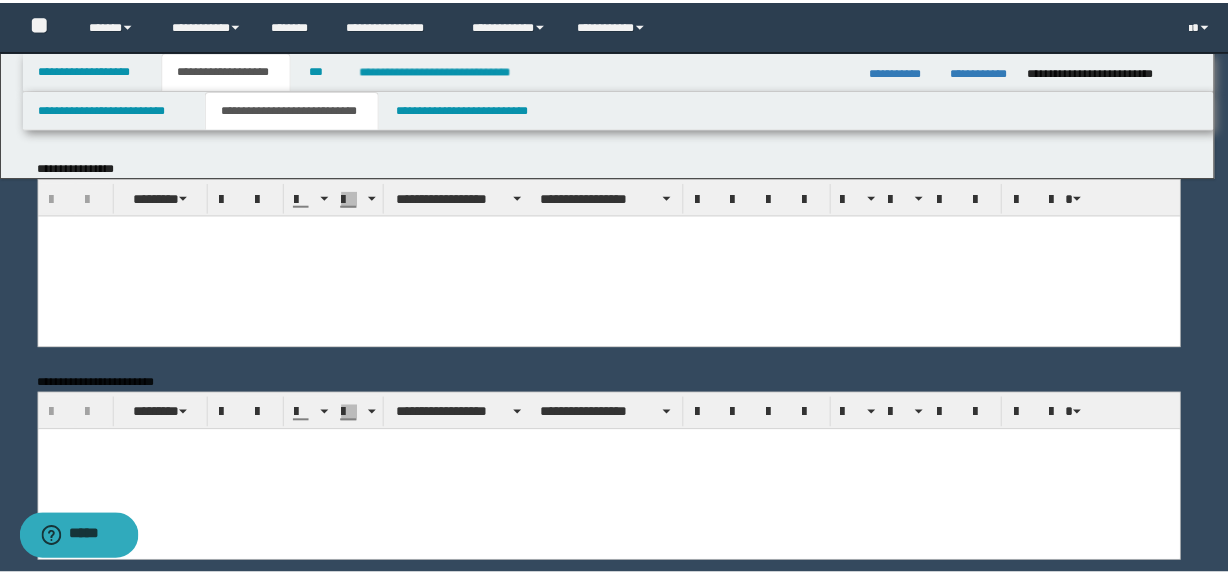 scroll, scrollTop: 0, scrollLeft: 0, axis: both 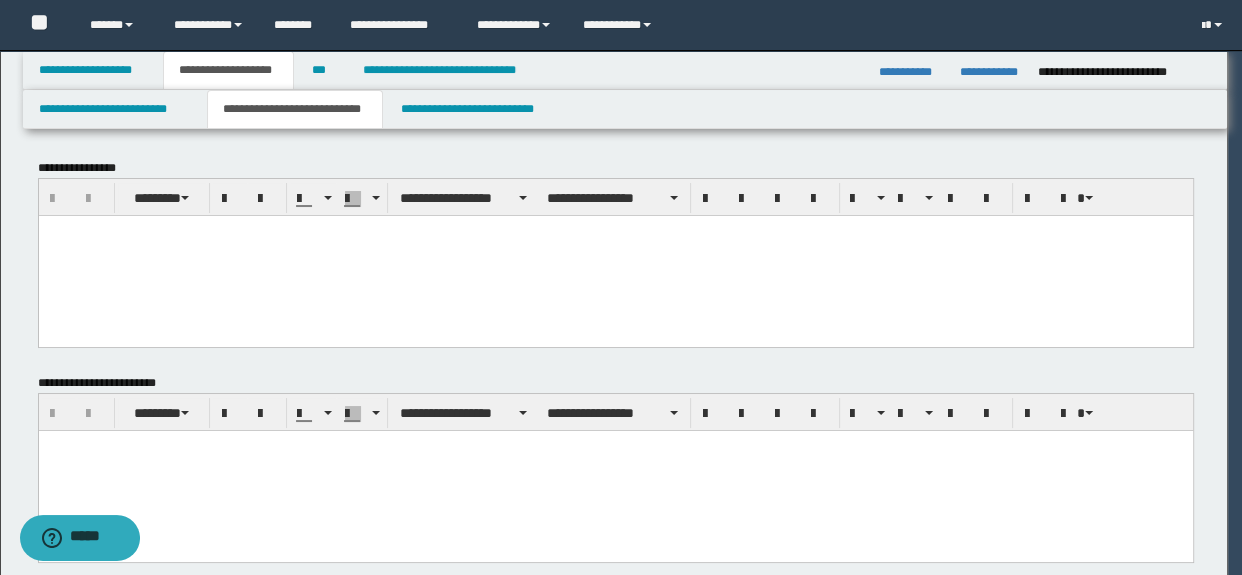 click at bounding box center [615, 255] 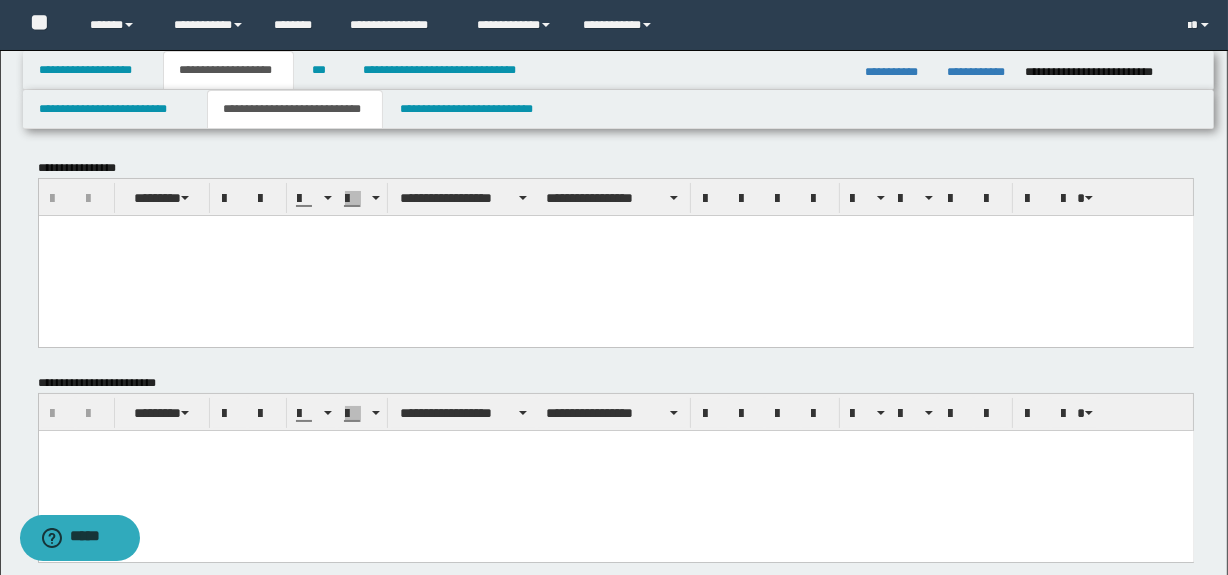 click at bounding box center [615, 230] 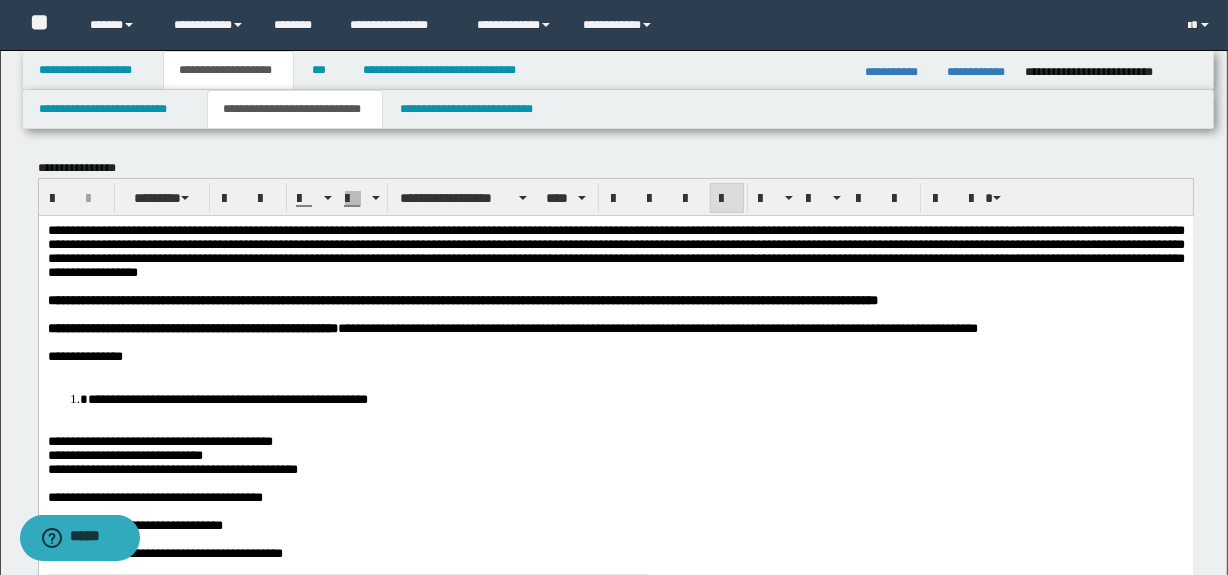 click at bounding box center (615, 370) 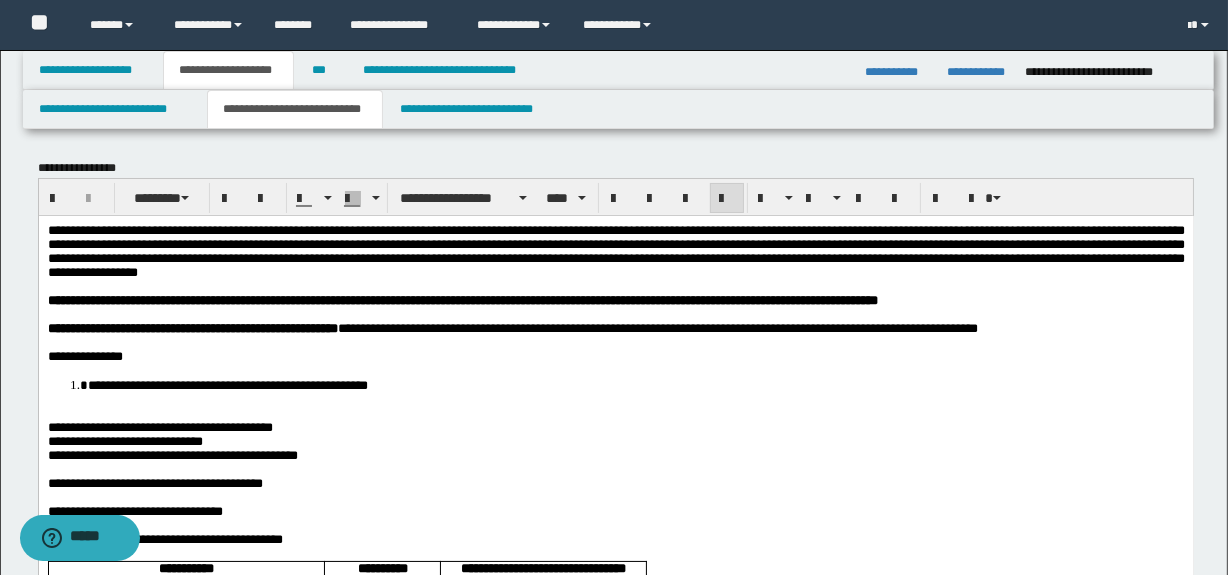 click at bounding box center [615, 413] 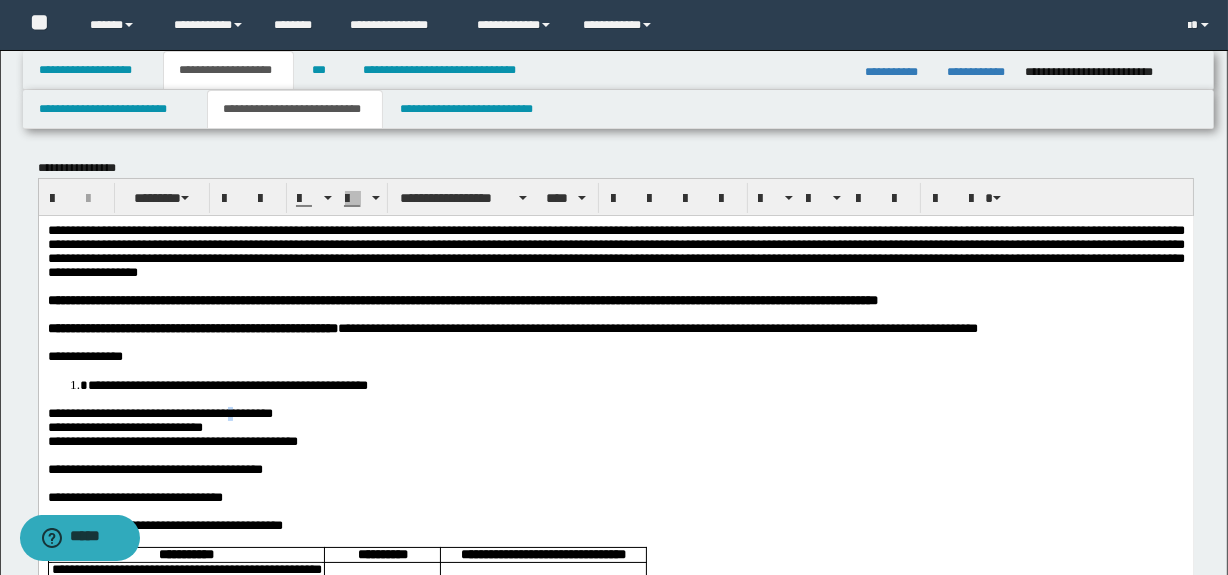 click on "**********" at bounding box center (159, 412) 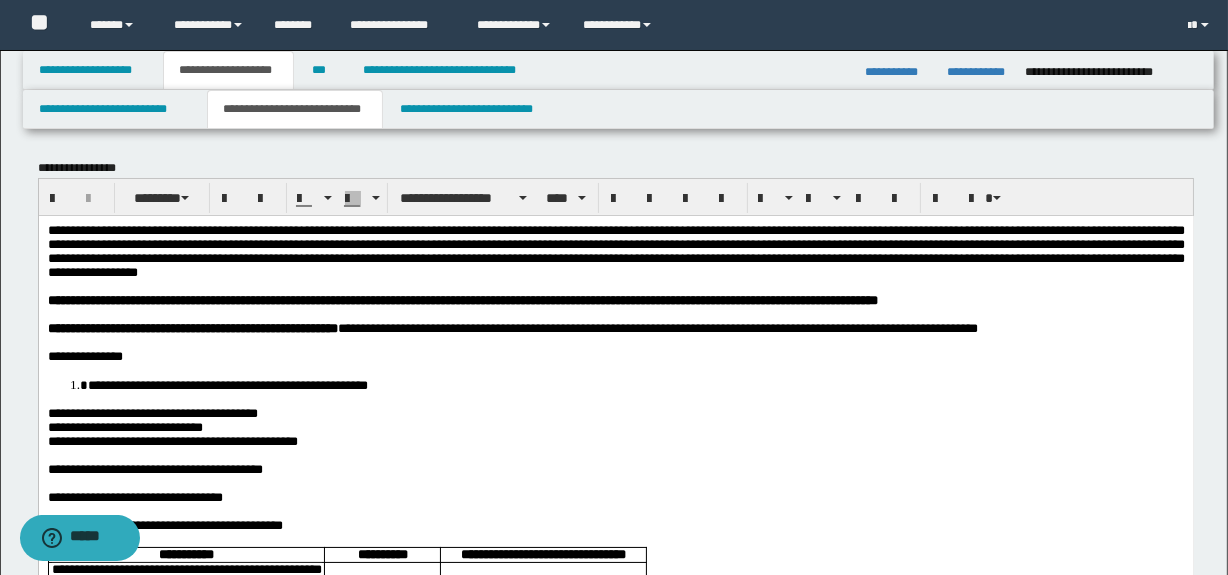 click on "**********" at bounding box center (172, 440) 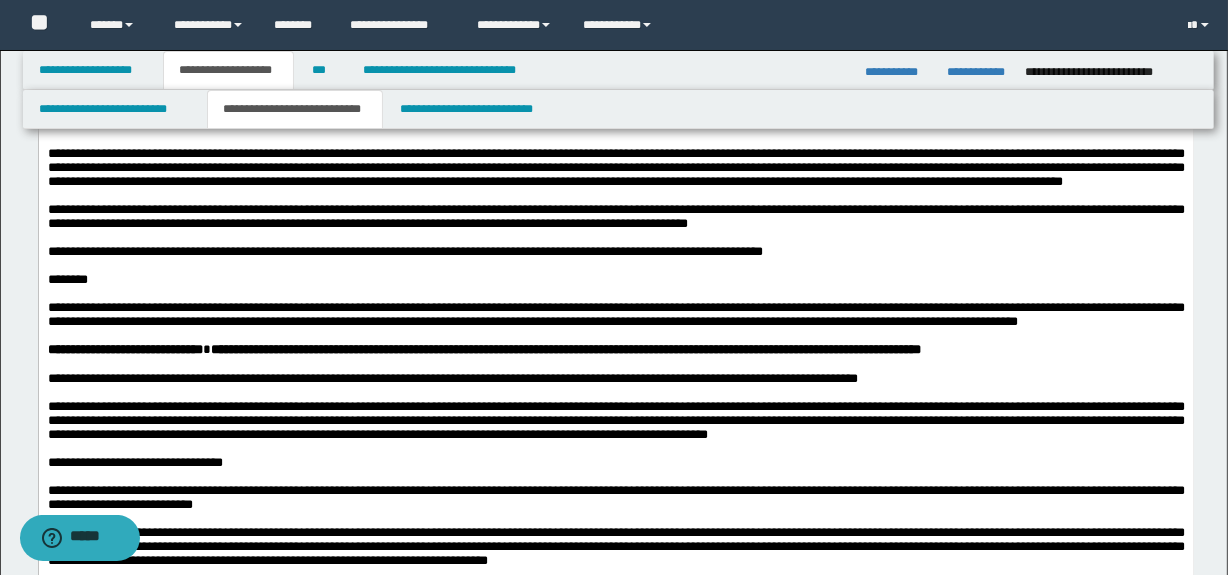 scroll, scrollTop: 1090, scrollLeft: 0, axis: vertical 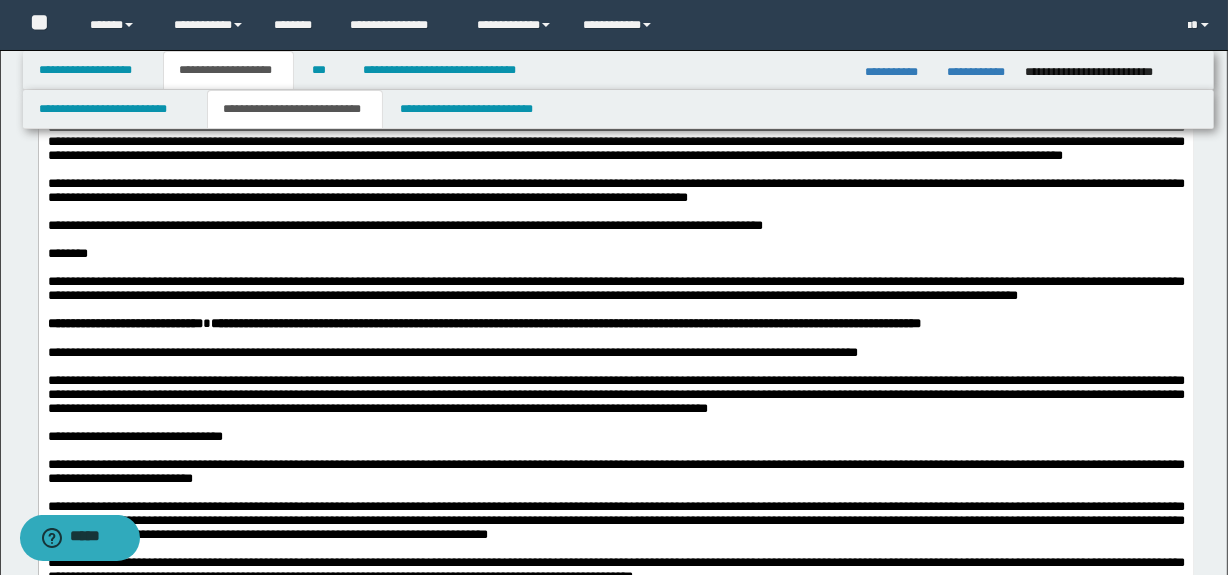click at bounding box center [615, 64] 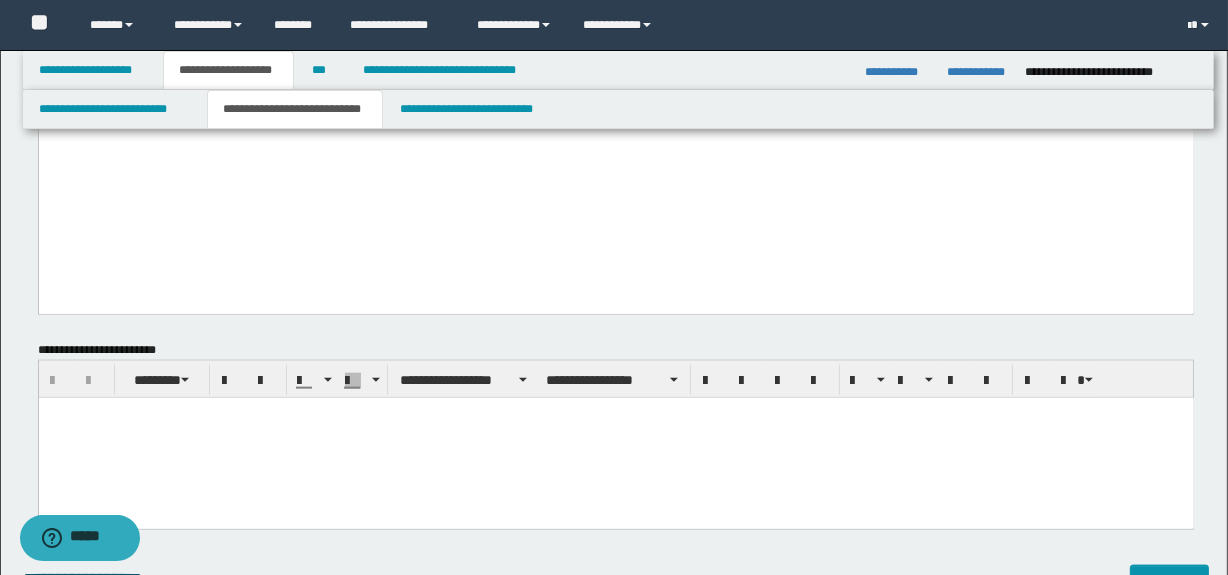 scroll, scrollTop: 3155, scrollLeft: 0, axis: vertical 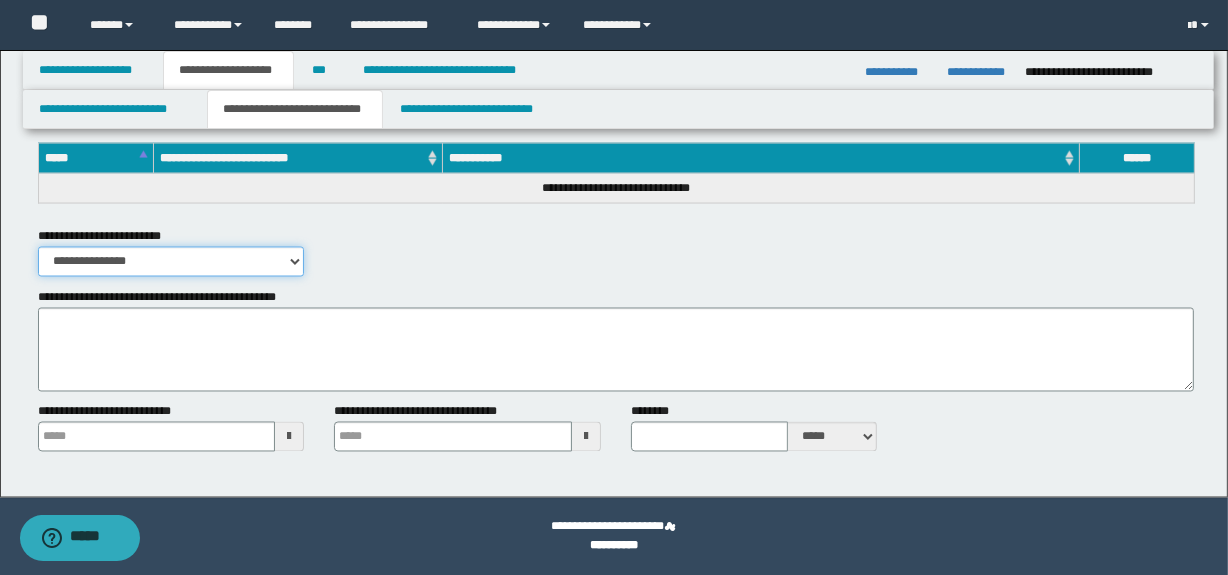click on "**********" at bounding box center [171, 262] 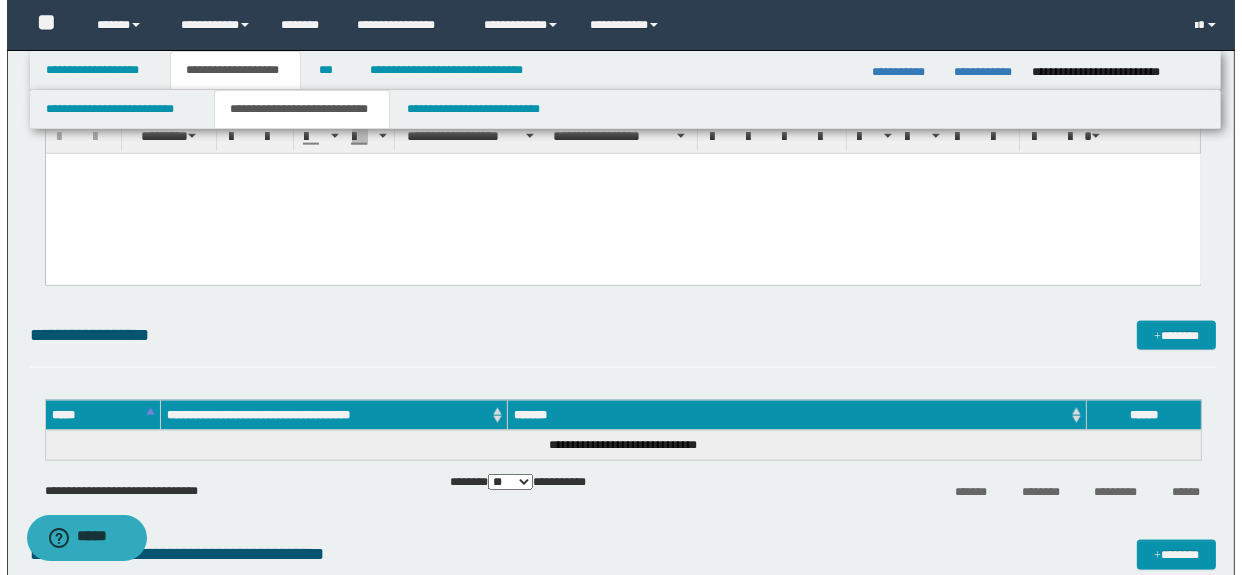 scroll, scrollTop: 2307, scrollLeft: 0, axis: vertical 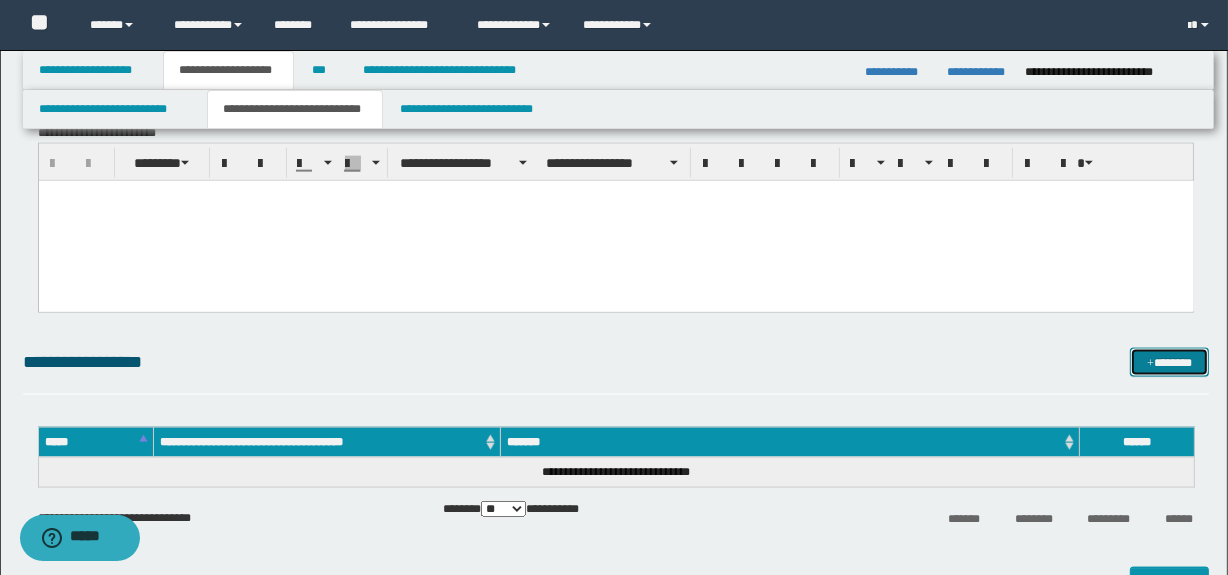 click on "*******" at bounding box center (1170, 363) 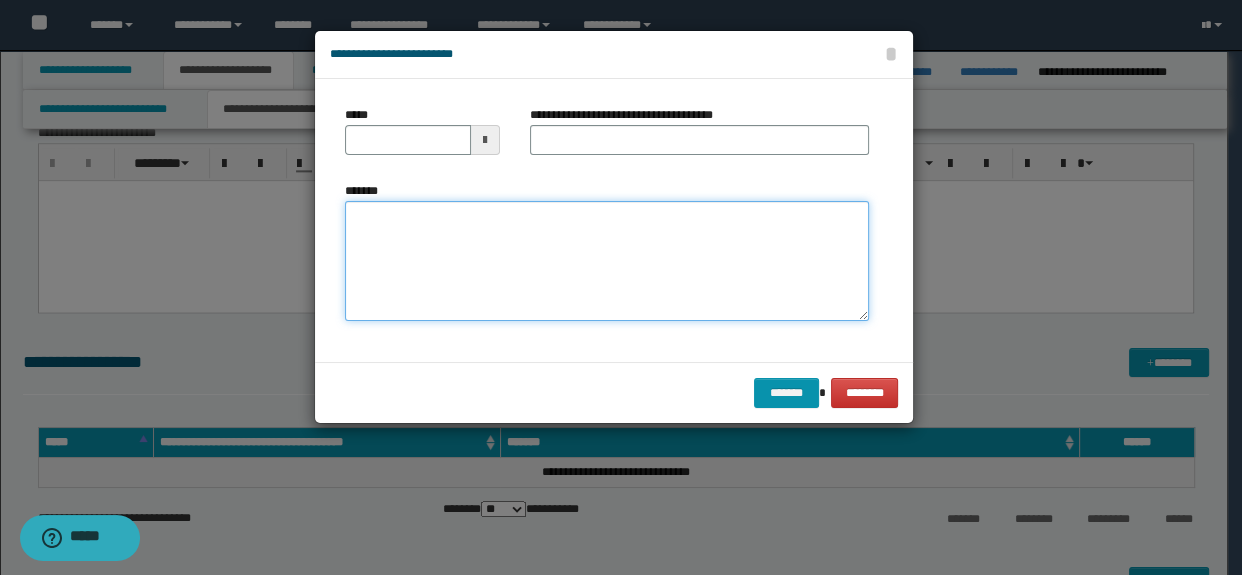 click on "*******" at bounding box center (607, 261) 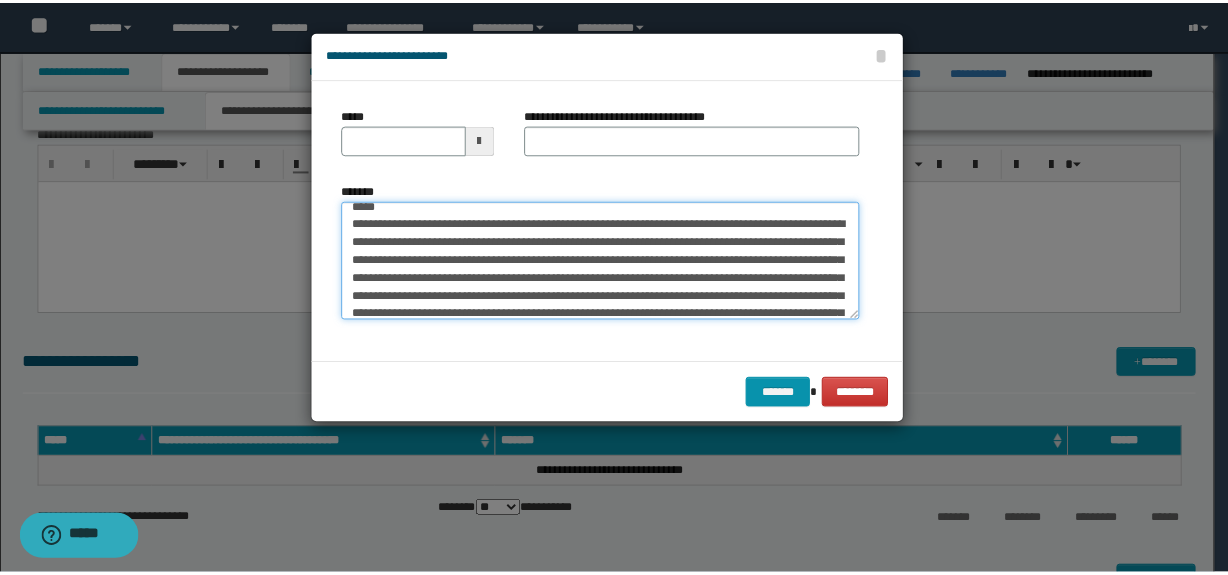 scroll, scrollTop: 0, scrollLeft: 0, axis: both 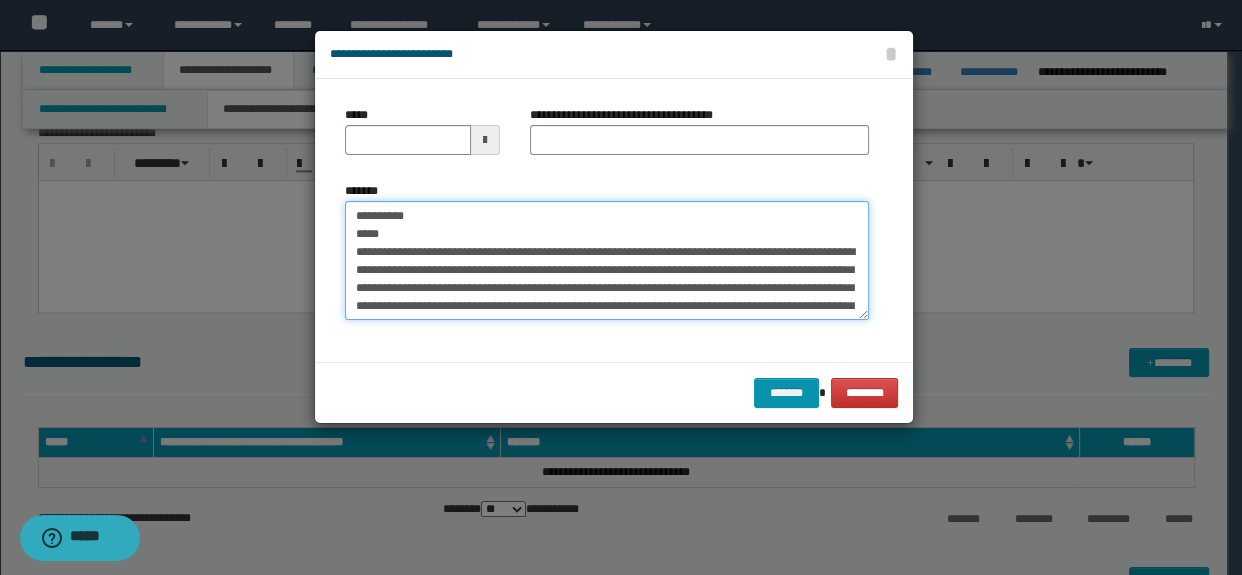 drag, startPoint x: 438, startPoint y: 237, endPoint x: 306, endPoint y: 186, distance: 141.50972 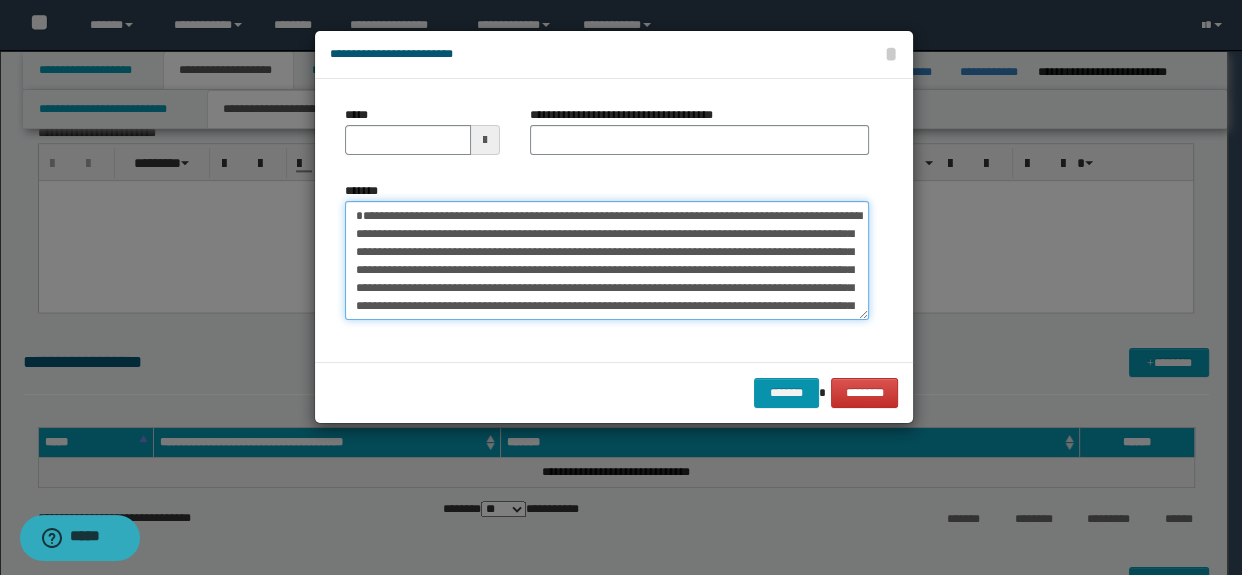 type 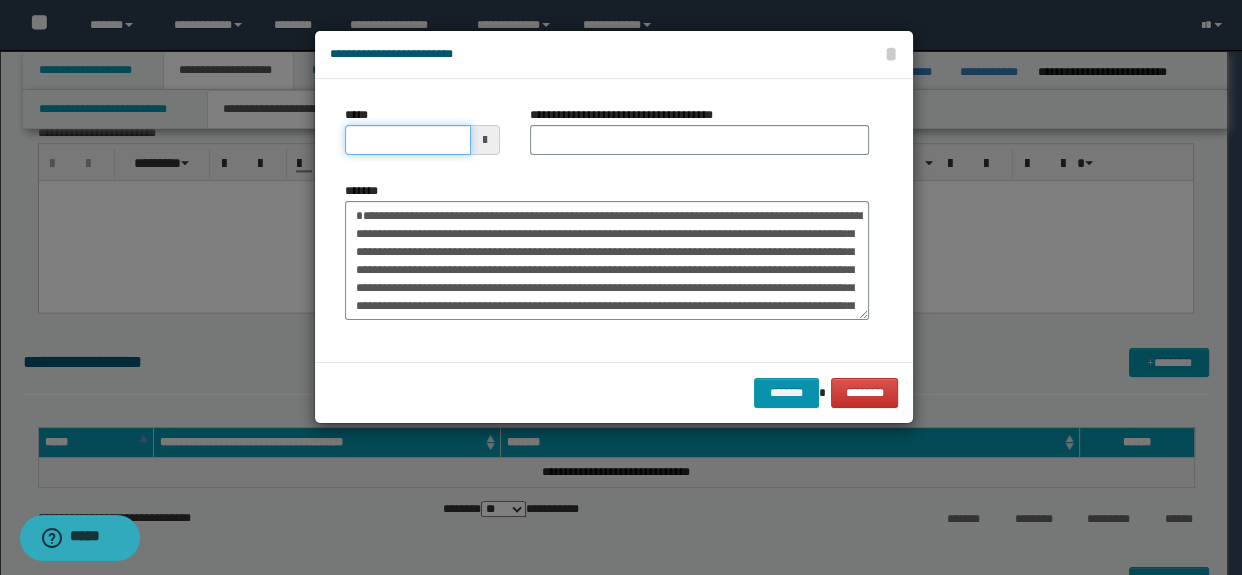 click on "*****" at bounding box center (408, 140) 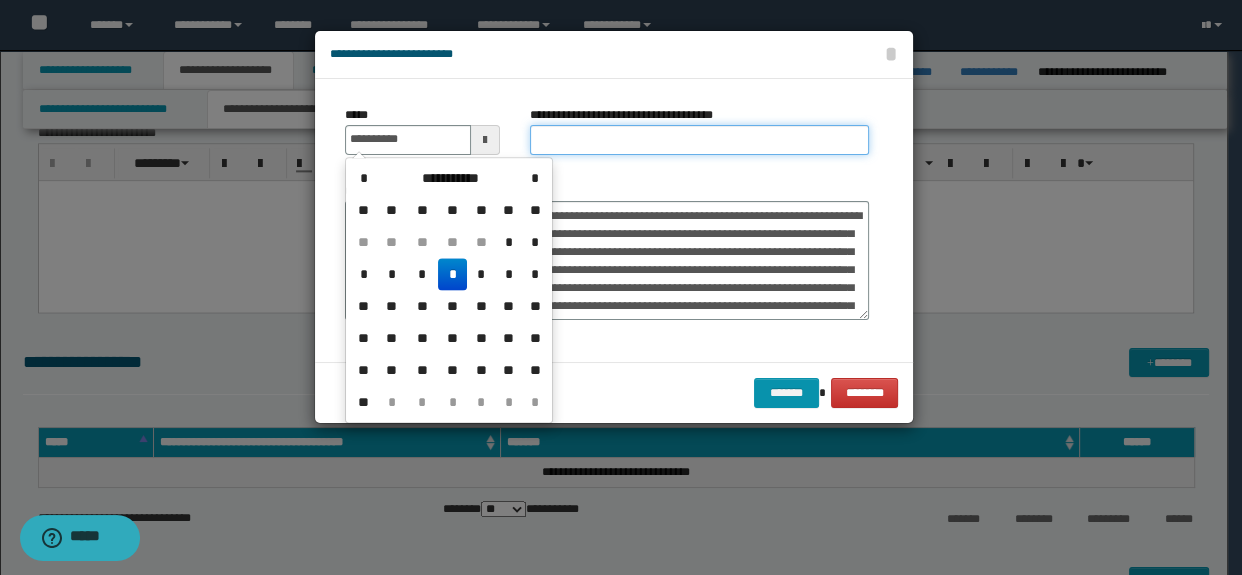 type on "**********" 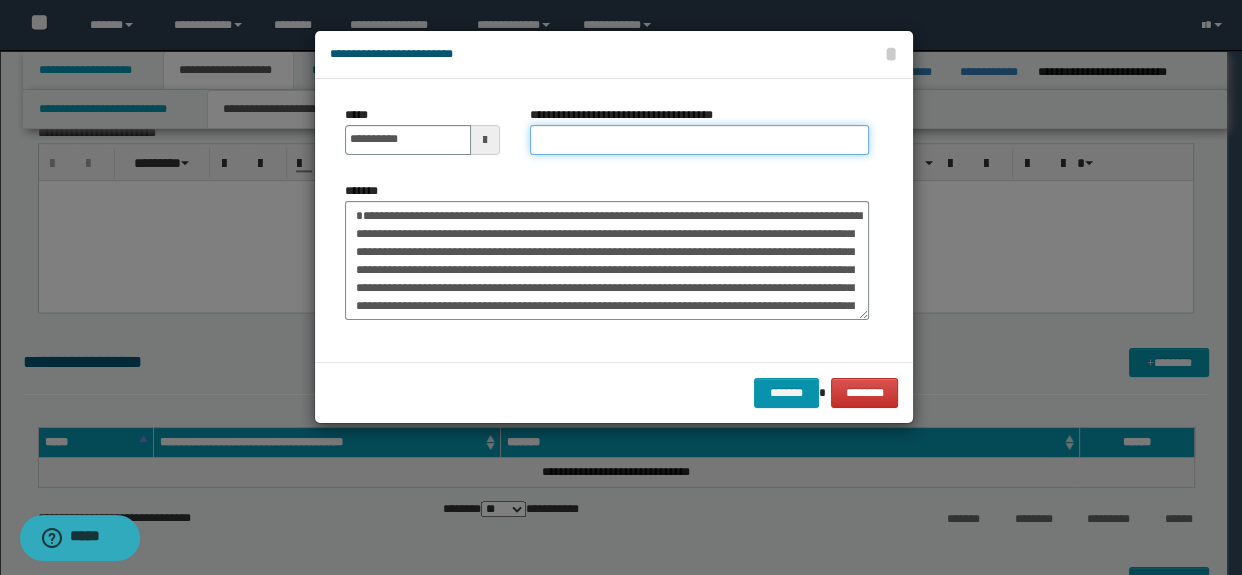 type on "*********" 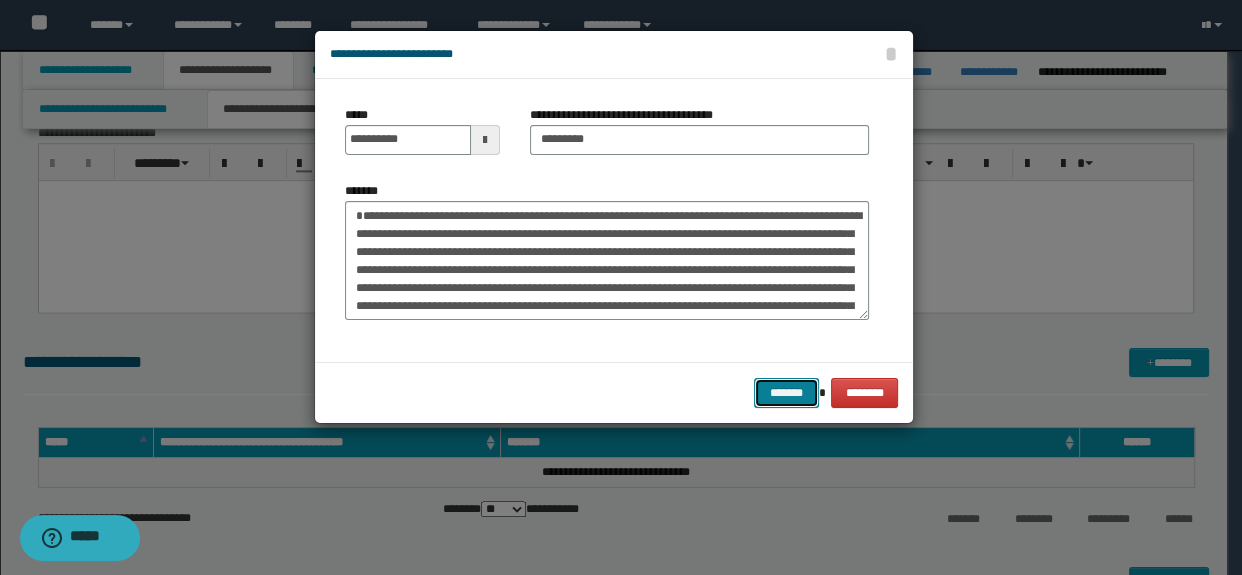 click on "*******" at bounding box center (786, 393) 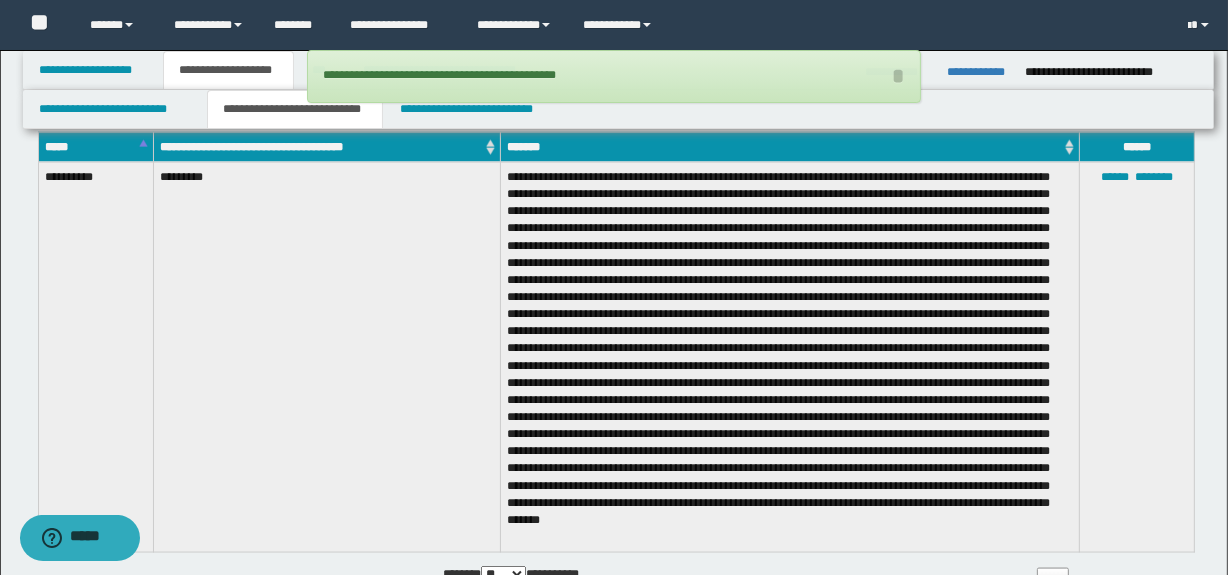 scroll, scrollTop: 2610, scrollLeft: 0, axis: vertical 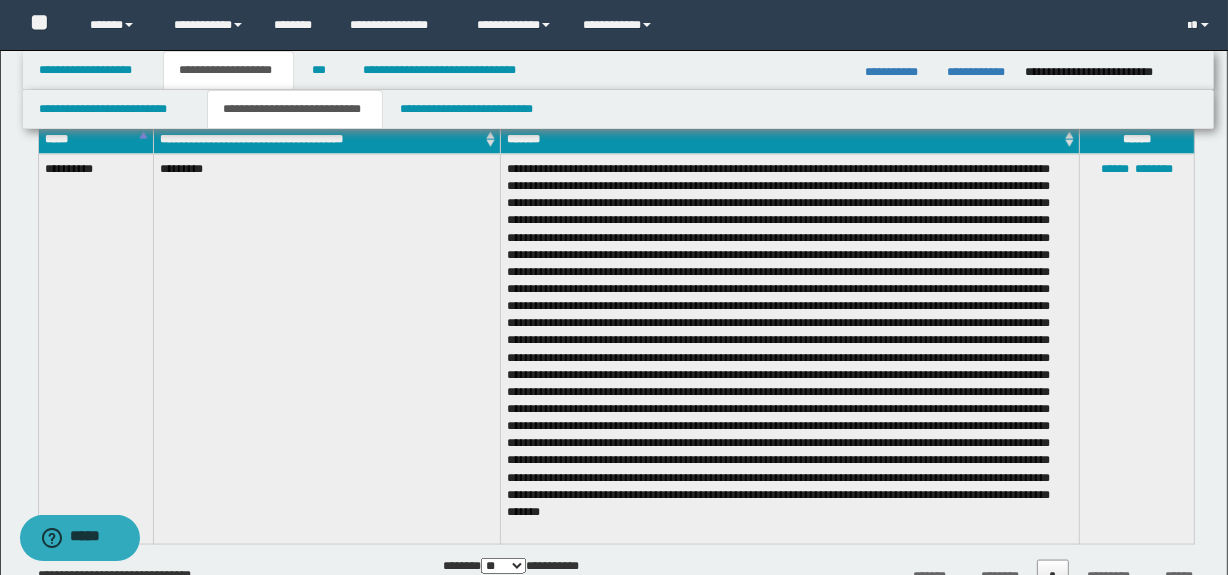click at bounding box center [789, 349] 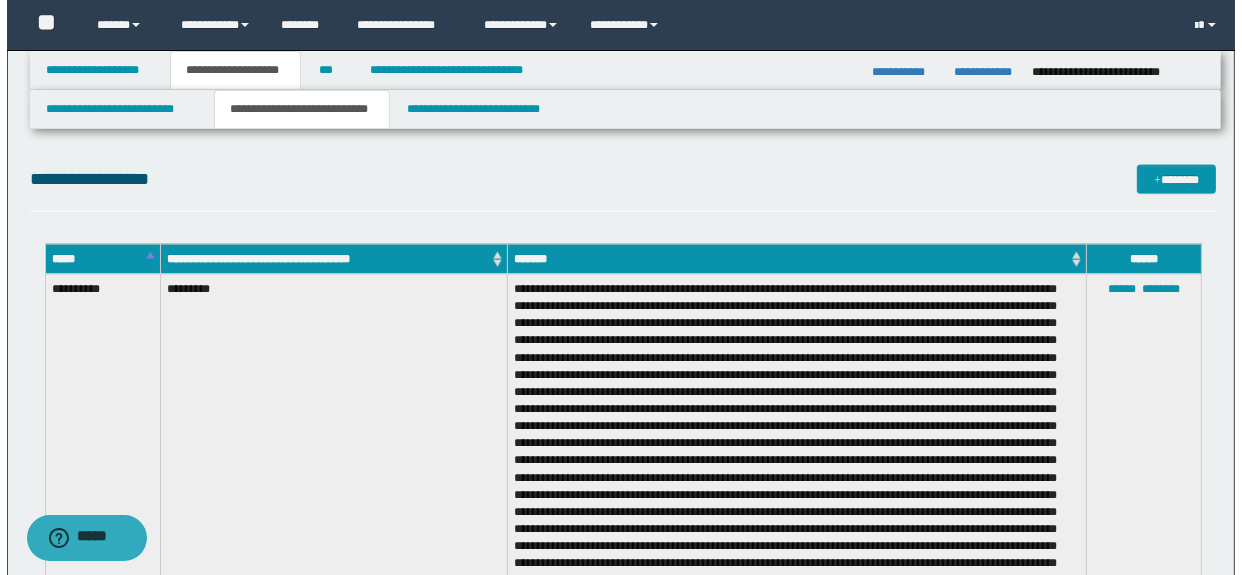 scroll, scrollTop: 2458, scrollLeft: 0, axis: vertical 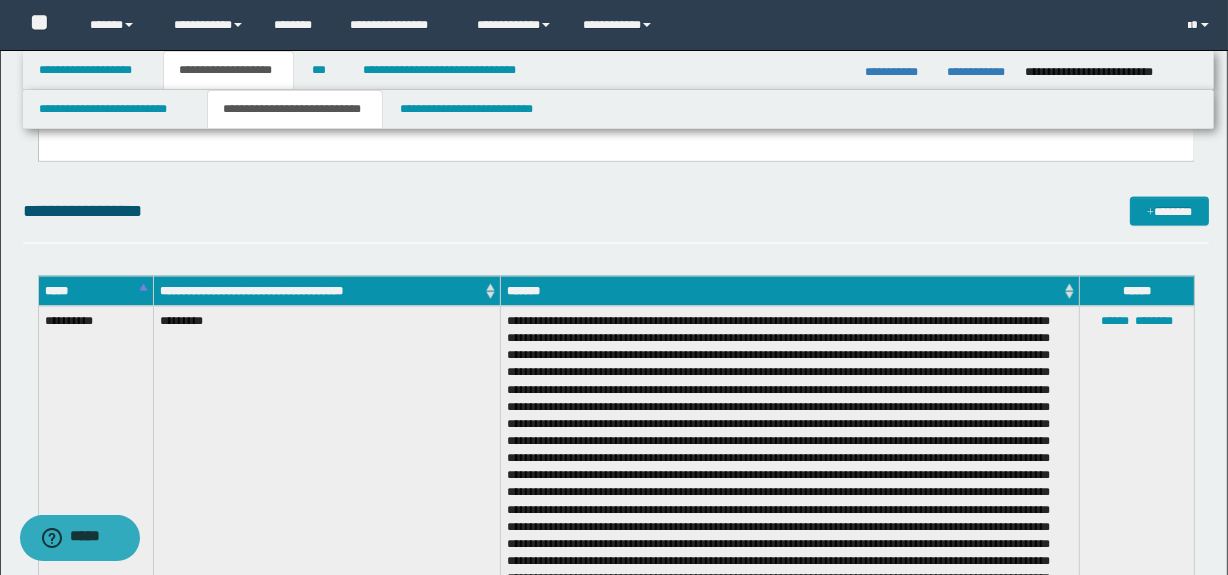 click on "**********" at bounding box center (616, -388) 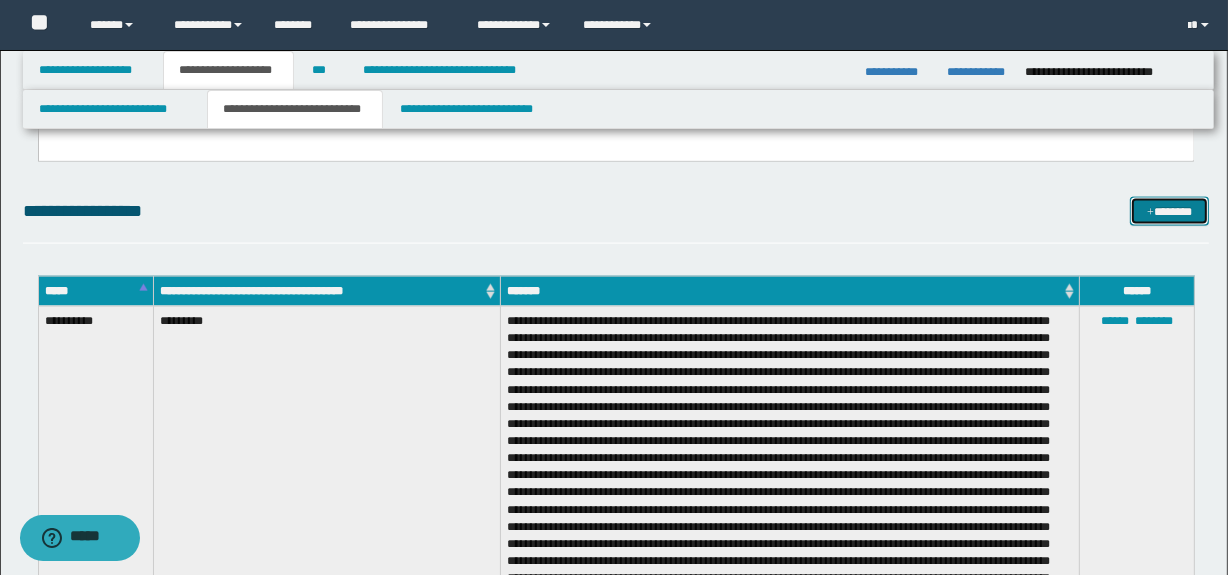 click on "*******" at bounding box center [1170, 212] 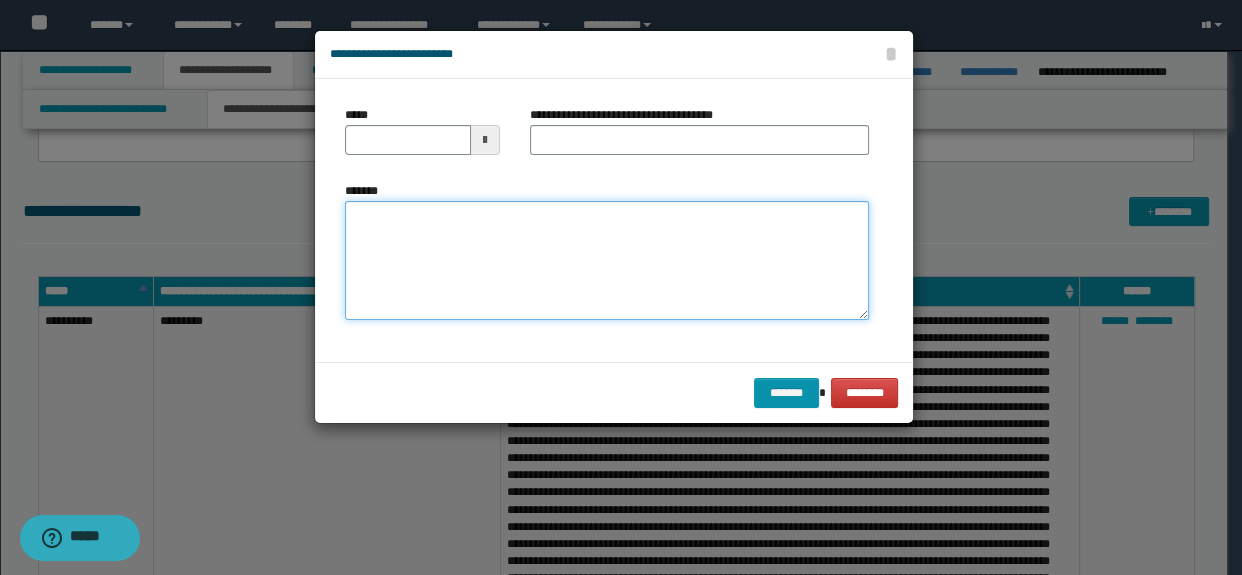 click on "*******" at bounding box center (607, 261) 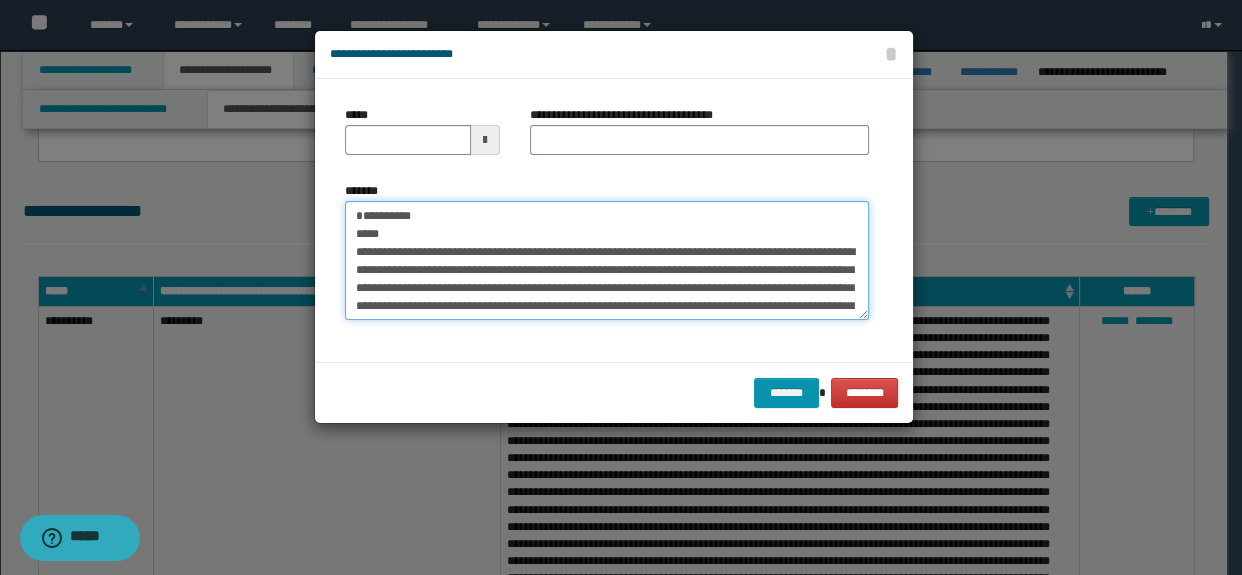 scroll, scrollTop: 0, scrollLeft: 0, axis: both 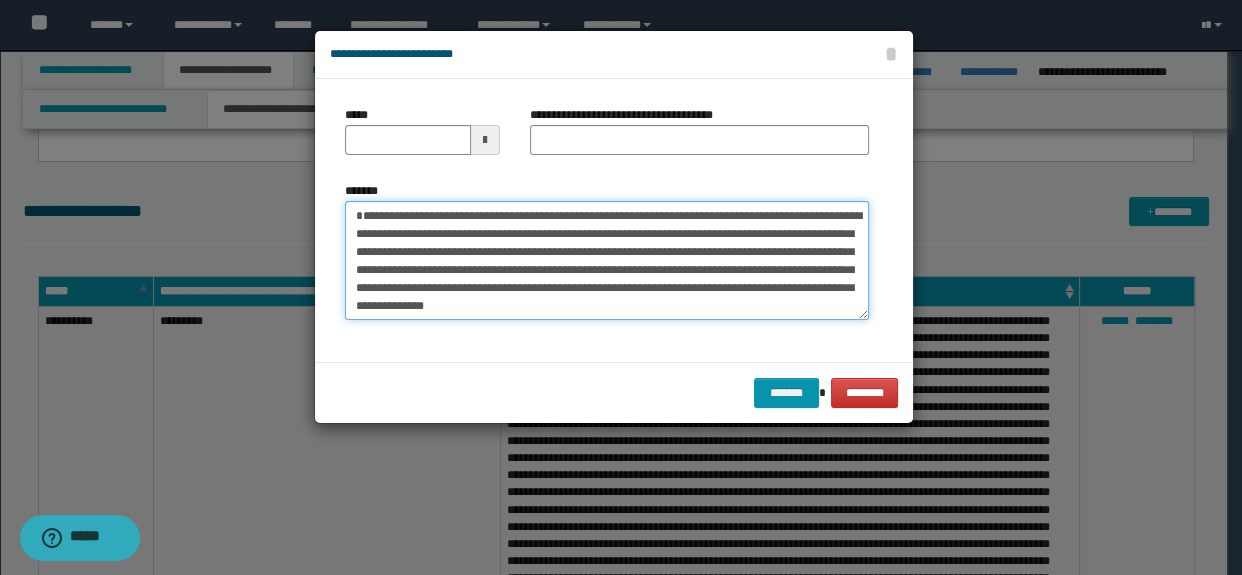 type 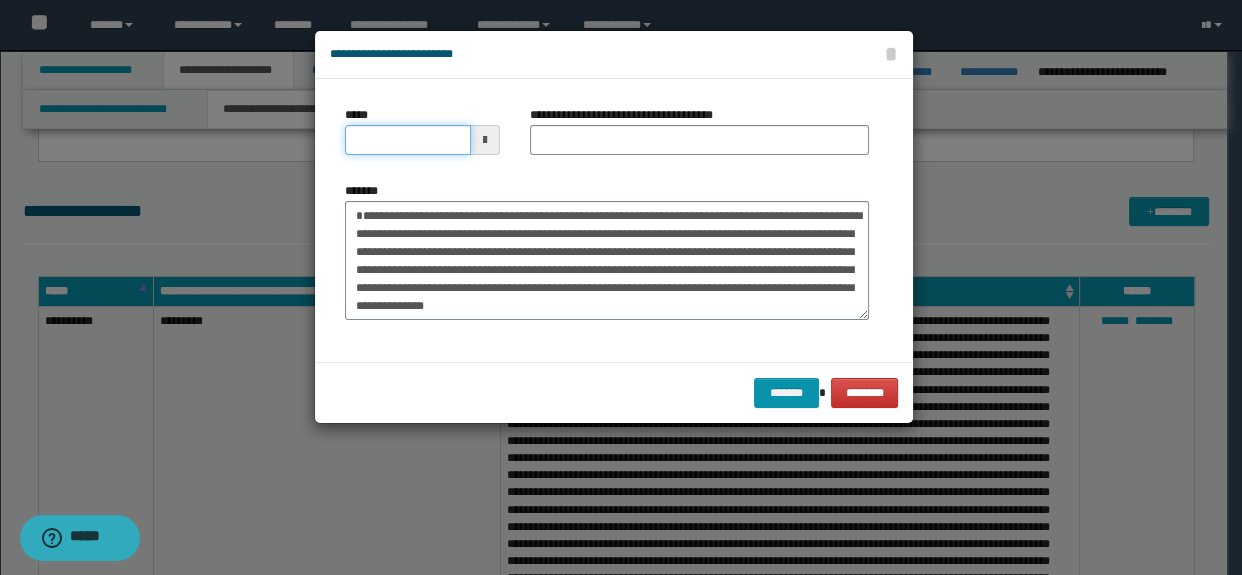 click on "*****" at bounding box center (408, 140) 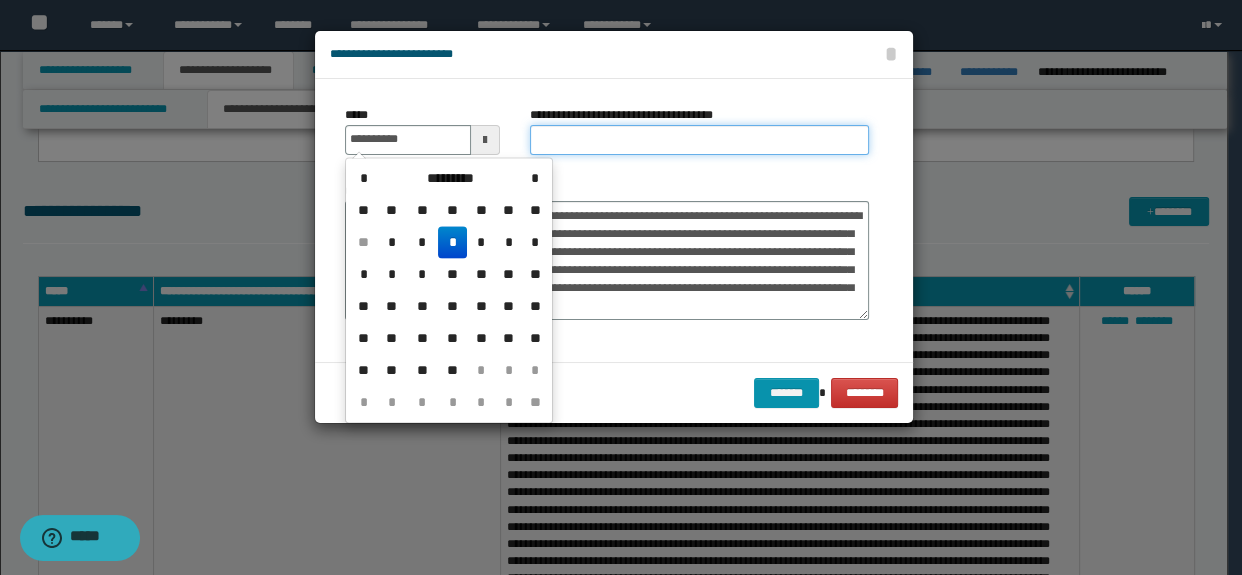 type on "**********" 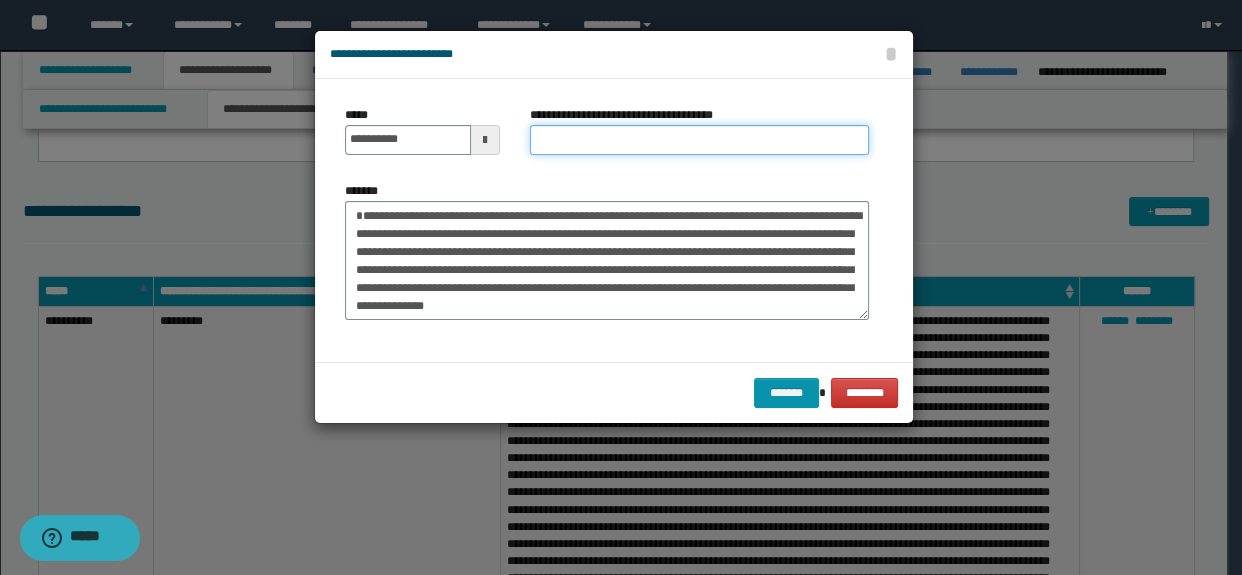 click on "**********" at bounding box center (700, 140) 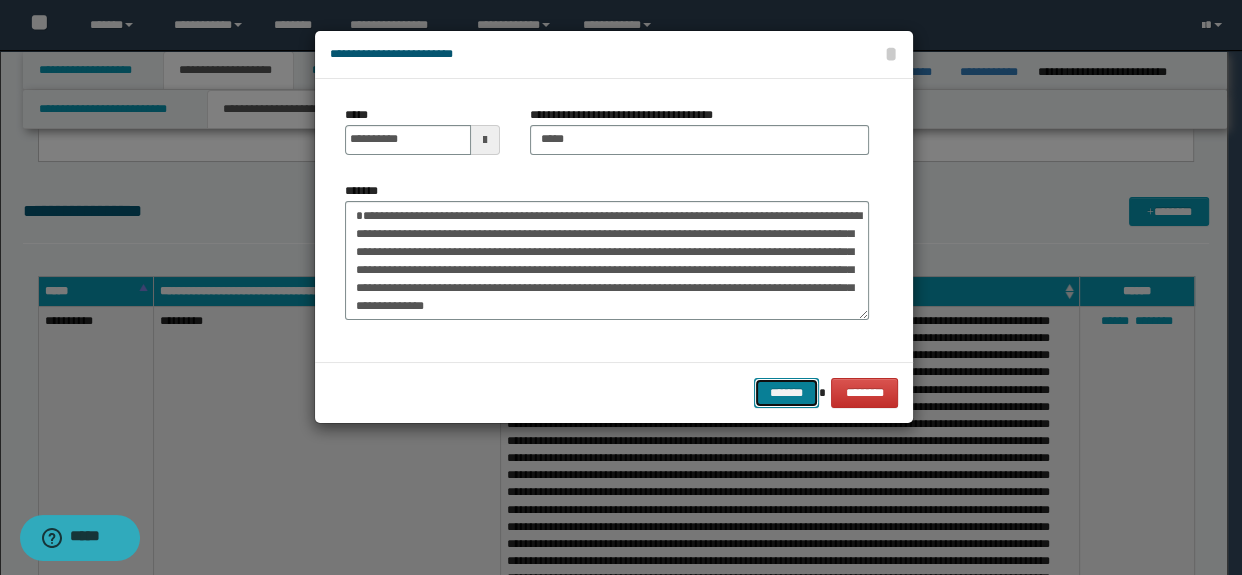 click on "*******" at bounding box center [786, 393] 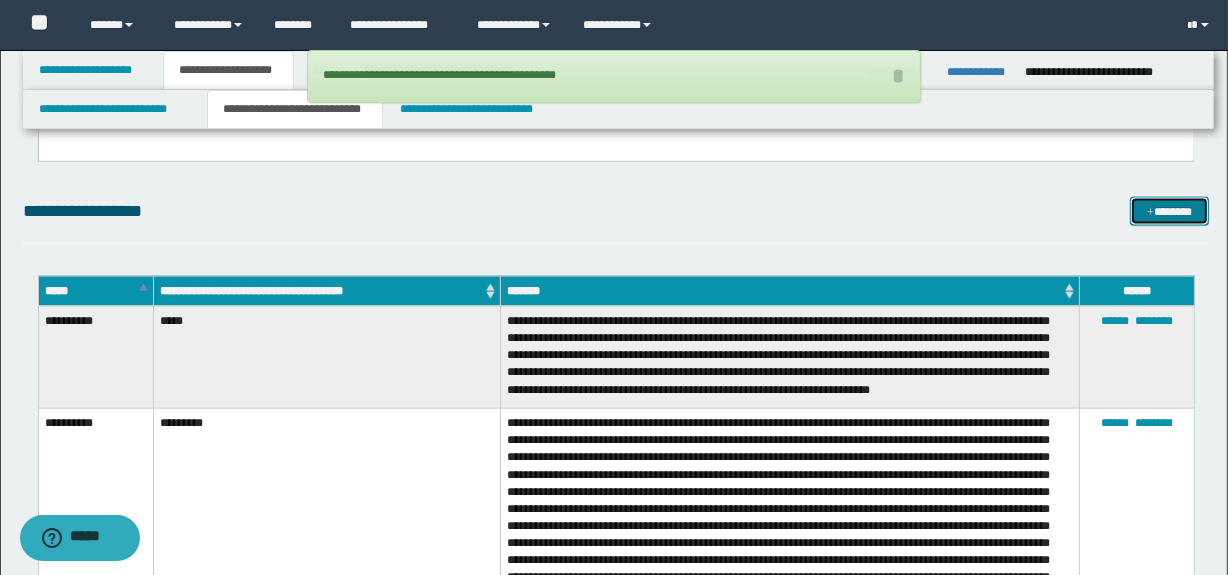 click on "*******" at bounding box center (1170, 212) 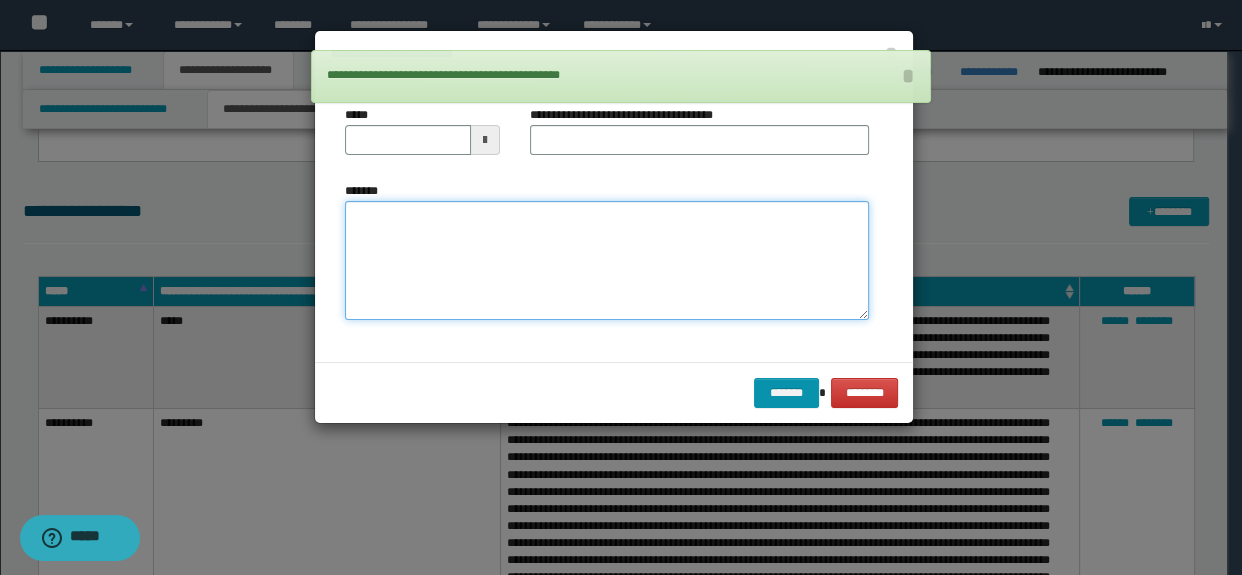 click on "*******" at bounding box center (607, 261) 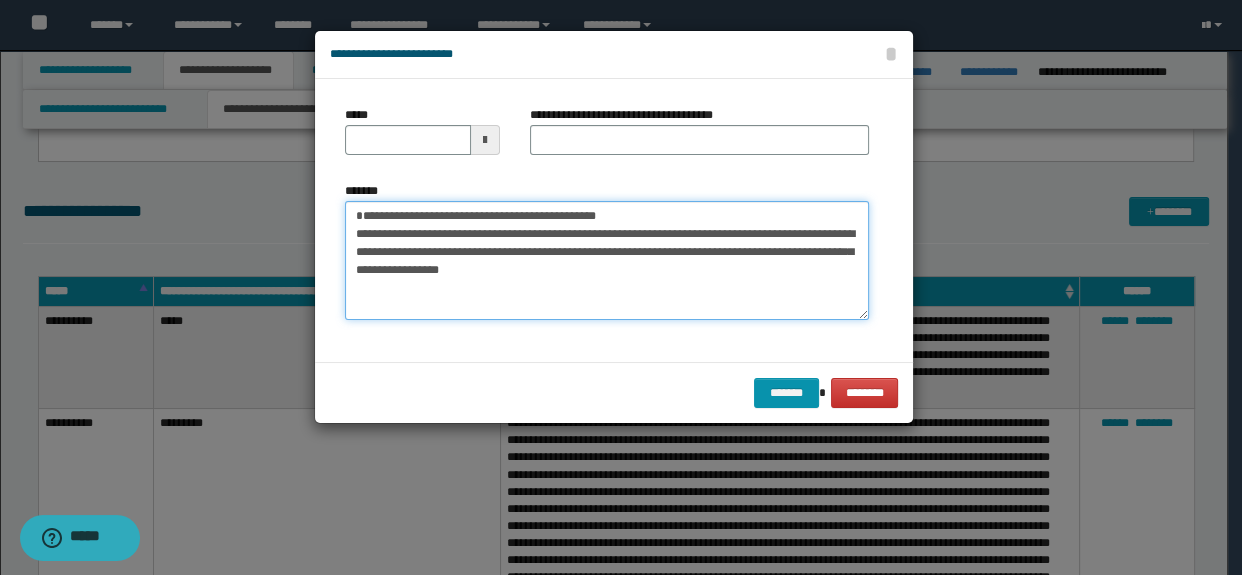 drag, startPoint x: 660, startPoint y: 237, endPoint x: 433, endPoint y: 237, distance: 227 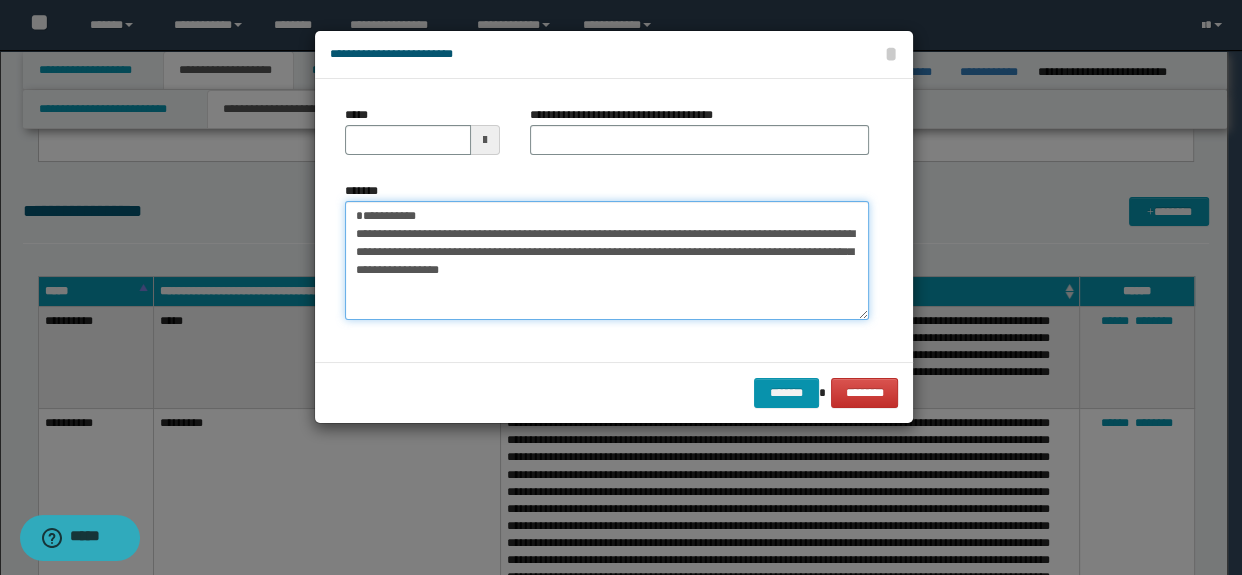 type on "**********" 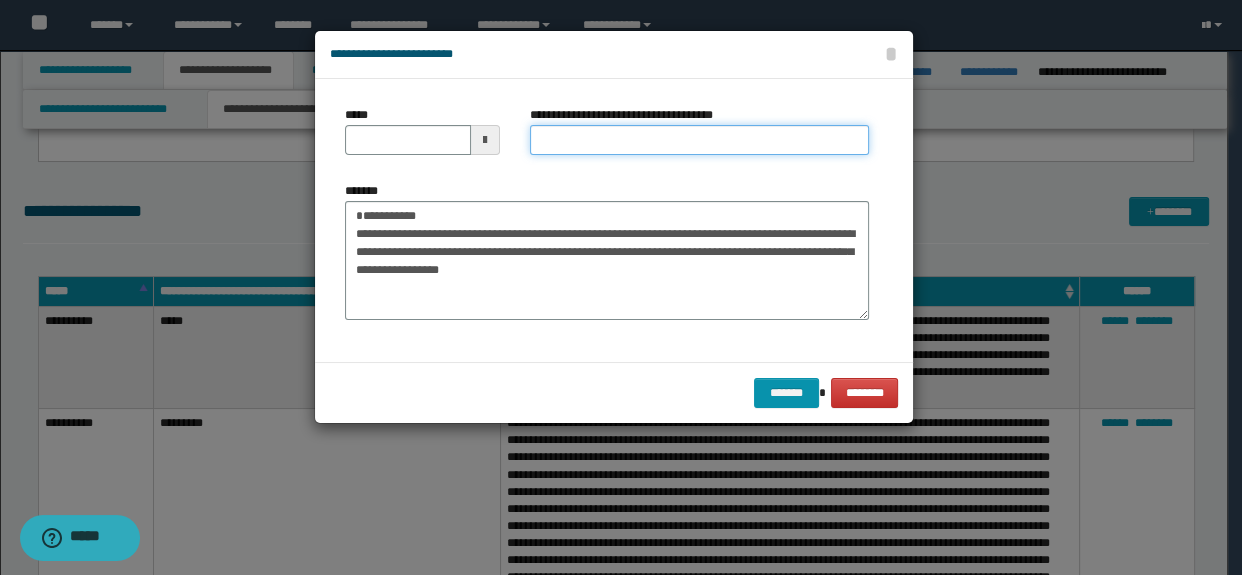 click on "**********" at bounding box center (700, 140) 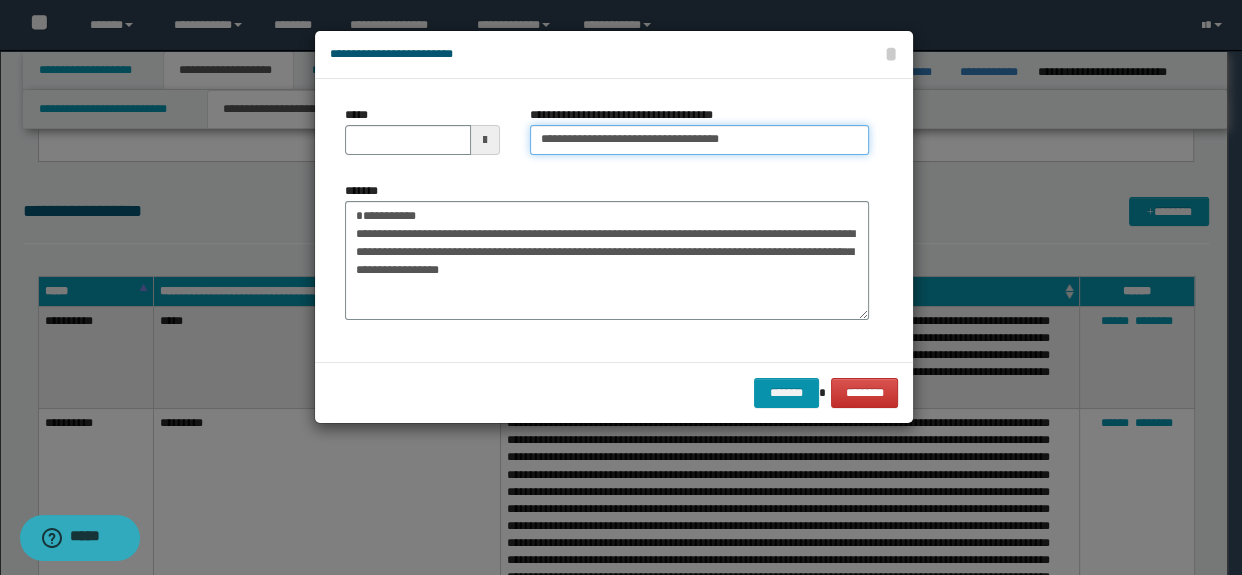 type on "**********" 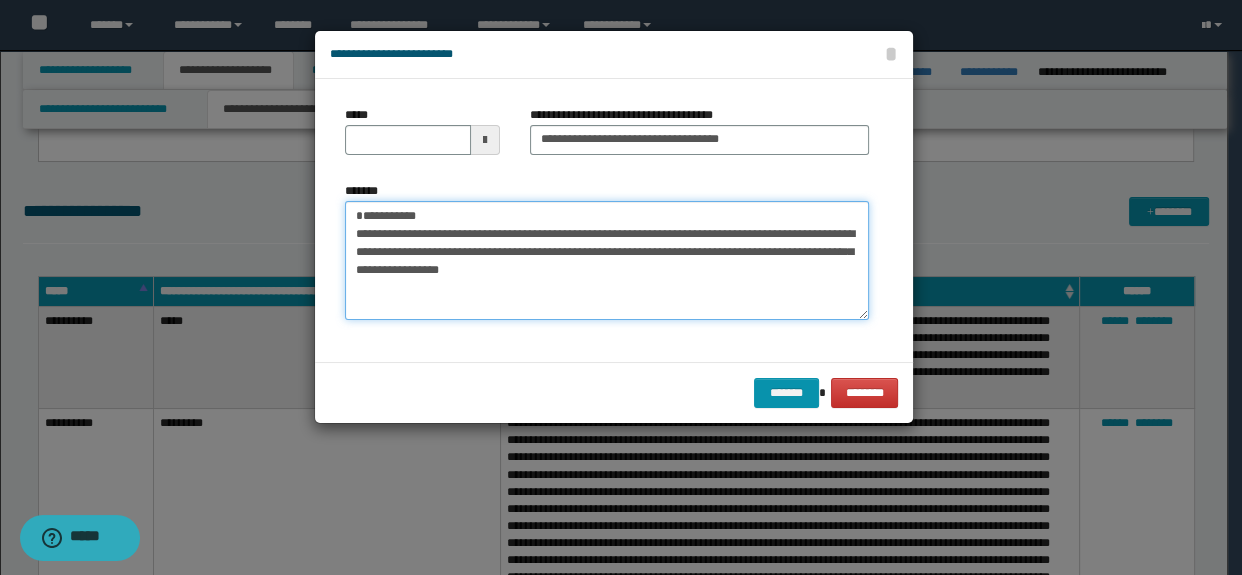 type on "**********" 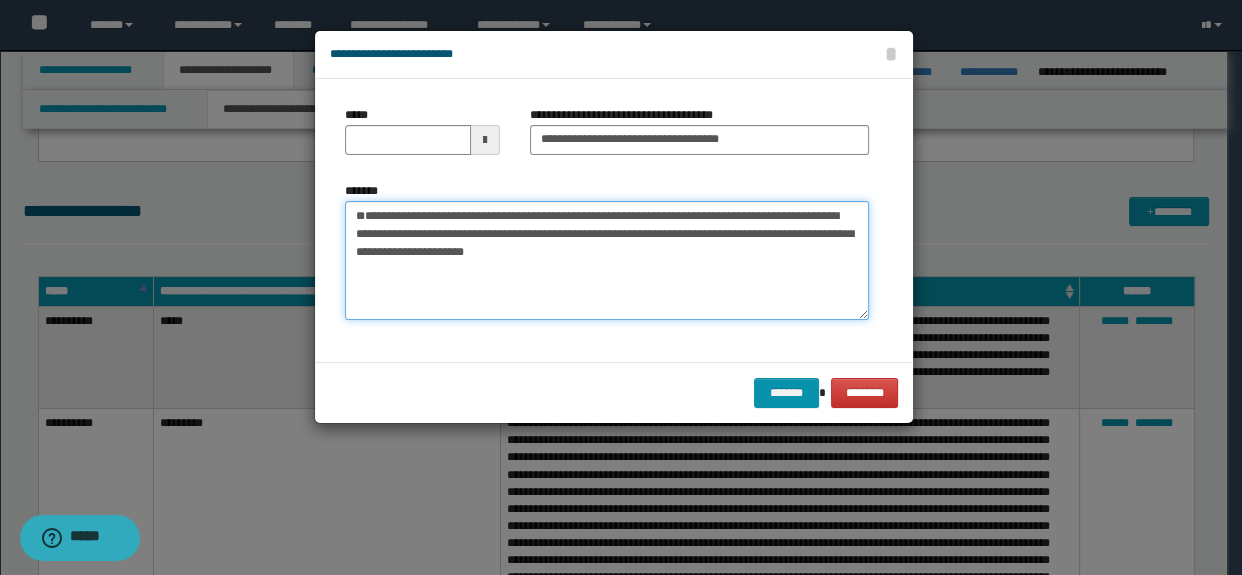 drag, startPoint x: 480, startPoint y: 228, endPoint x: 398, endPoint y: 168, distance: 101.607086 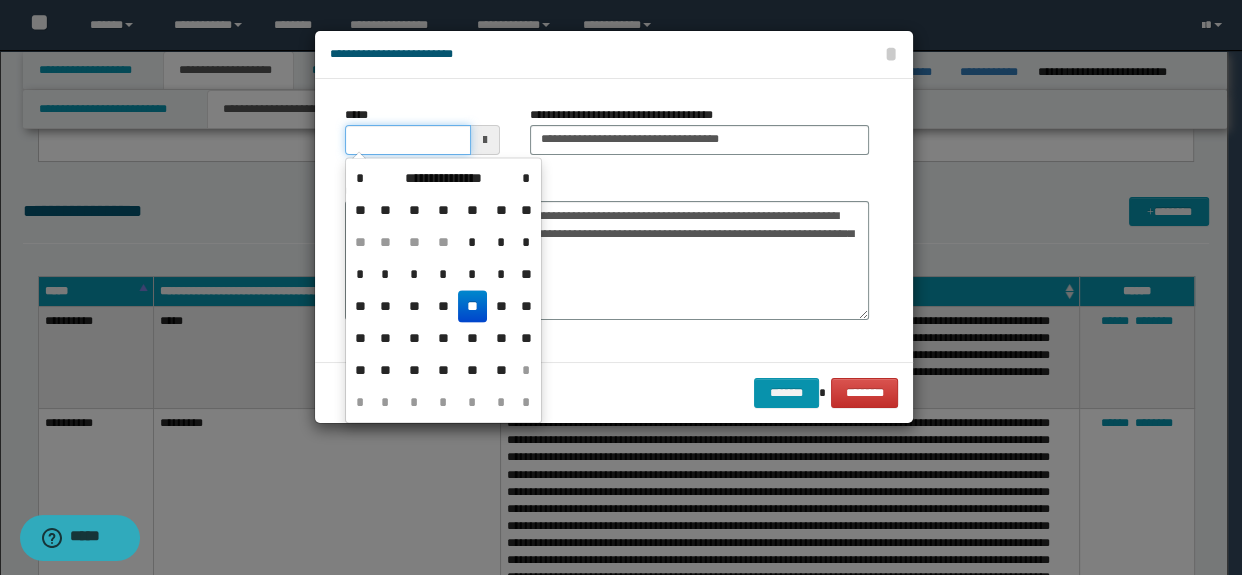 click on "*****" at bounding box center (408, 140) 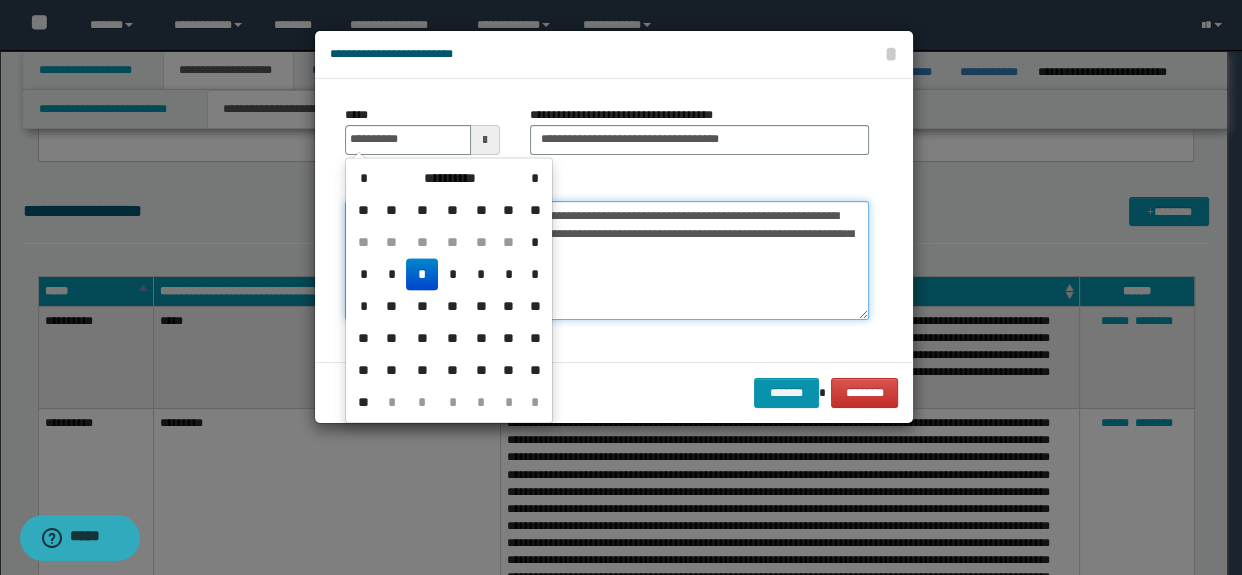 type on "**********" 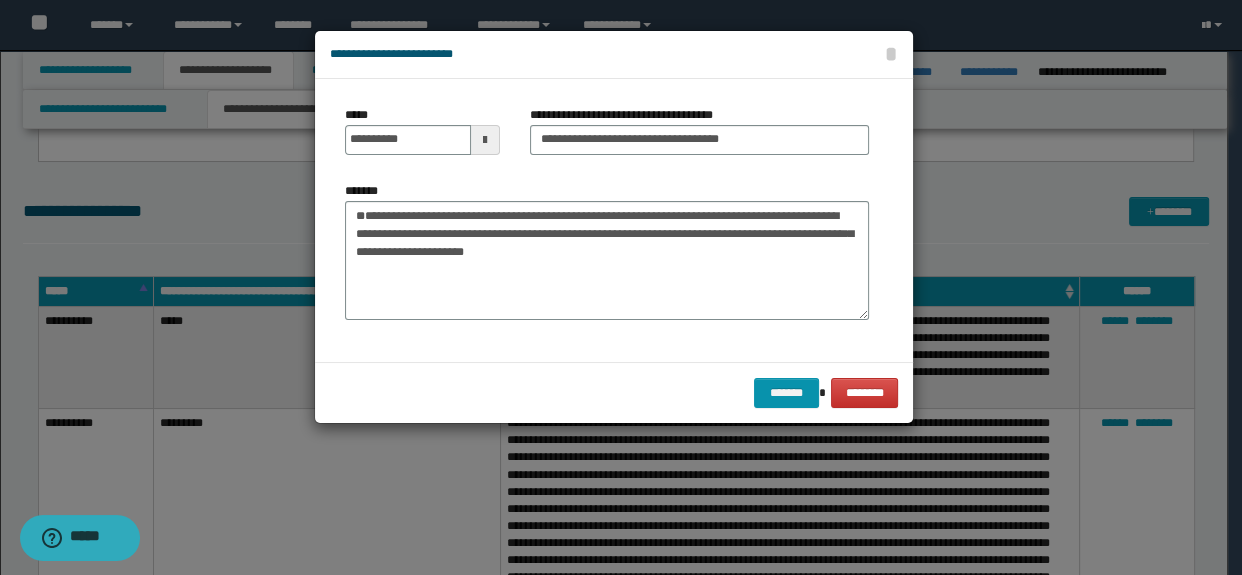click on "*******
********" at bounding box center [614, 392] 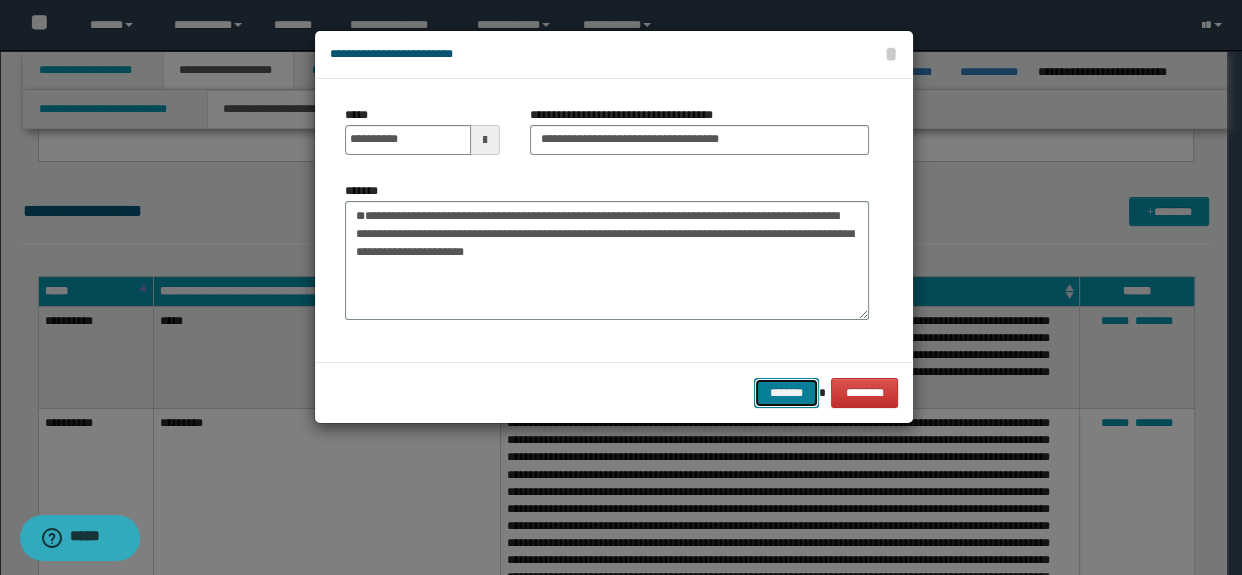 click on "*******" at bounding box center [786, 393] 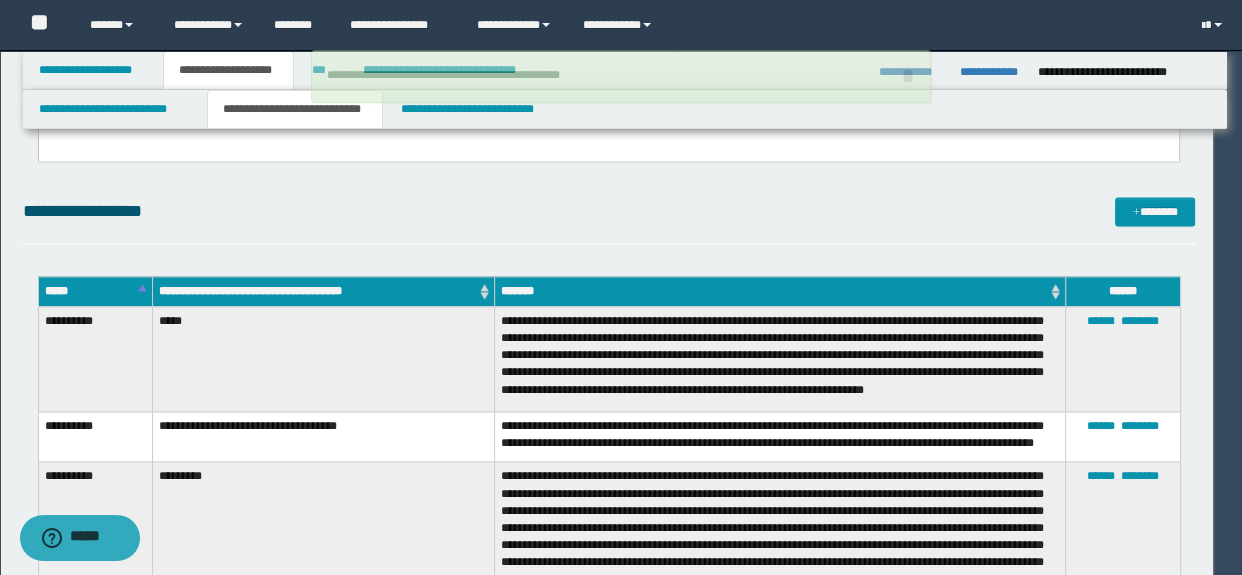type 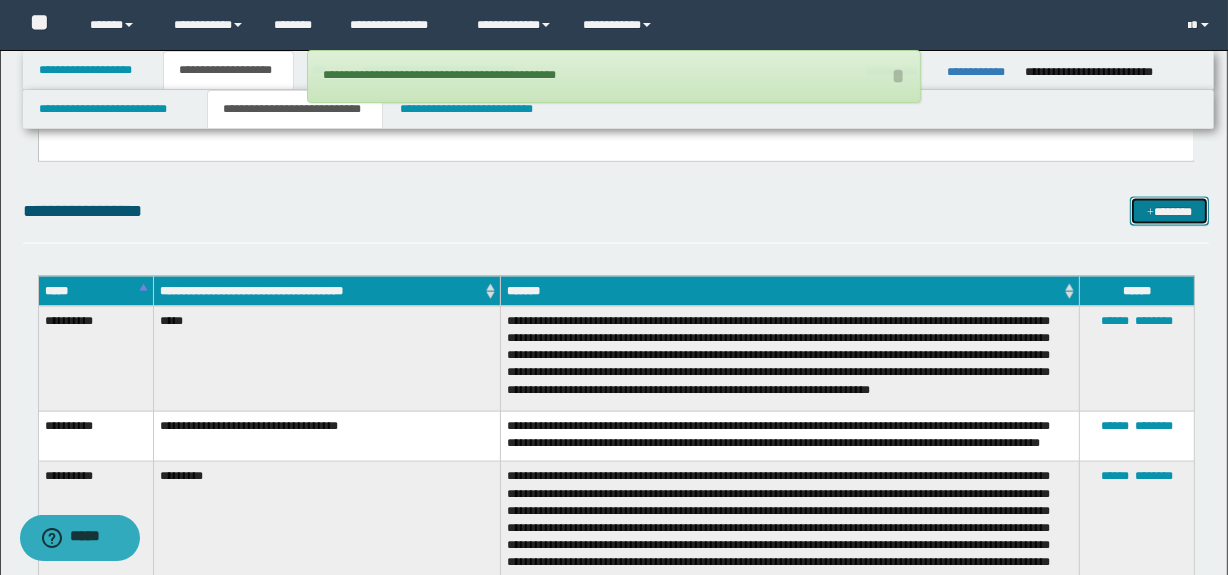 click on "*******" at bounding box center (1170, 212) 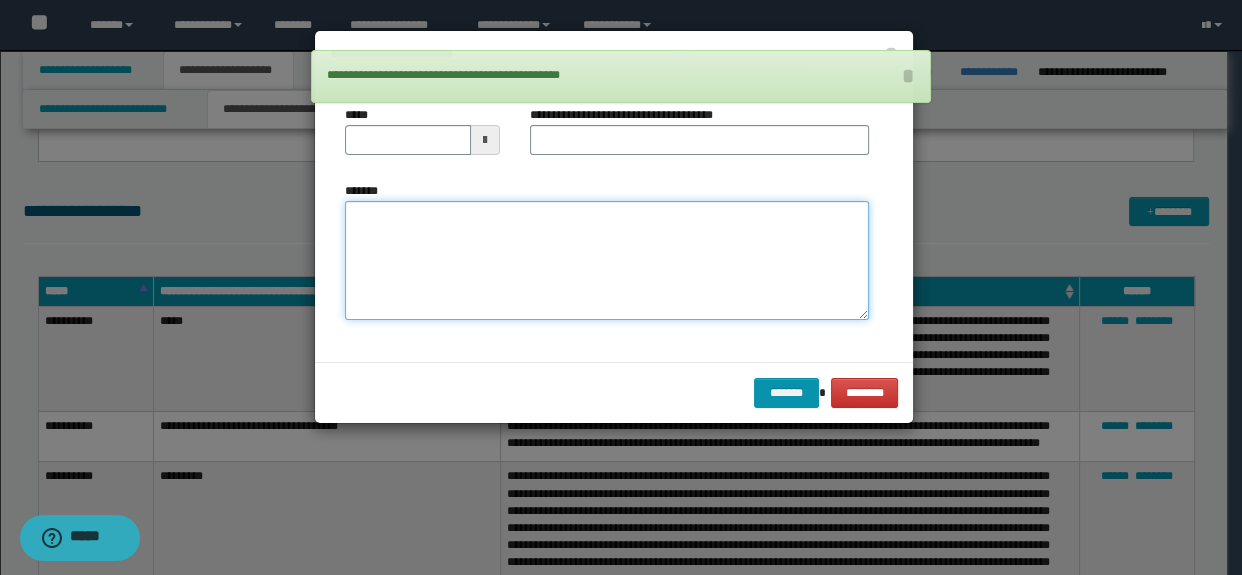 click on "*******" at bounding box center (607, 261) 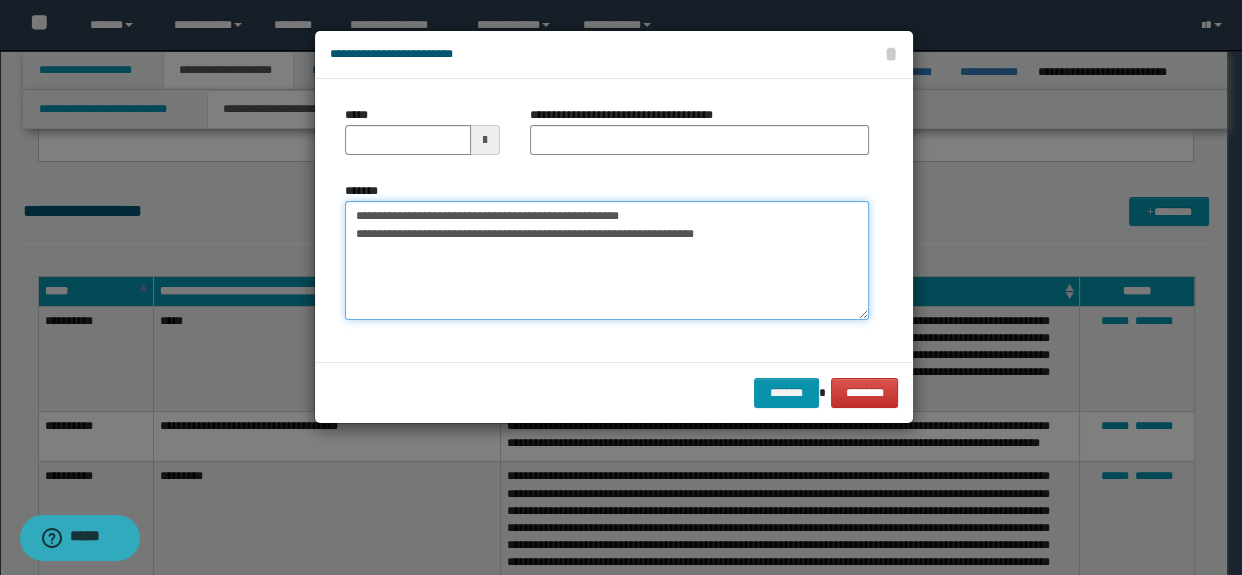 drag, startPoint x: 704, startPoint y: 212, endPoint x: 438, endPoint y: 212, distance: 266 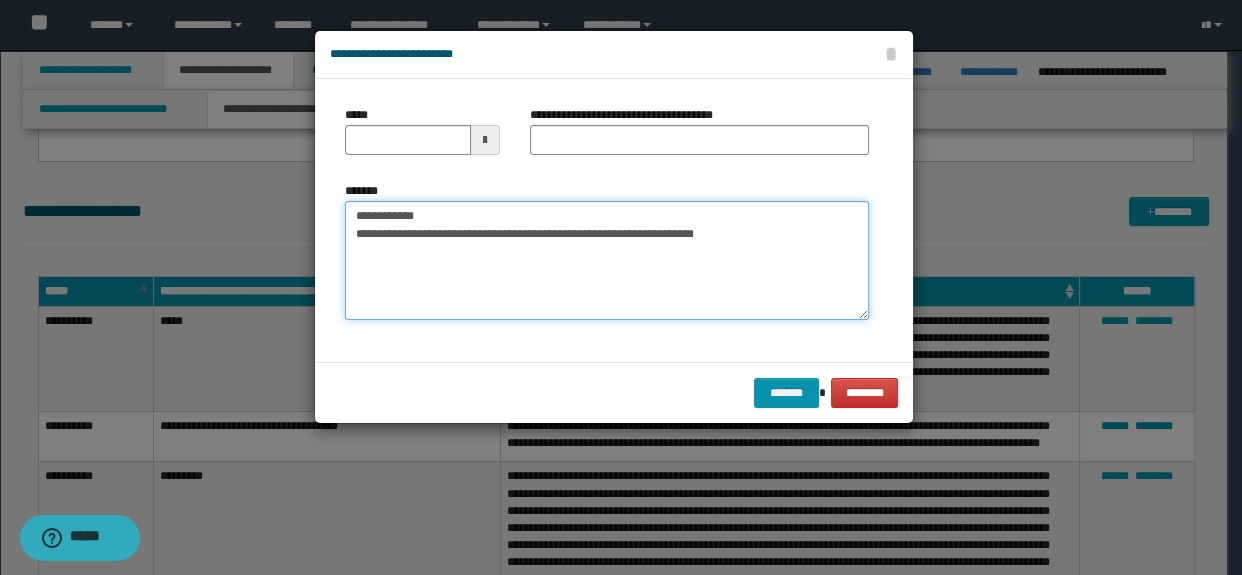 type on "**********" 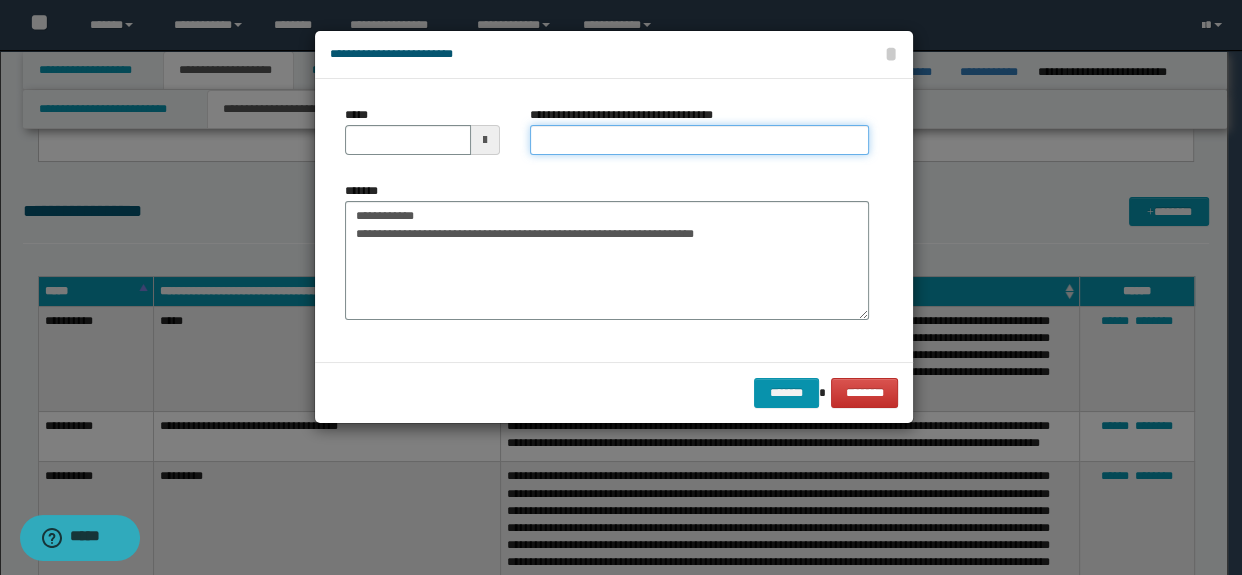 drag, startPoint x: 573, startPoint y: 152, endPoint x: 535, endPoint y: 176, distance: 44.94441 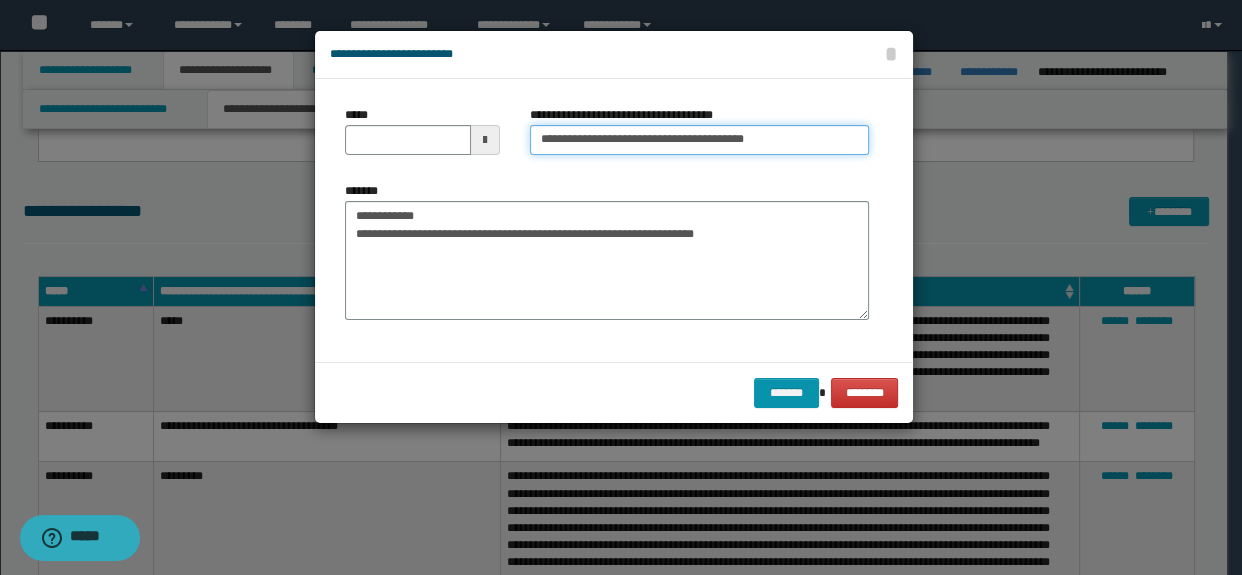 type on "**********" 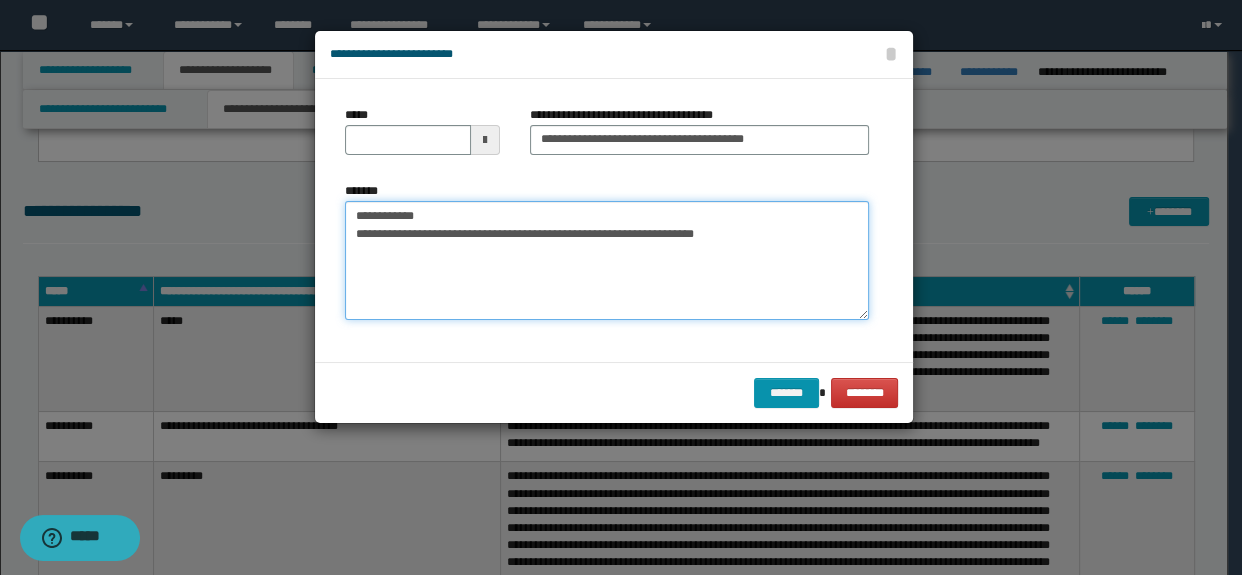 drag, startPoint x: 468, startPoint y: 212, endPoint x: 223, endPoint y: 210, distance: 245.00816 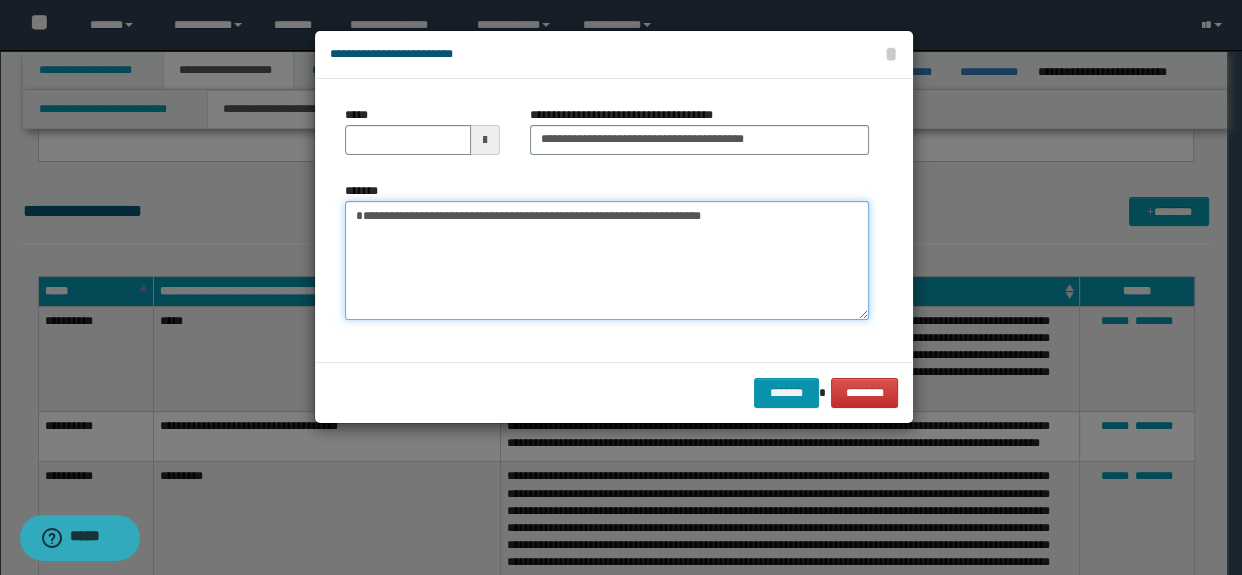 type 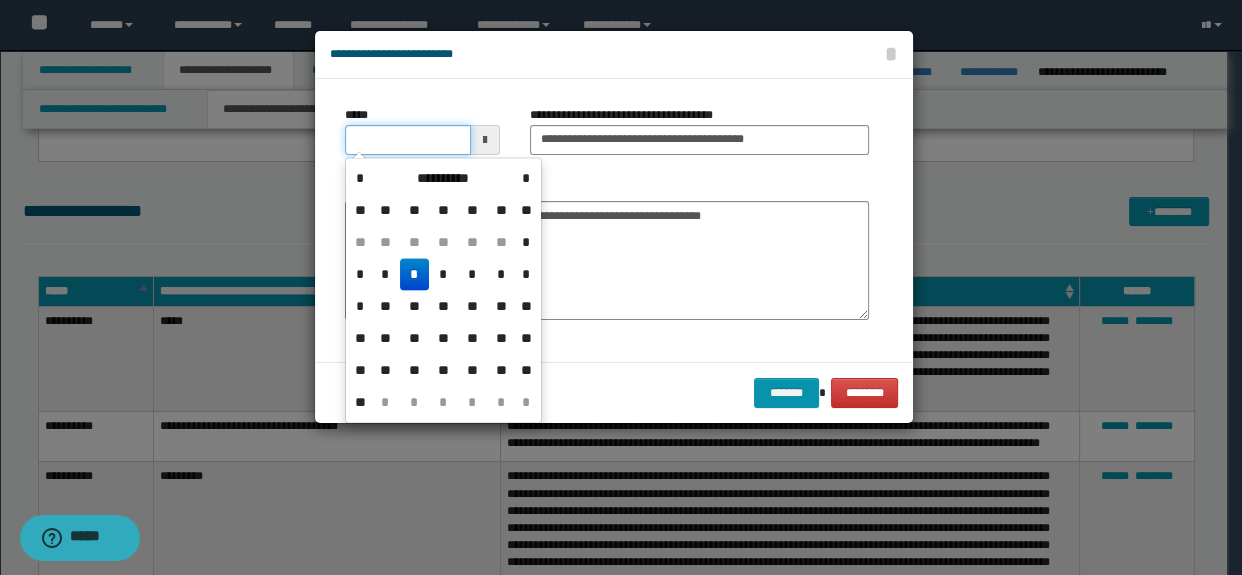 click on "*****" at bounding box center (408, 140) 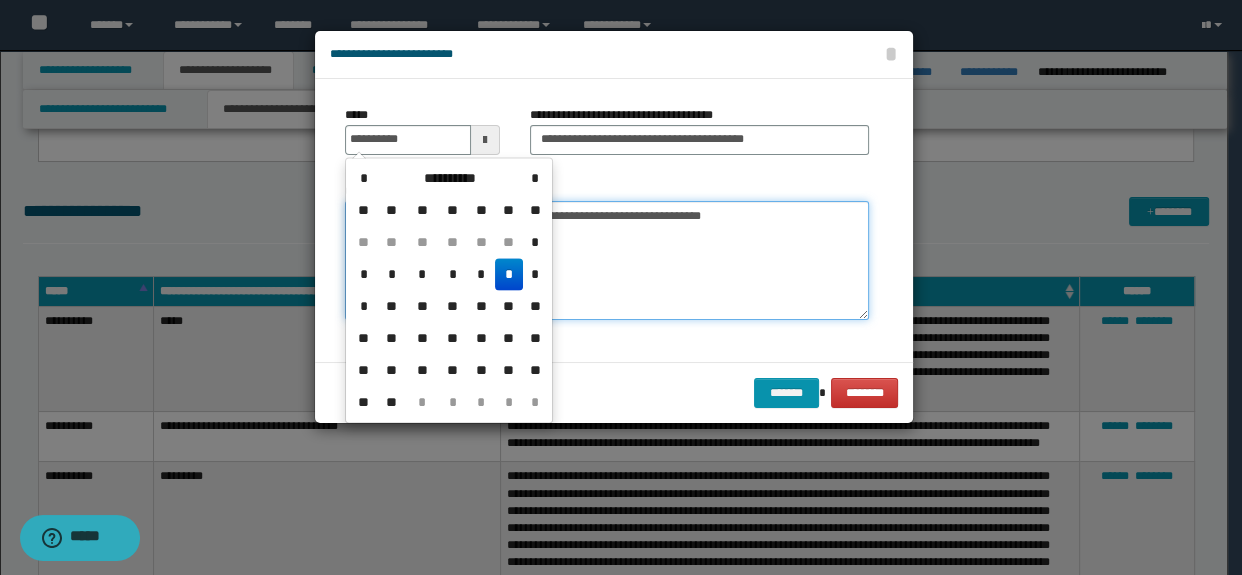 type on "**********" 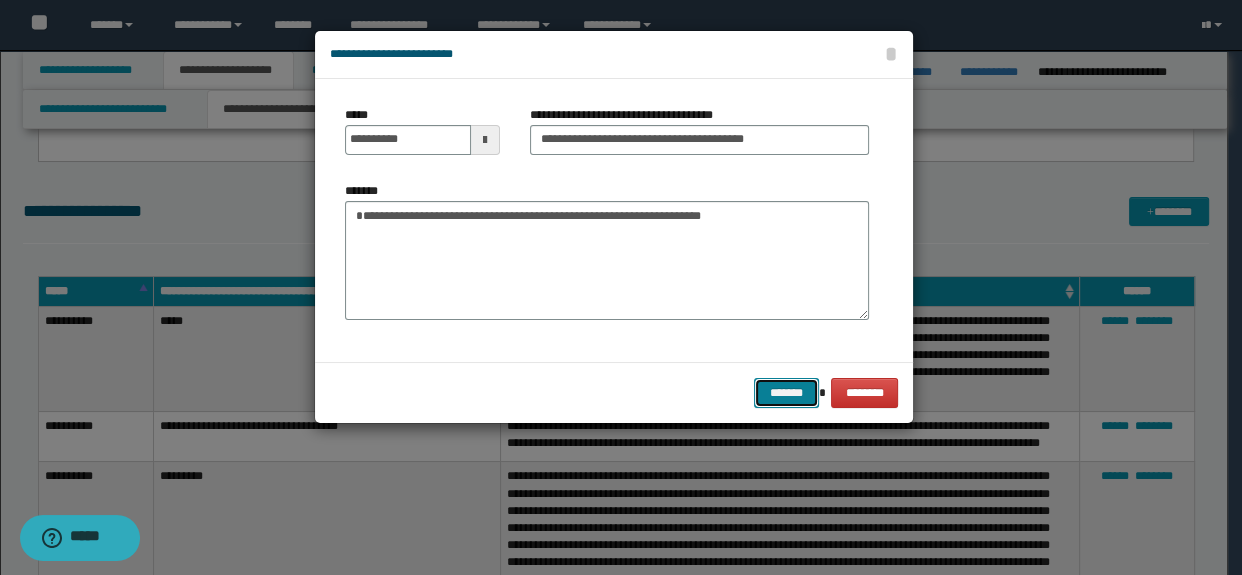 click on "*******" at bounding box center [786, 393] 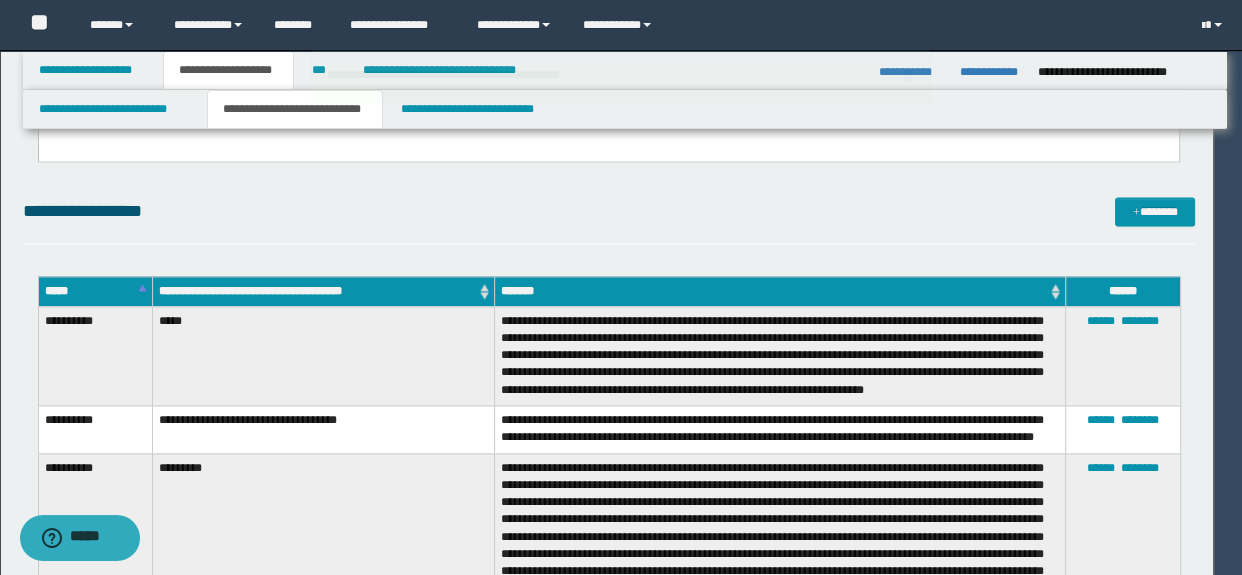 type 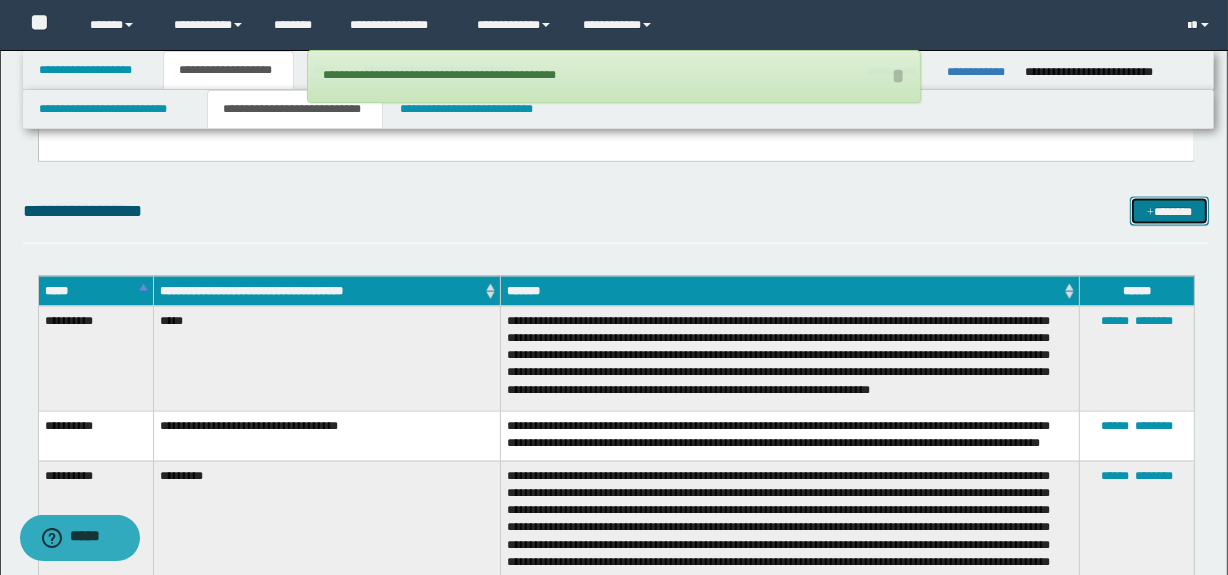 click on "*******" at bounding box center [1170, 212] 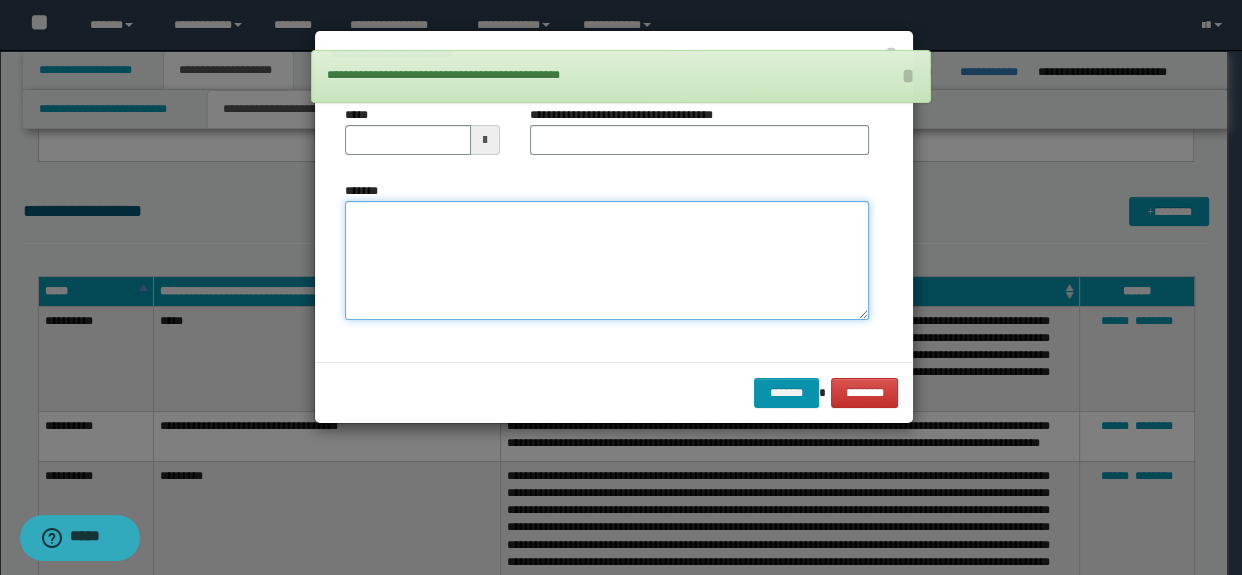 click on "*******" at bounding box center [607, 261] 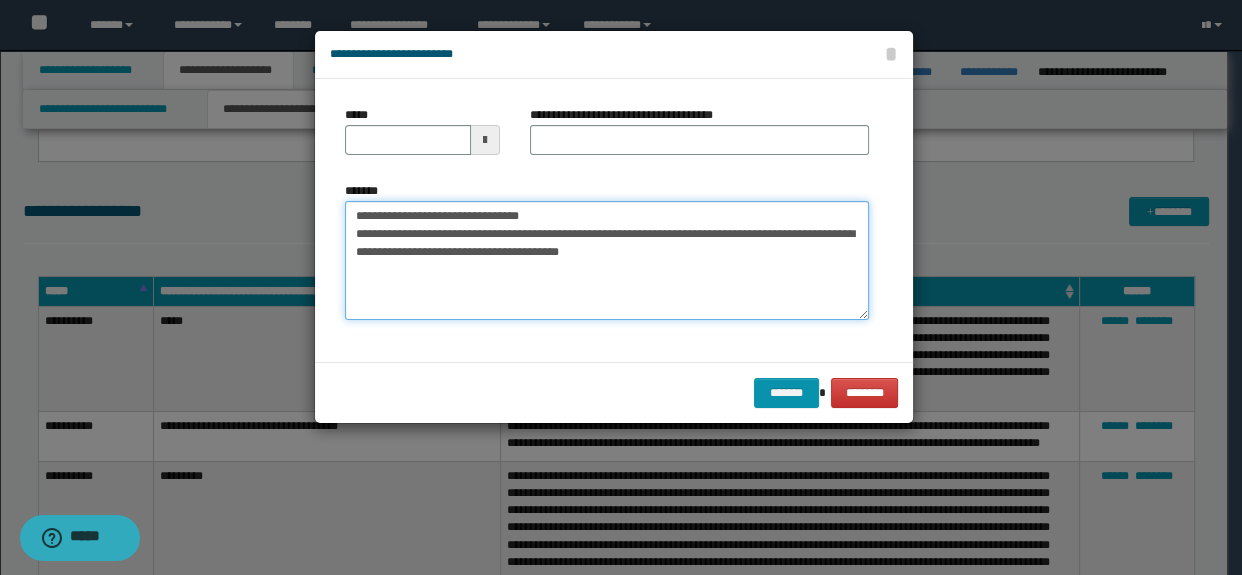 drag, startPoint x: 570, startPoint y: 213, endPoint x: 442, endPoint y: 210, distance: 128.03516 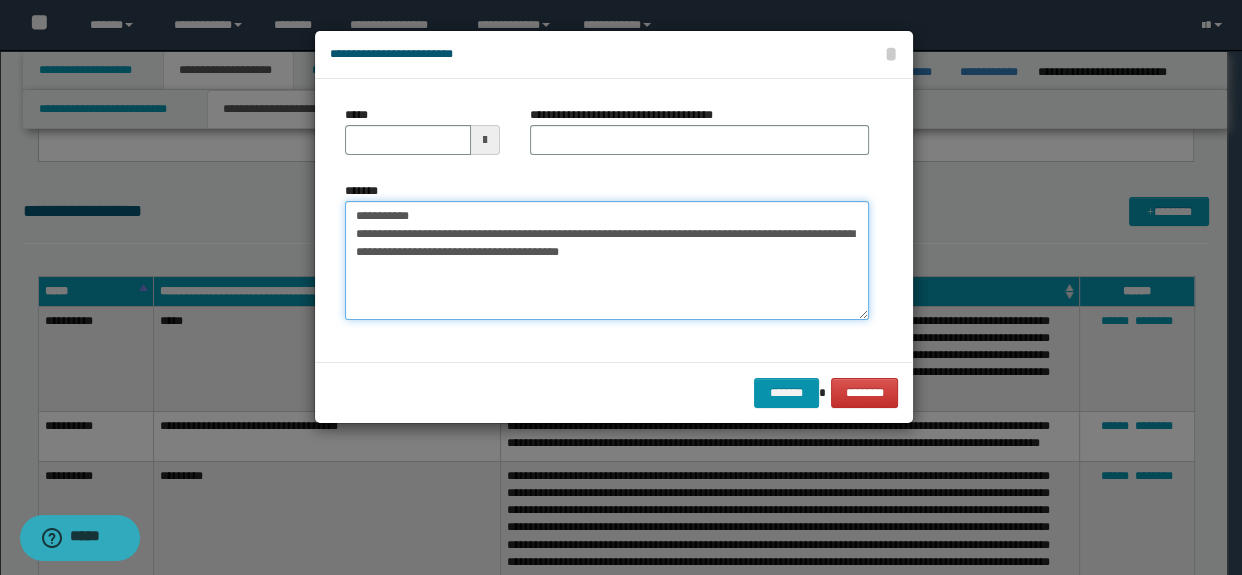 type on "**********" 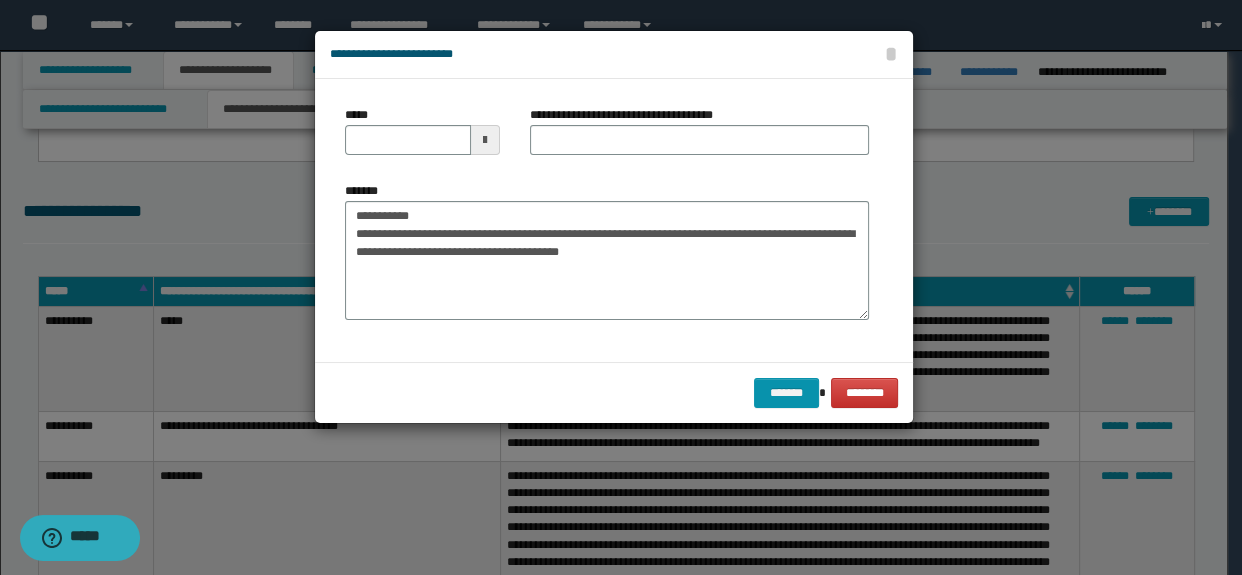 click on "**********" at bounding box center [629, 115] 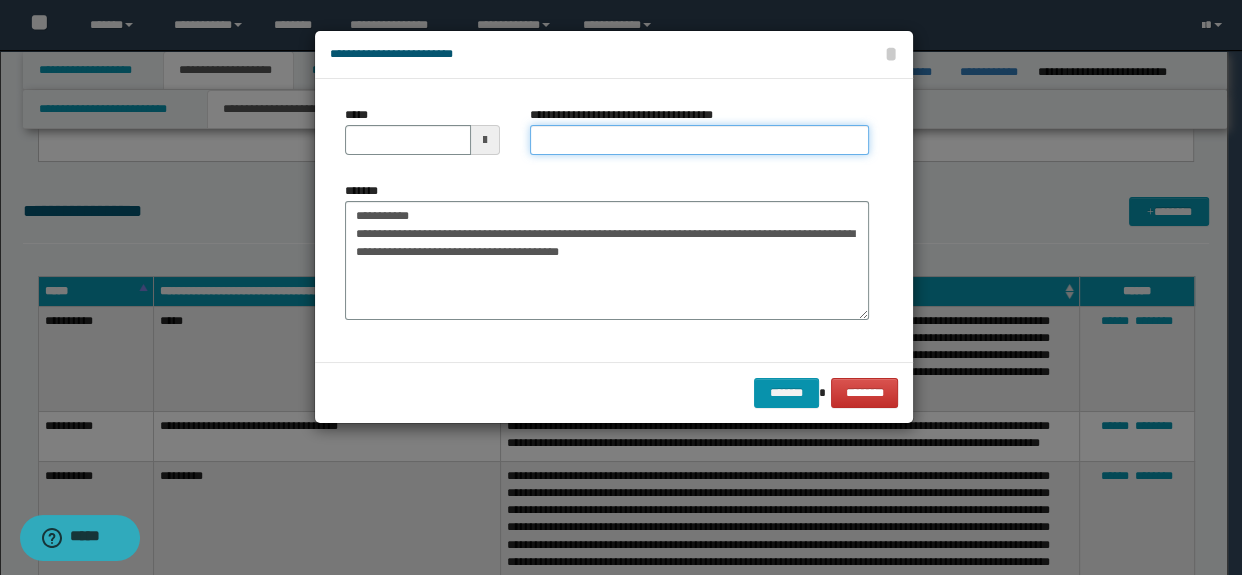 click on "**********" at bounding box center (700, 140) 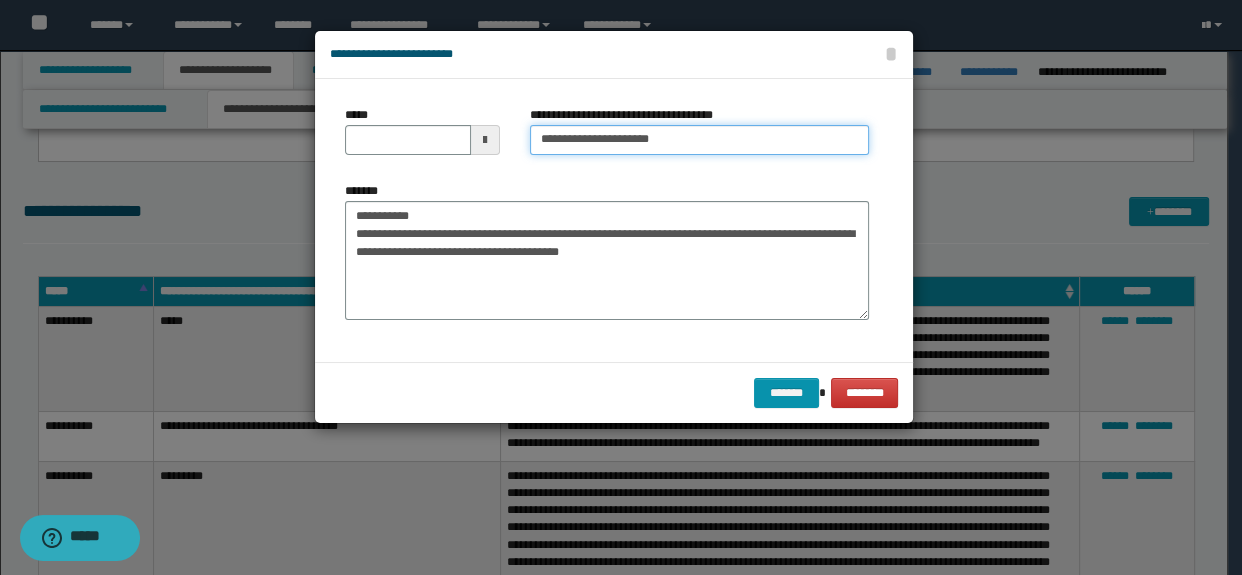 type on "**********" 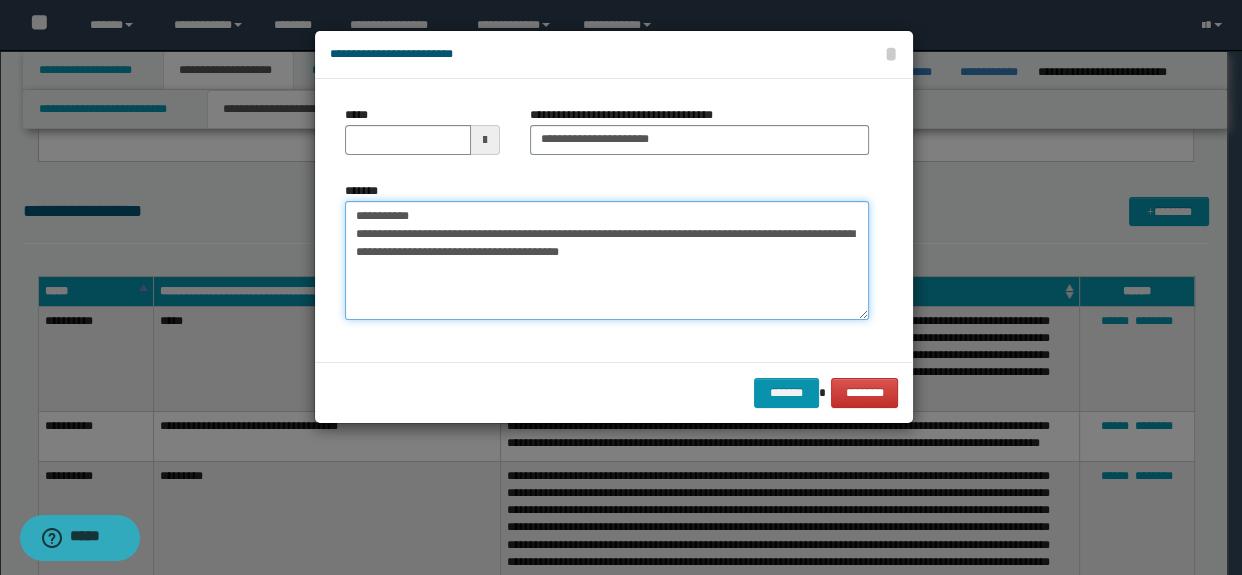 drag, startPoint x: 438, startPoint y: 218, endPoint x: 137, endPoint y: 192, distance: 302.12085 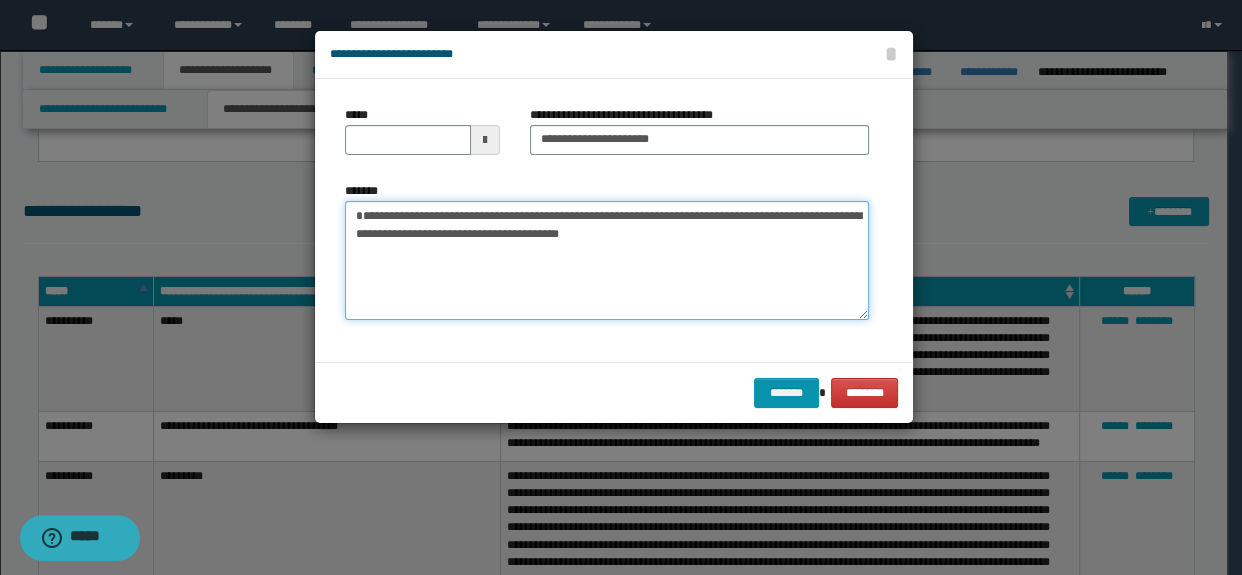 type 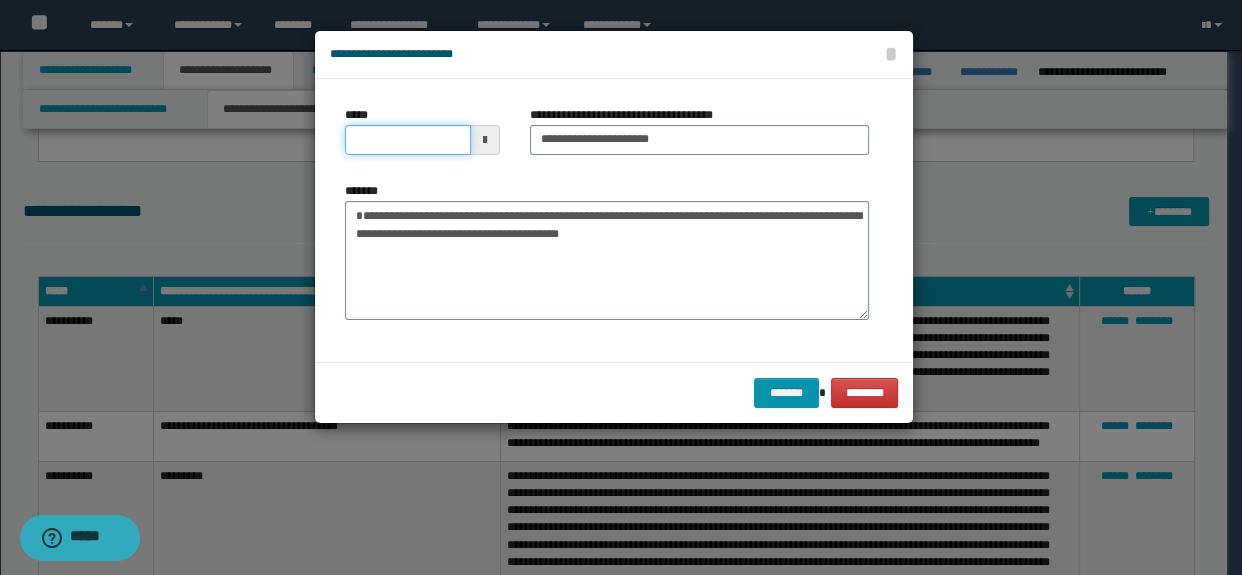 click on "*****" at bounding box center (408, 140) 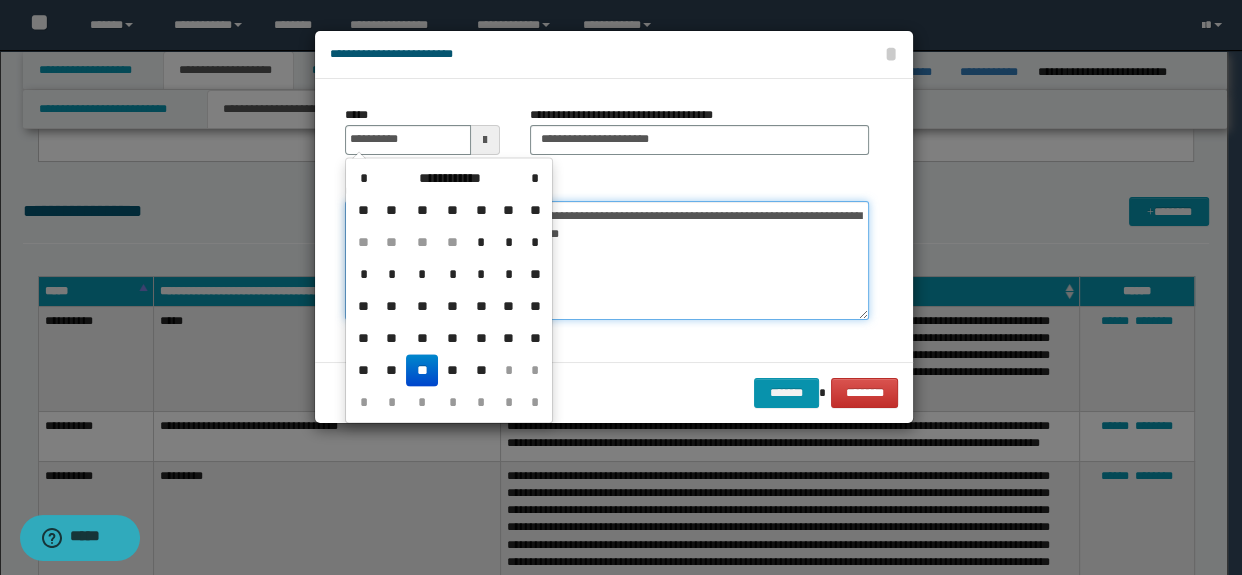 type on "**********" 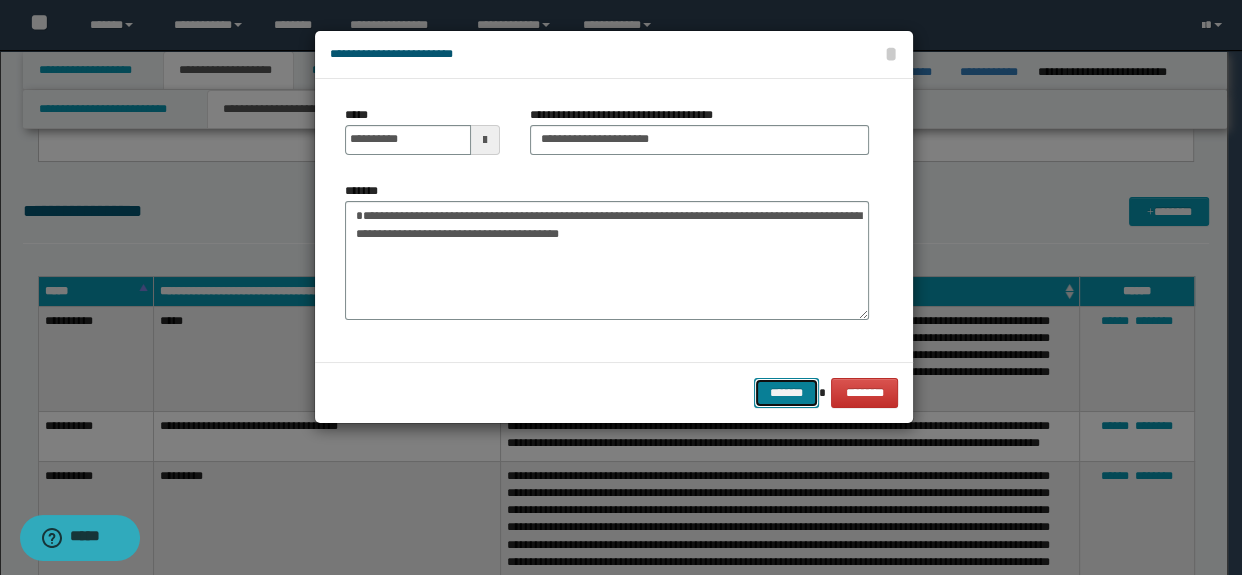 click on "*******" at bounding box center (786, 393) 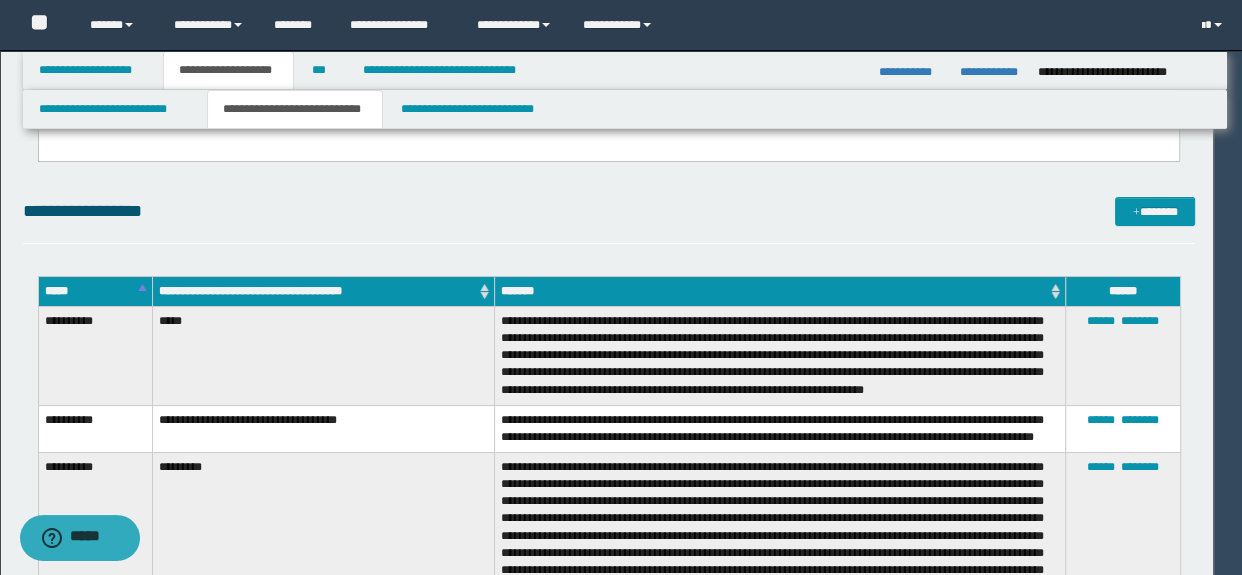 type 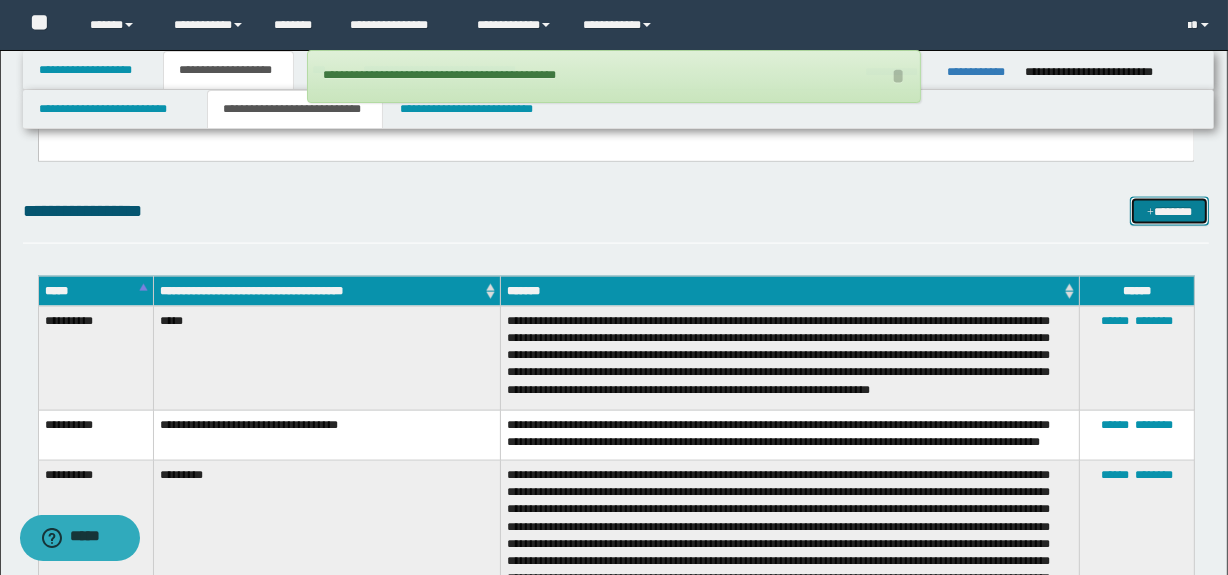 click at bounding box center [1150, 213] 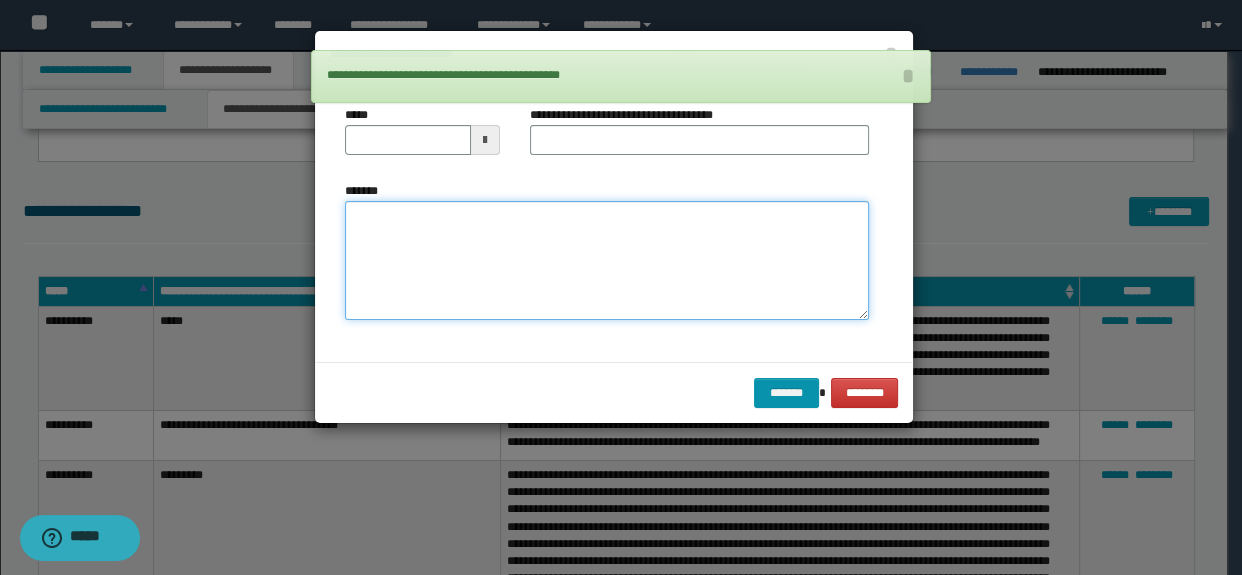click on "*******" at bounding box center (607, 261) 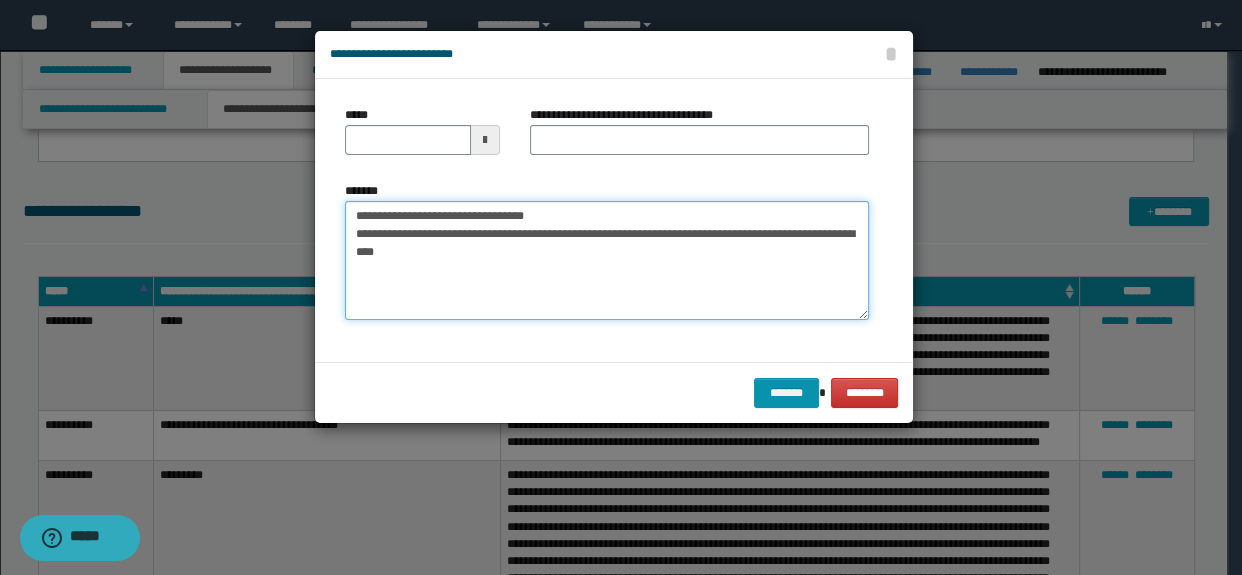drag, startPoint x: 570, startPoint y: 224, endPoint x: 466, endPoint y: 224, distance: 104 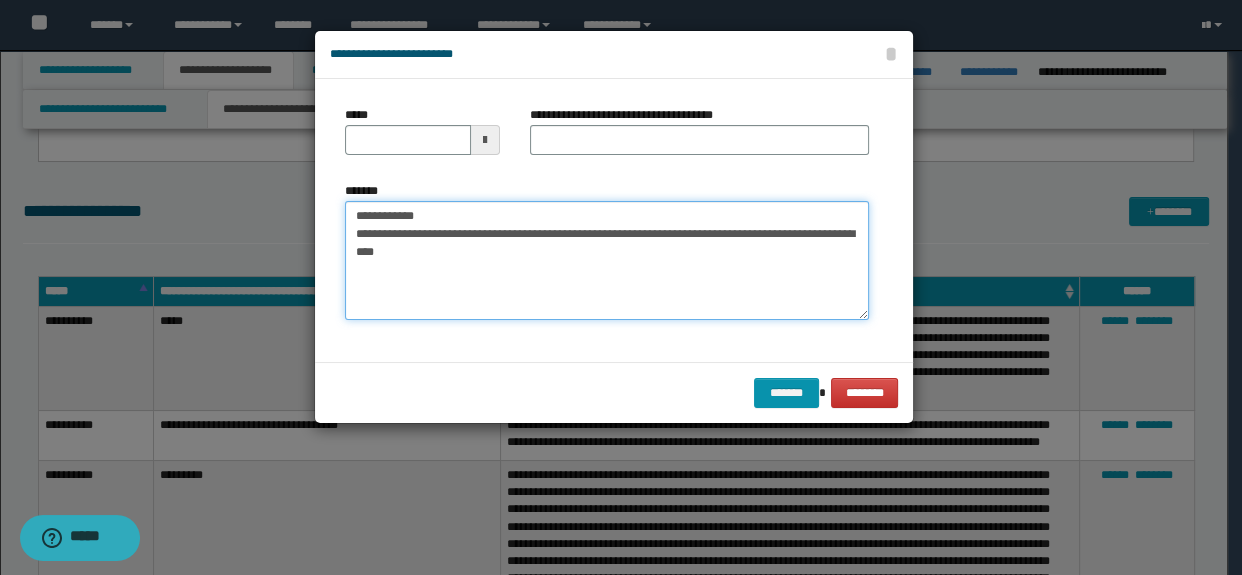 type on "**********" 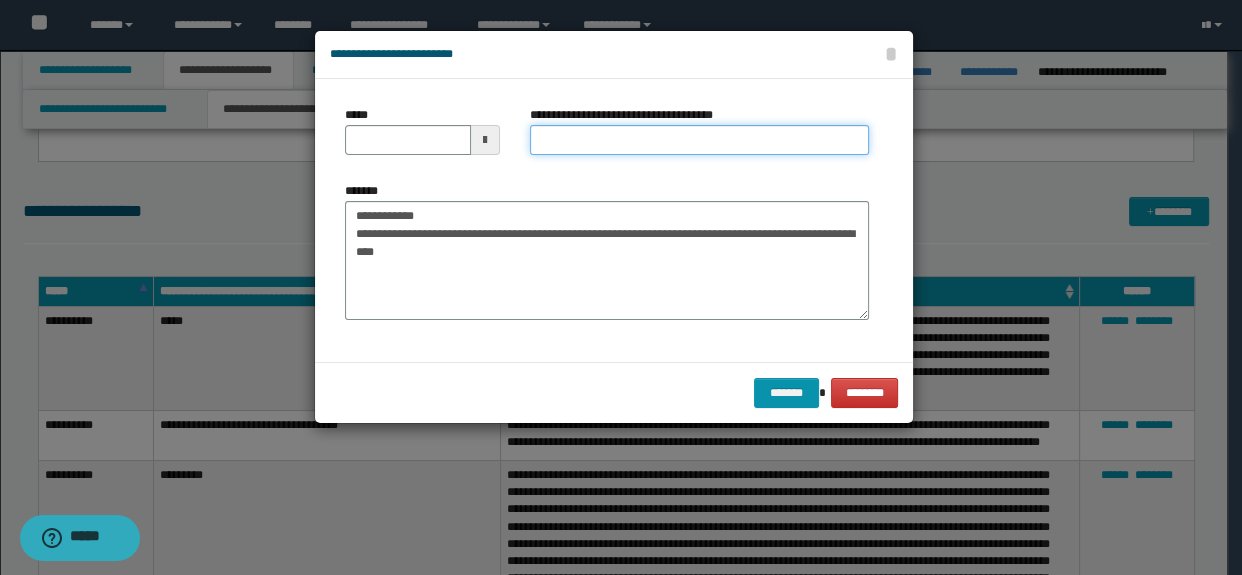 drag, startPoint x: 541, startPoint y: 143, endPoint x: 521, endPoint y: 159, distance: 25.612497 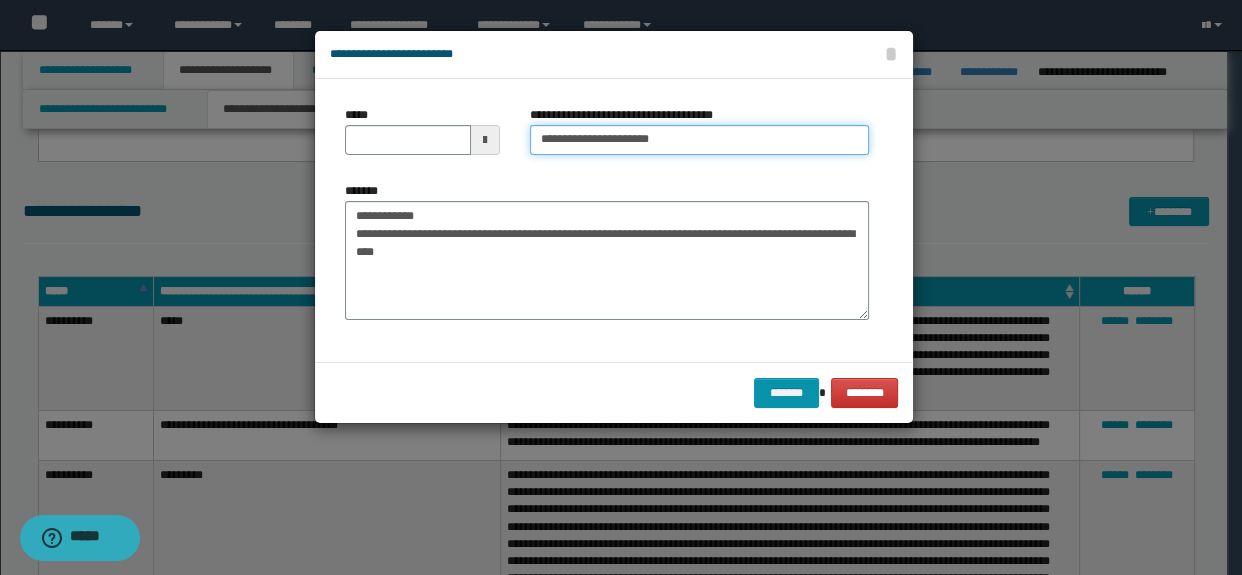 type on "**********" 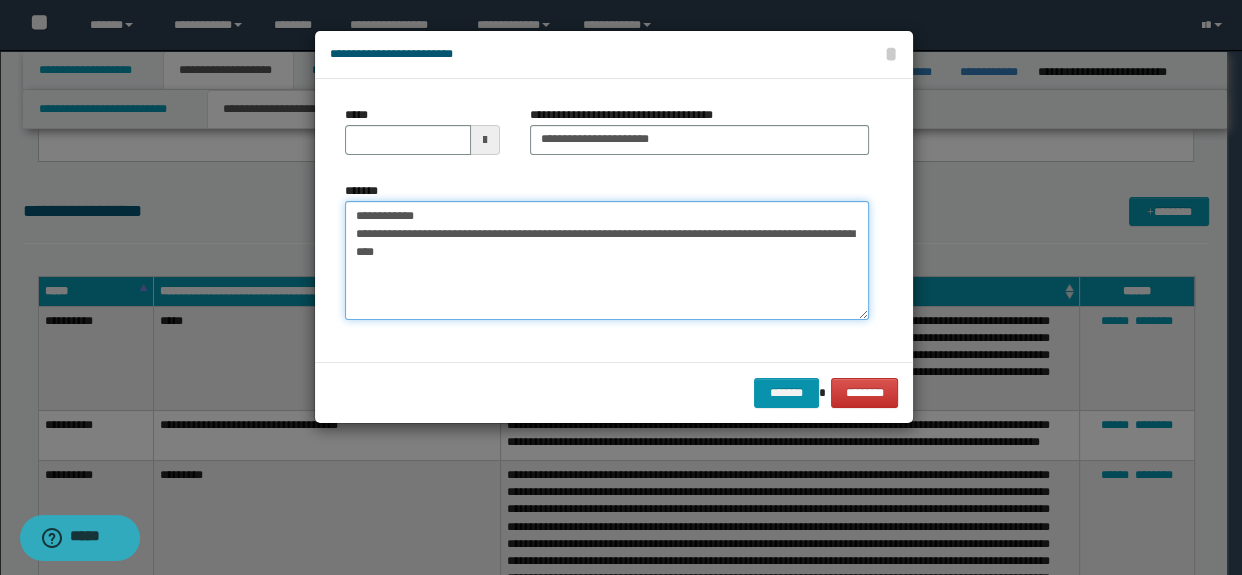 drag, startPoint x: 438, startPoint y: 211, endPoint x: 205, endPoint y: 204, distance: 233.10513 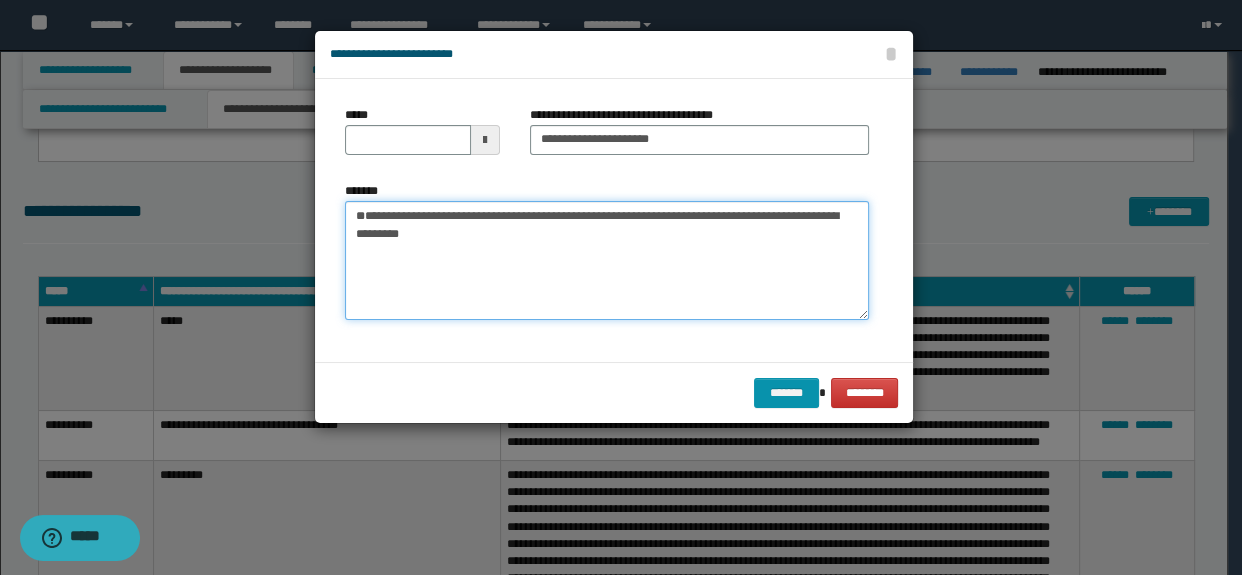 type 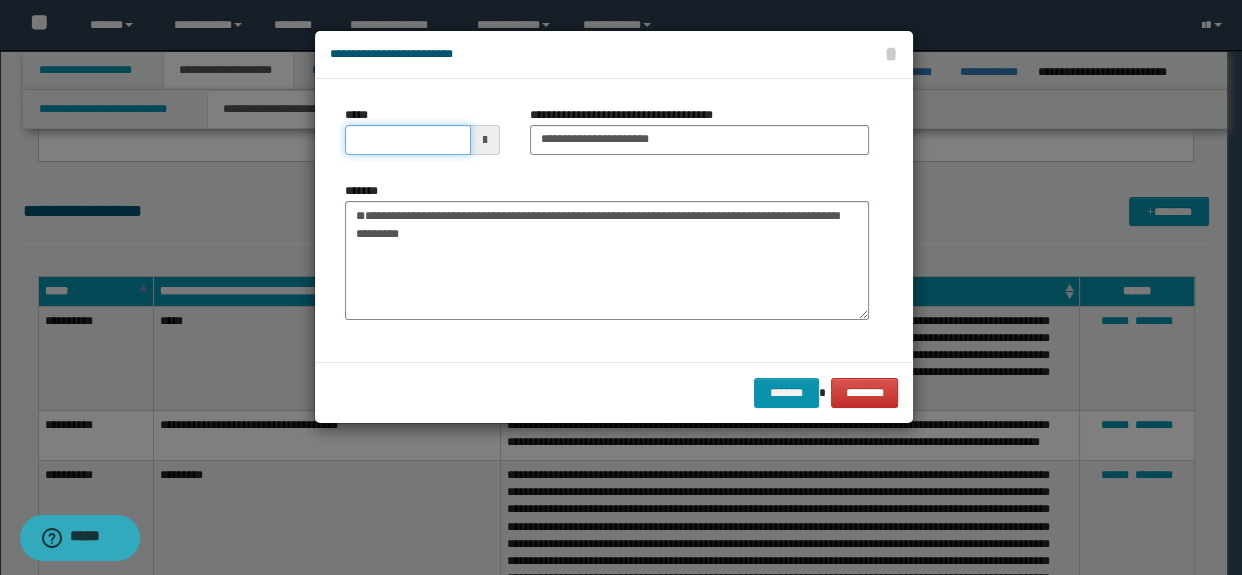 click on "*****" at bounding box center (408, 140) 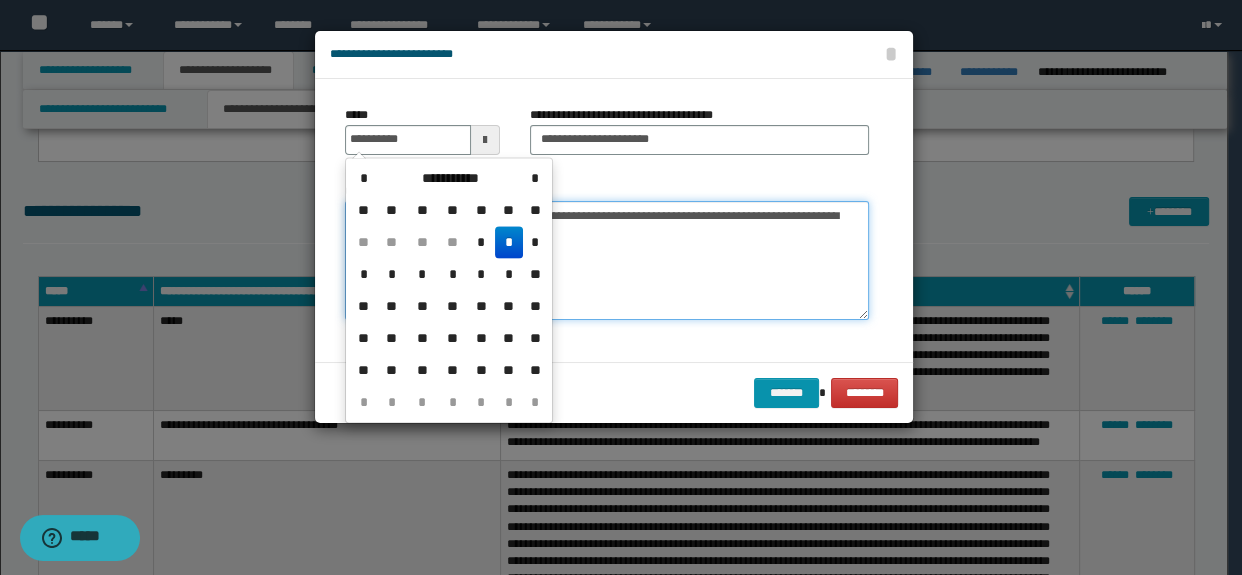 type on "**********" 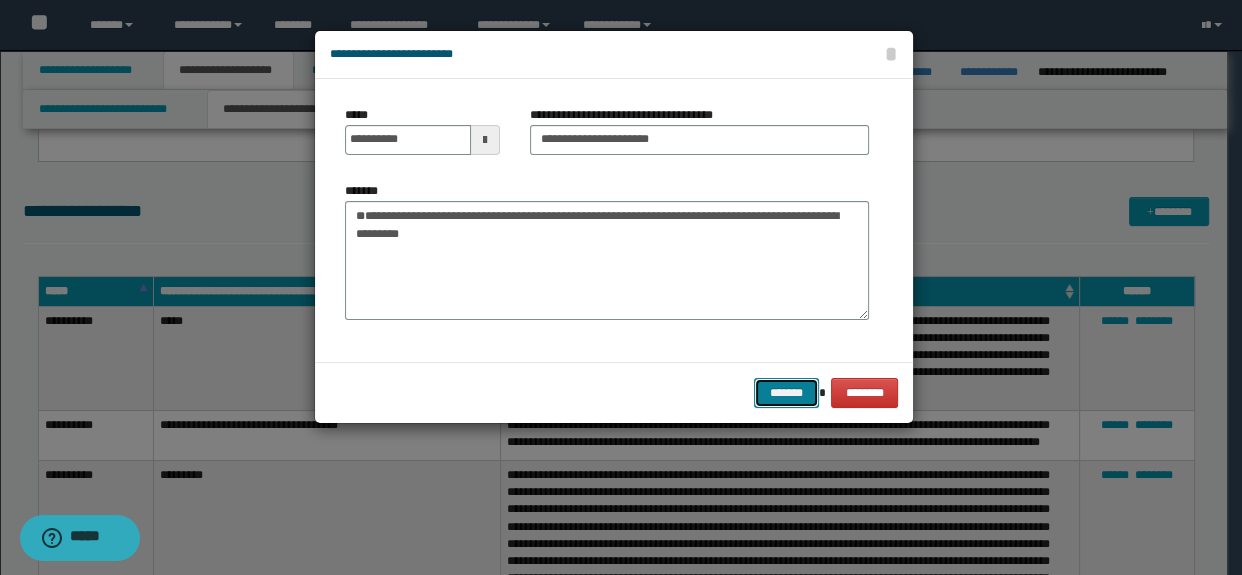 click on "*******" at bounding box center [786, 393] 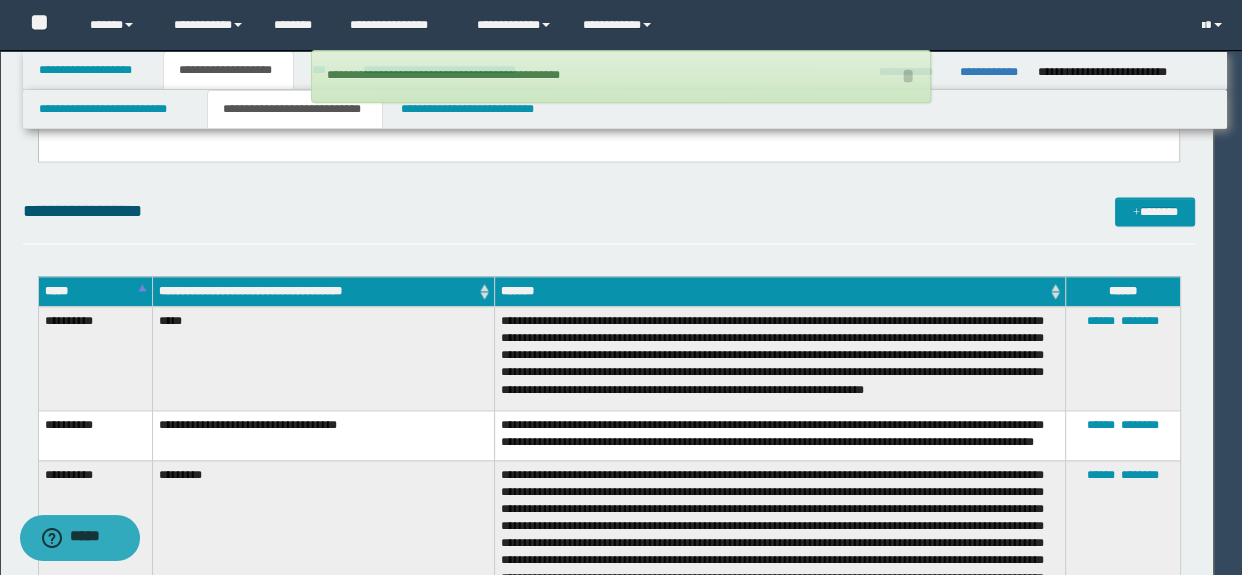 type 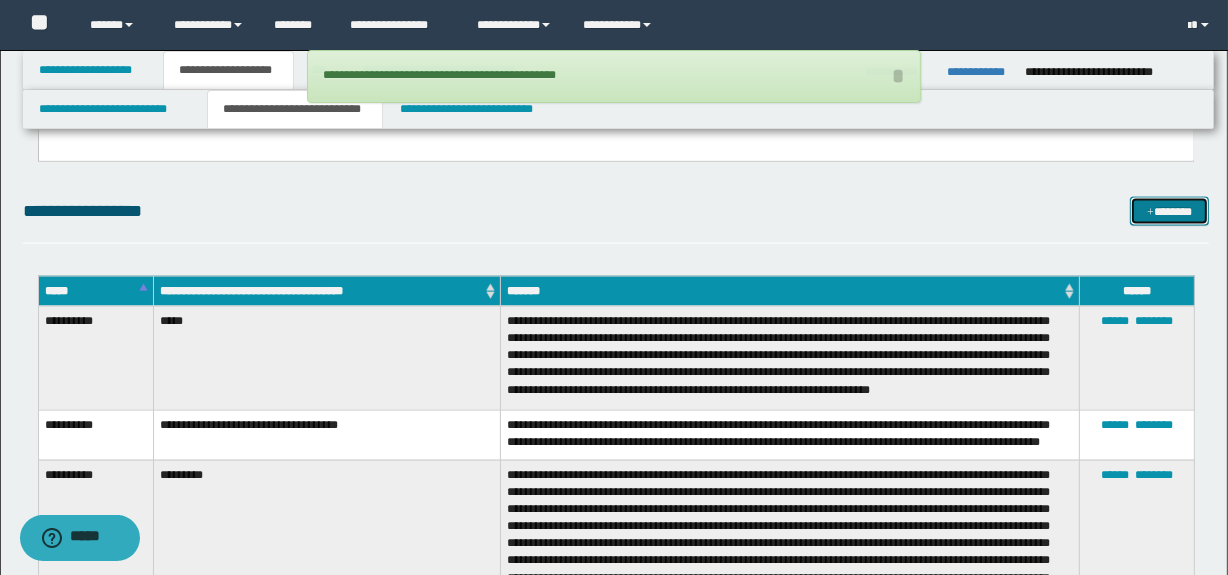click on "*******" at bounding box center (1170, 212) 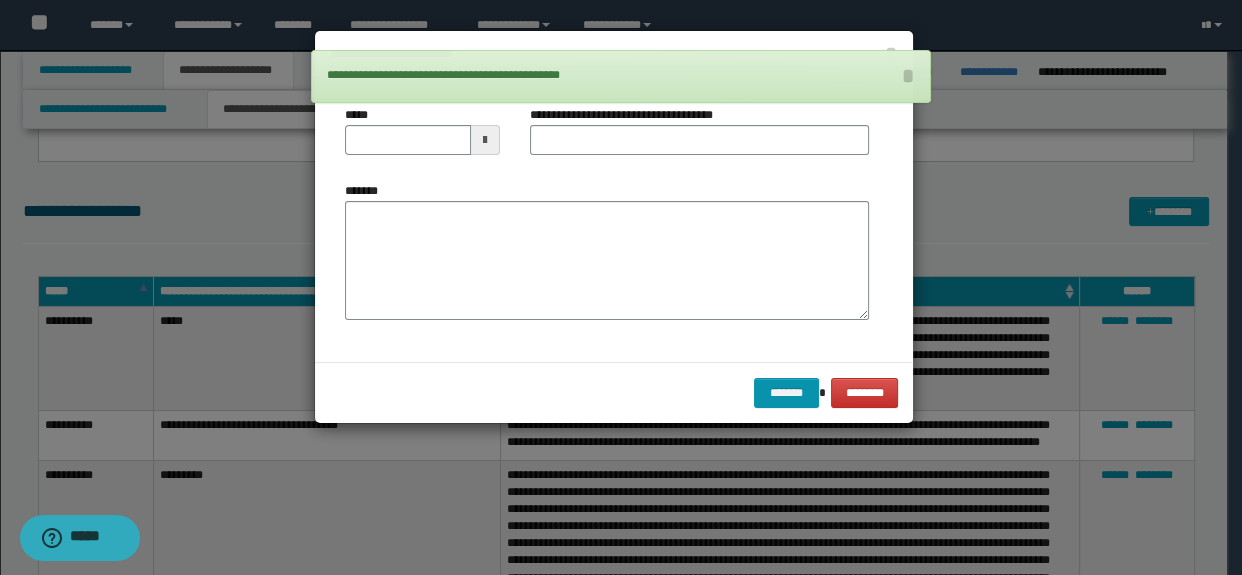 click on "*******" at bounding box center [607, 261] 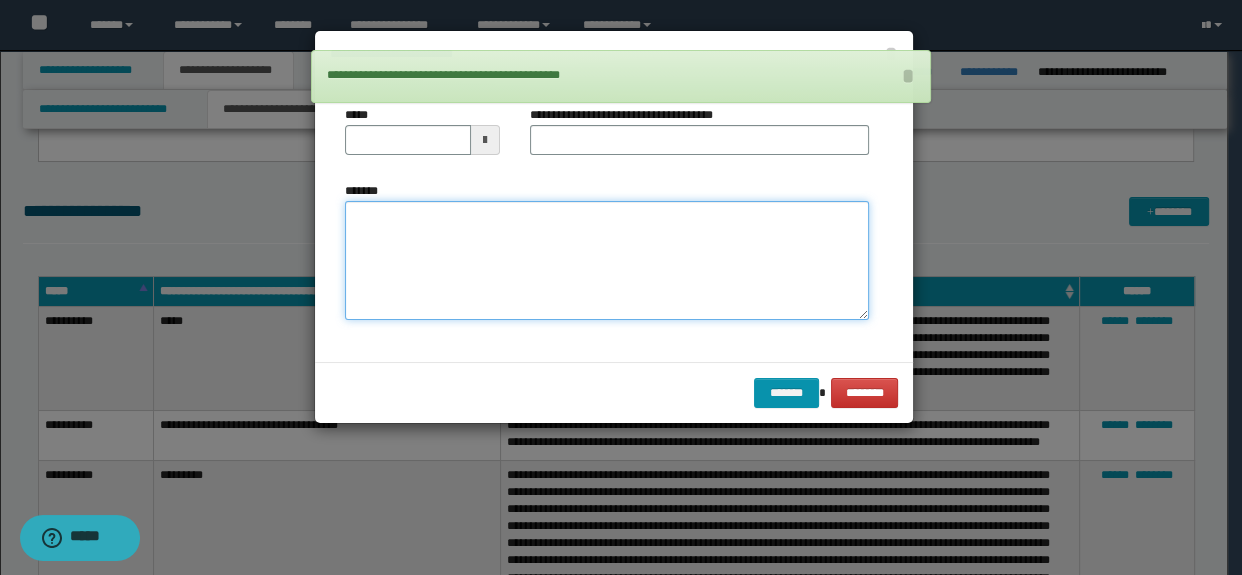 click on "*******" at bounding box center (607, 261) 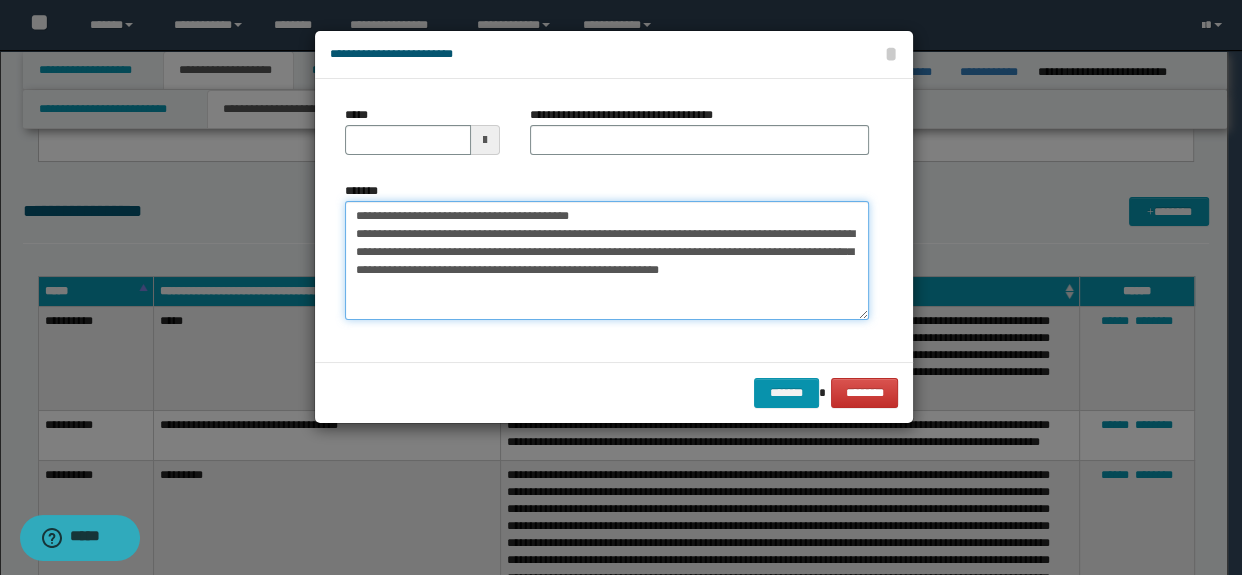 drag, startPoint x: 577, startPoint y: 210, endPoint x: 436, endPoint y: 212, distance: 141.01419 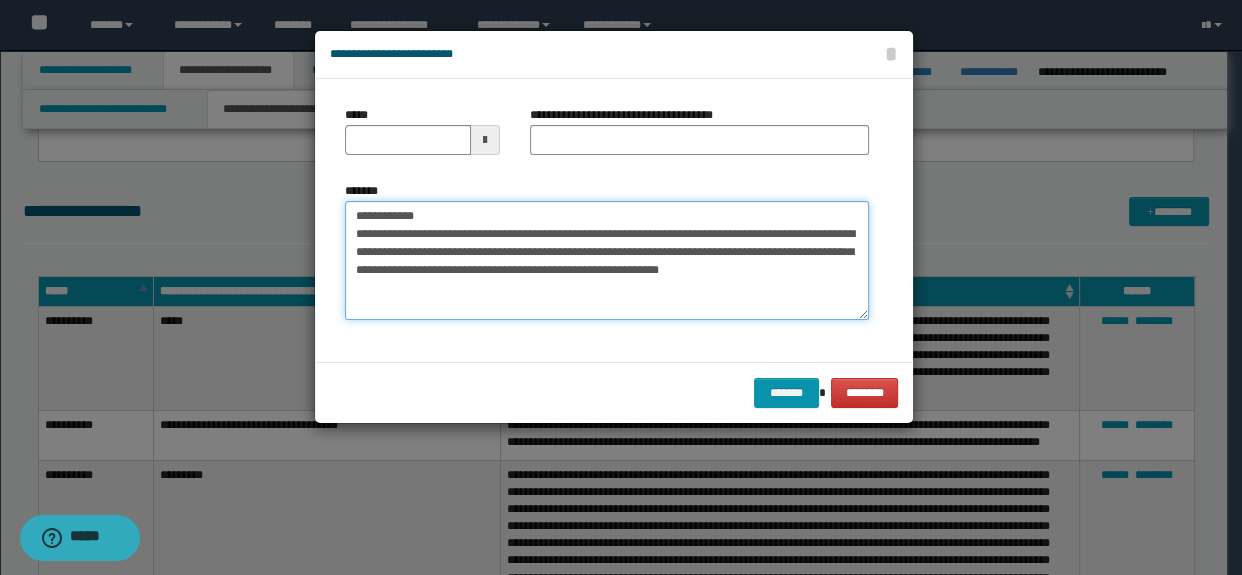 type on "**********" 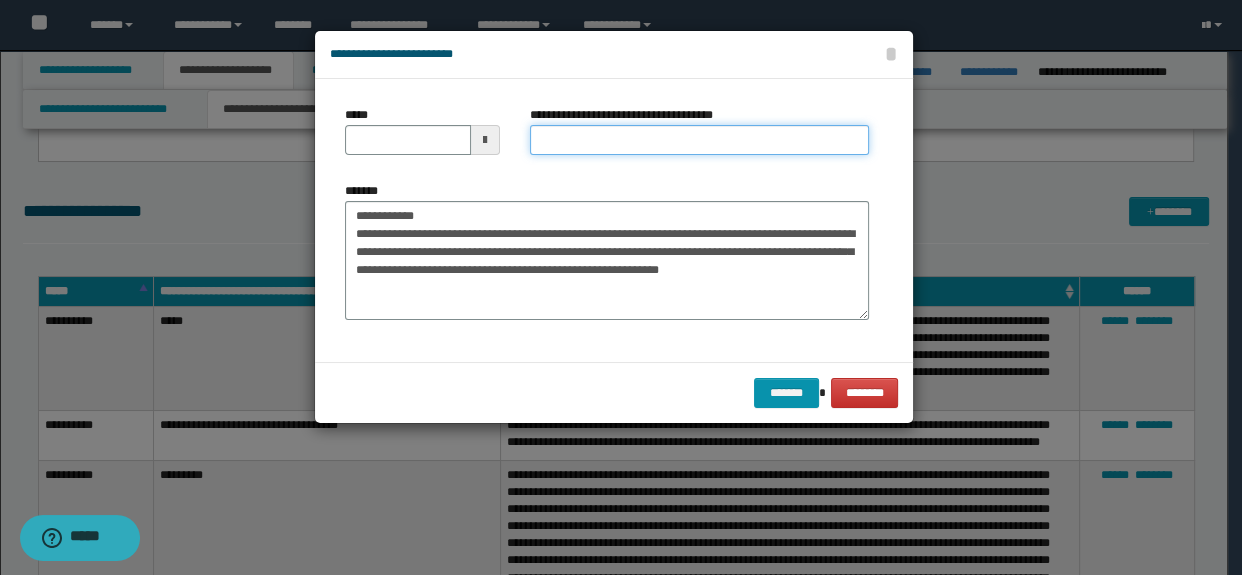 paste on "**********" 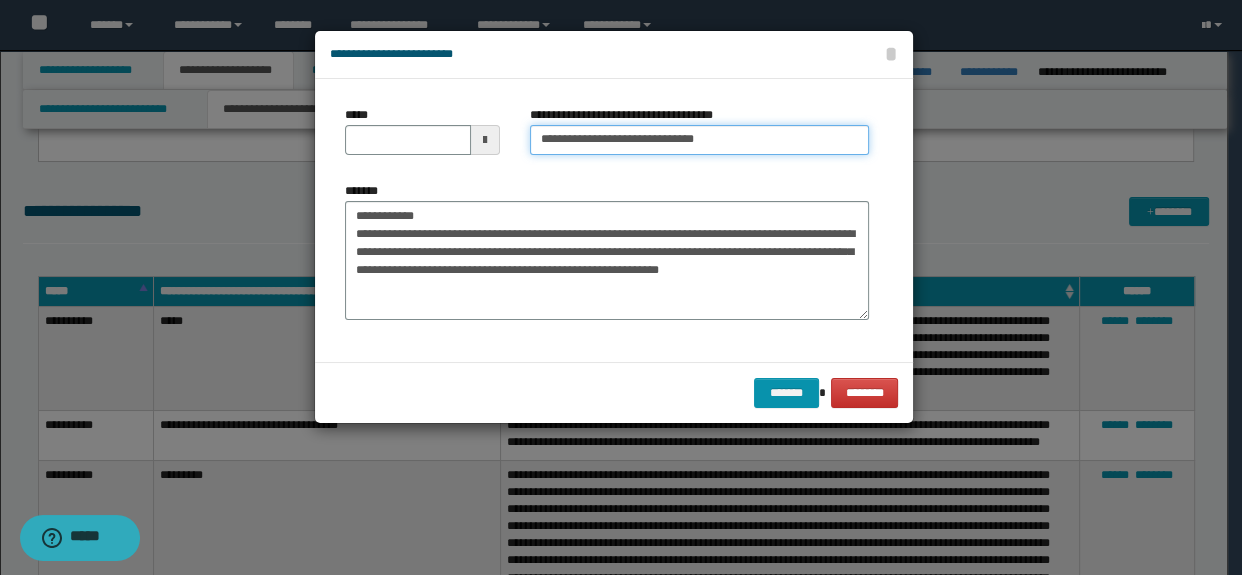 type on "**********" 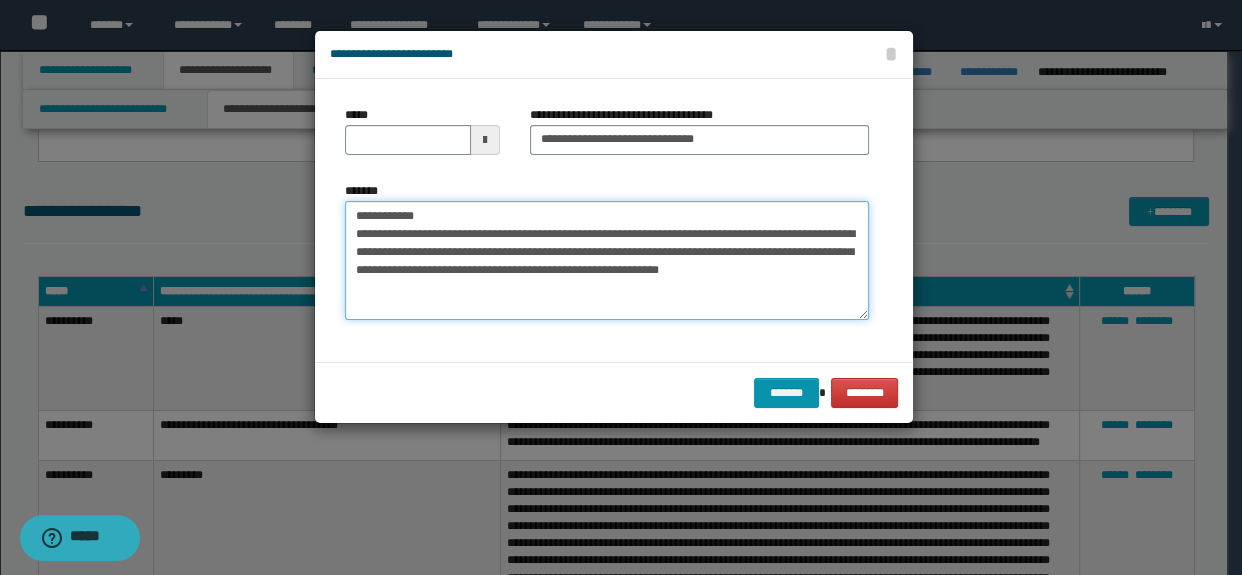 type on "**********" 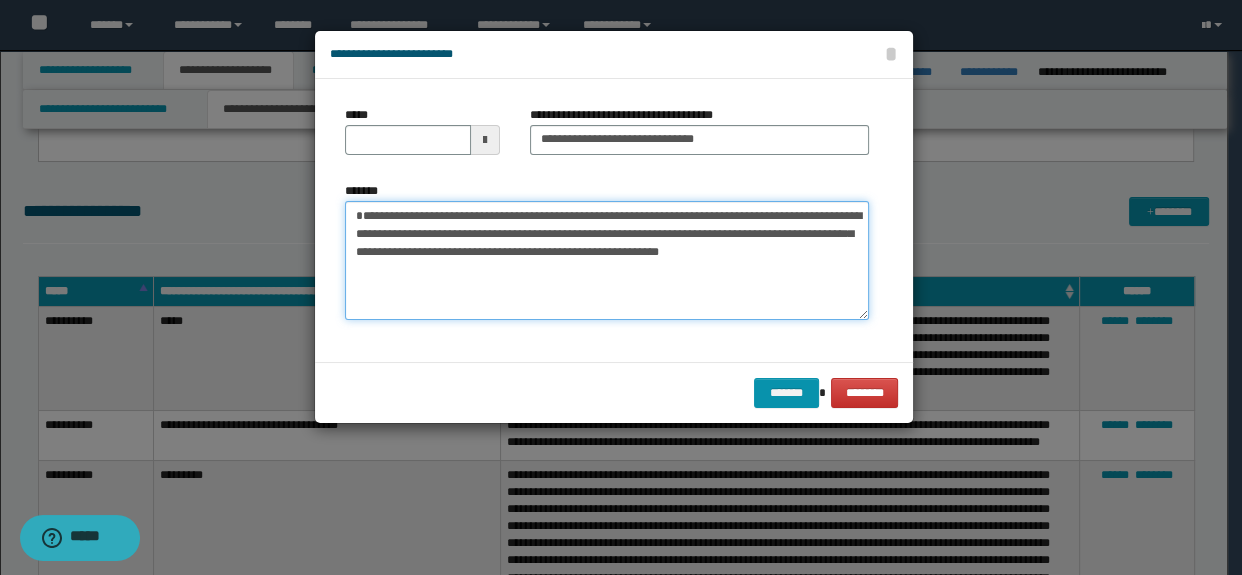 drag, startPoint x: 464, startPoint y: 215, endPoint x: 268, endPoint y: 207, distance: 196.1632 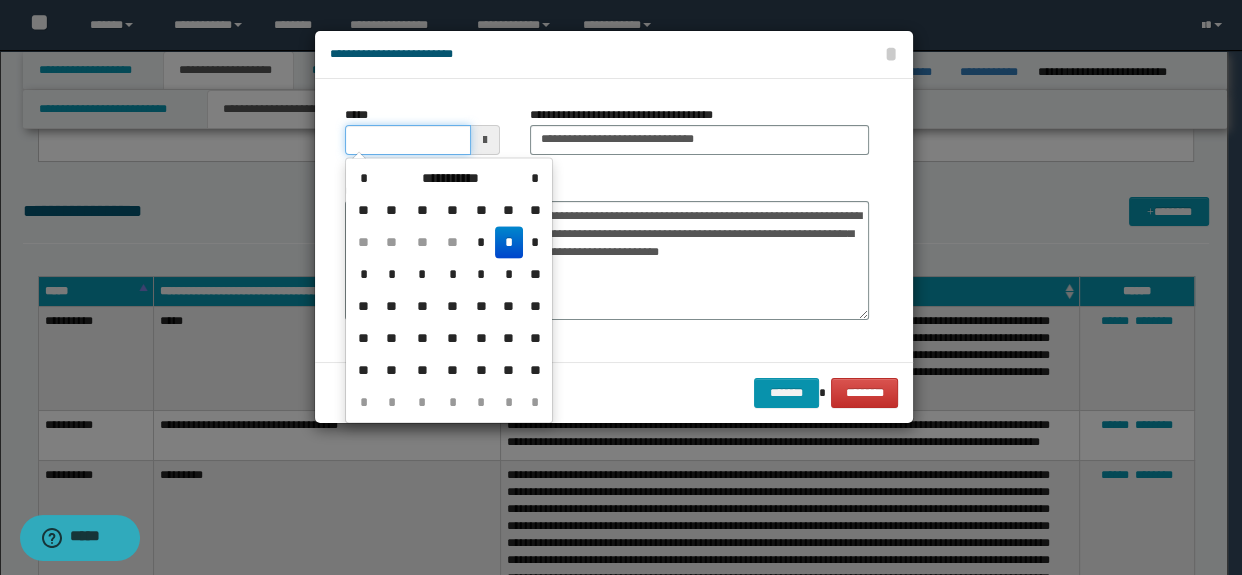 click on "*****" at bounding box center [408, 140] 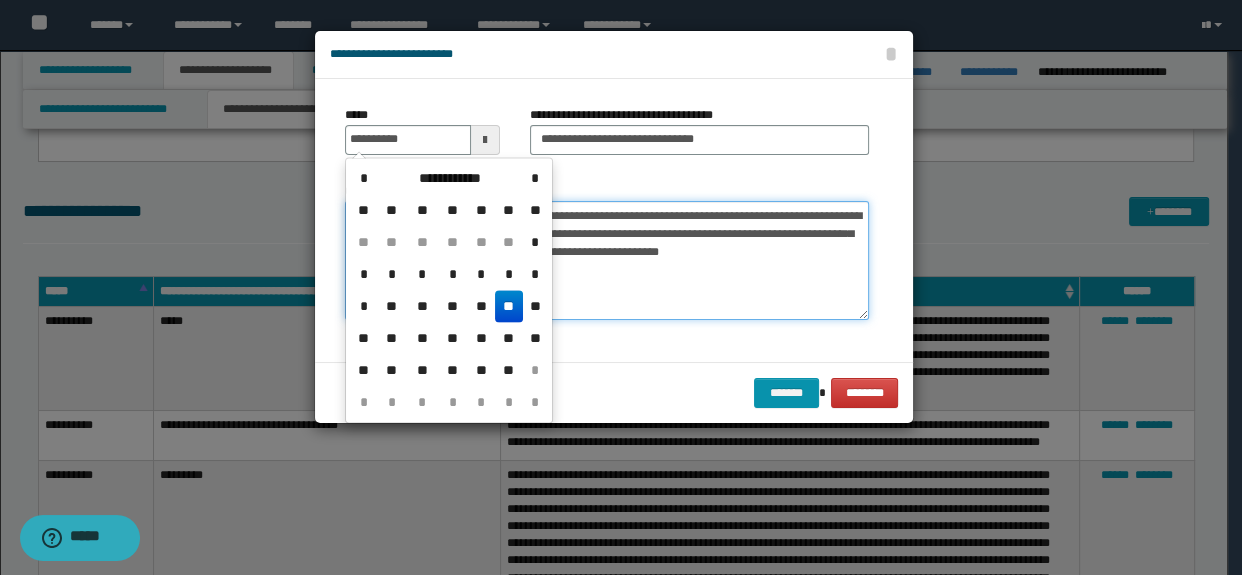 type on "**********" 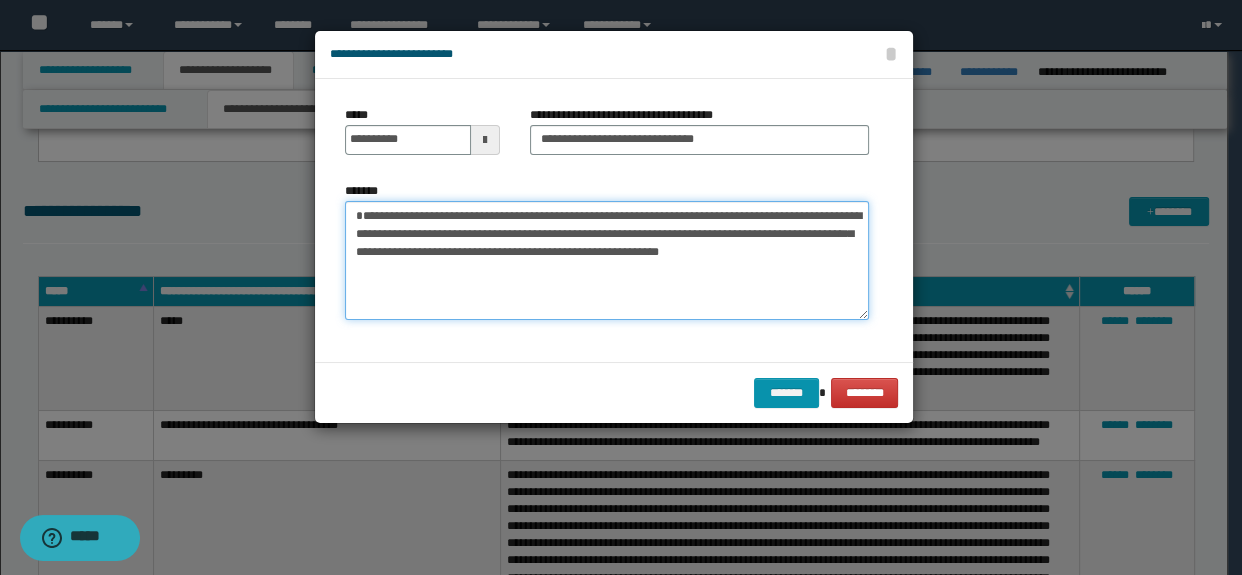drag, startPoint x: 653, startPoint y: 204, endPoint x: 786, endPoint y: 253, distance: 141.7392 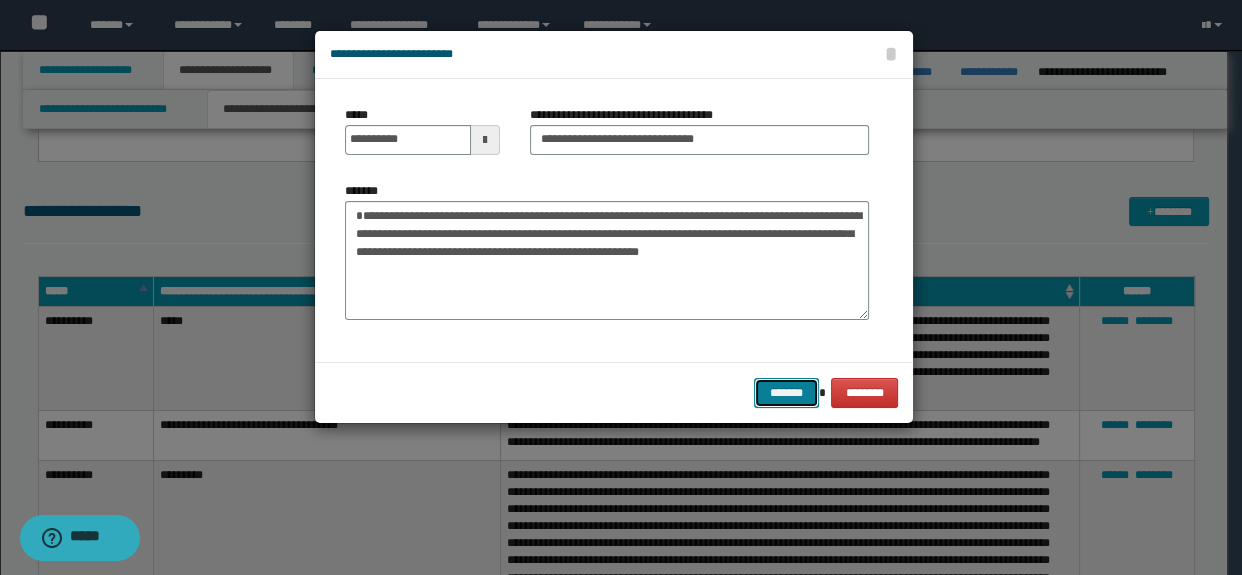 click on "*******" at bounding box center (786, 393) 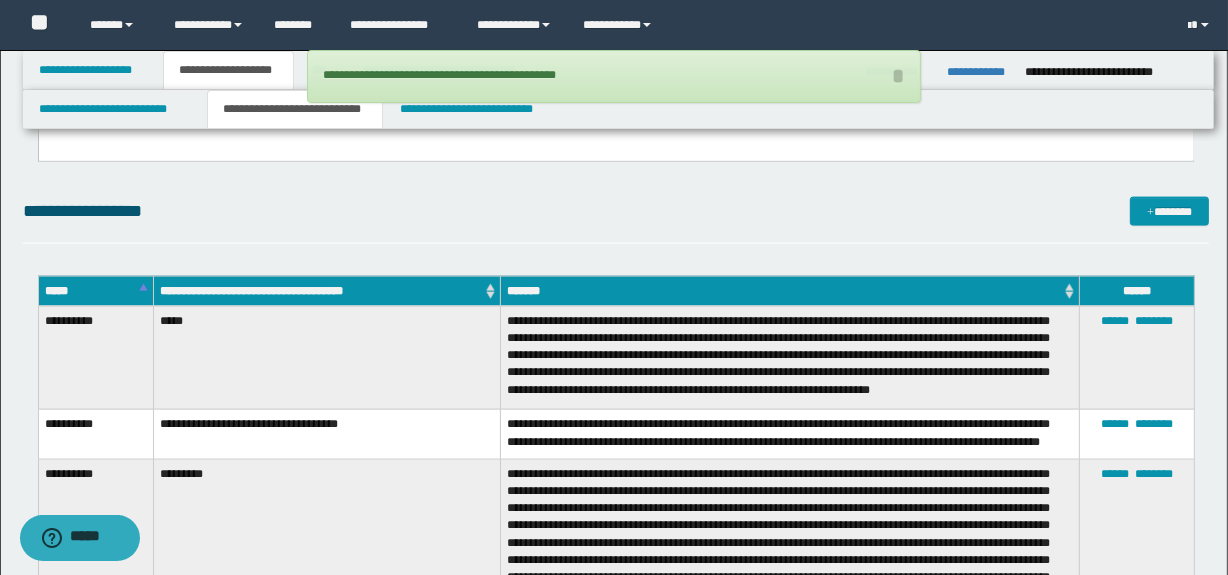 click on "**********" at bounding box center [616, -220] 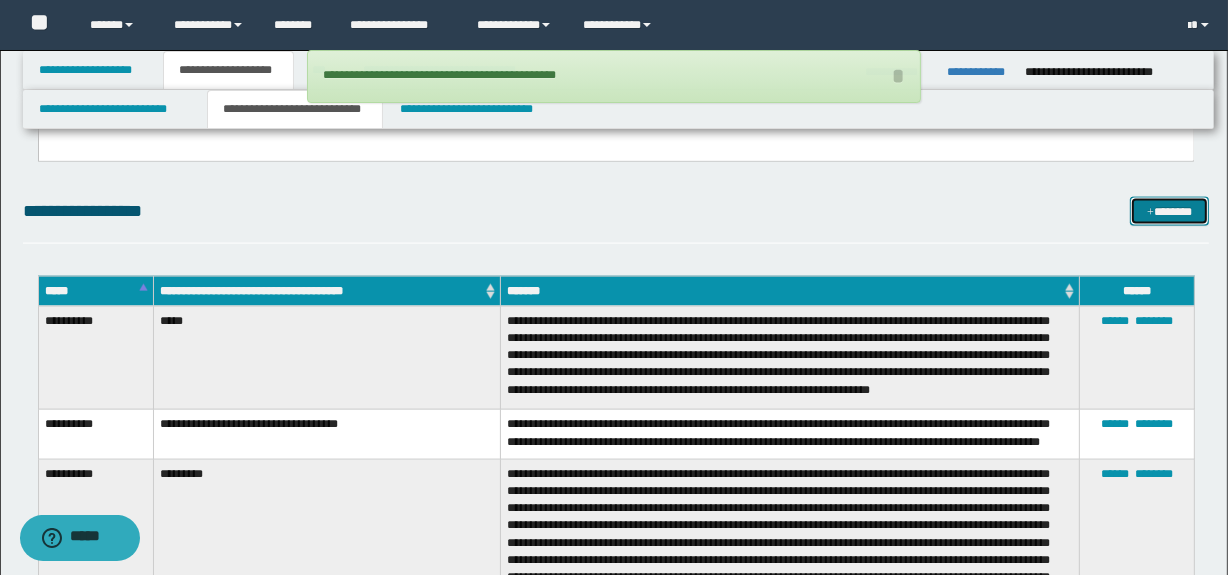 click on "*******" at bounding box center [1170, 212] 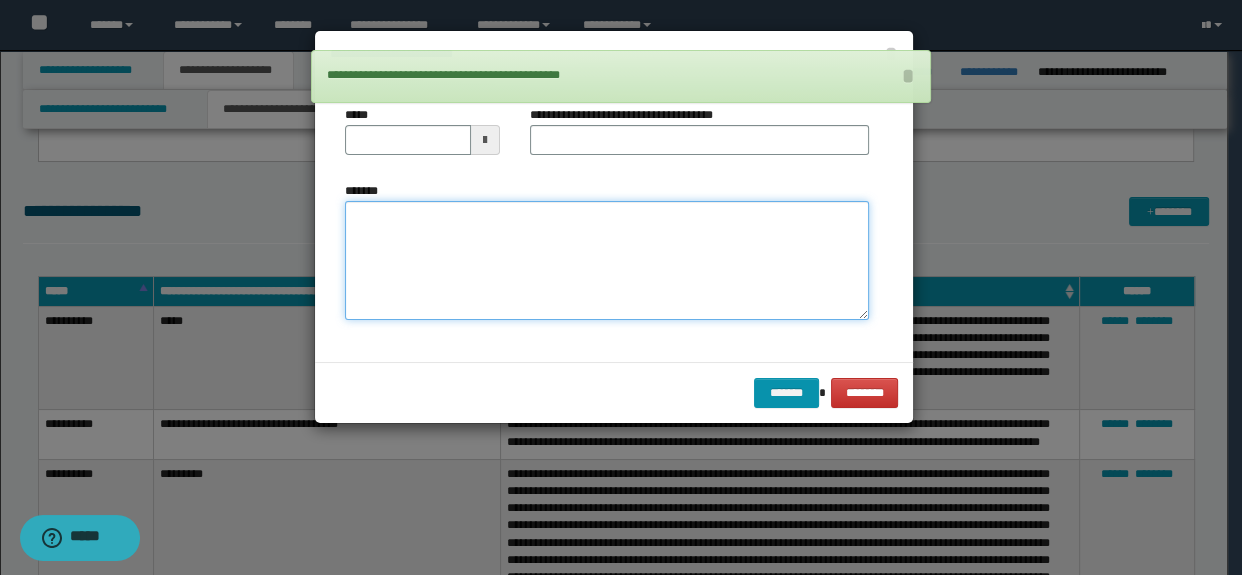 click on "*******" at bounding box center (607, 261) 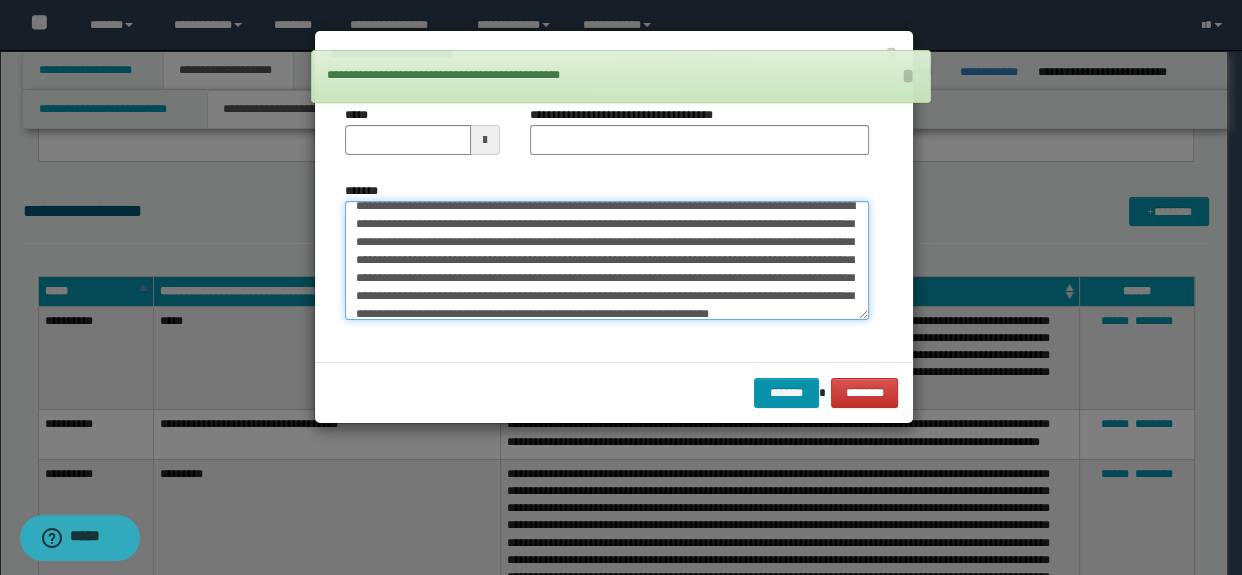 scroll, scrollTop: 0, scrollLeft: 0, axis: both 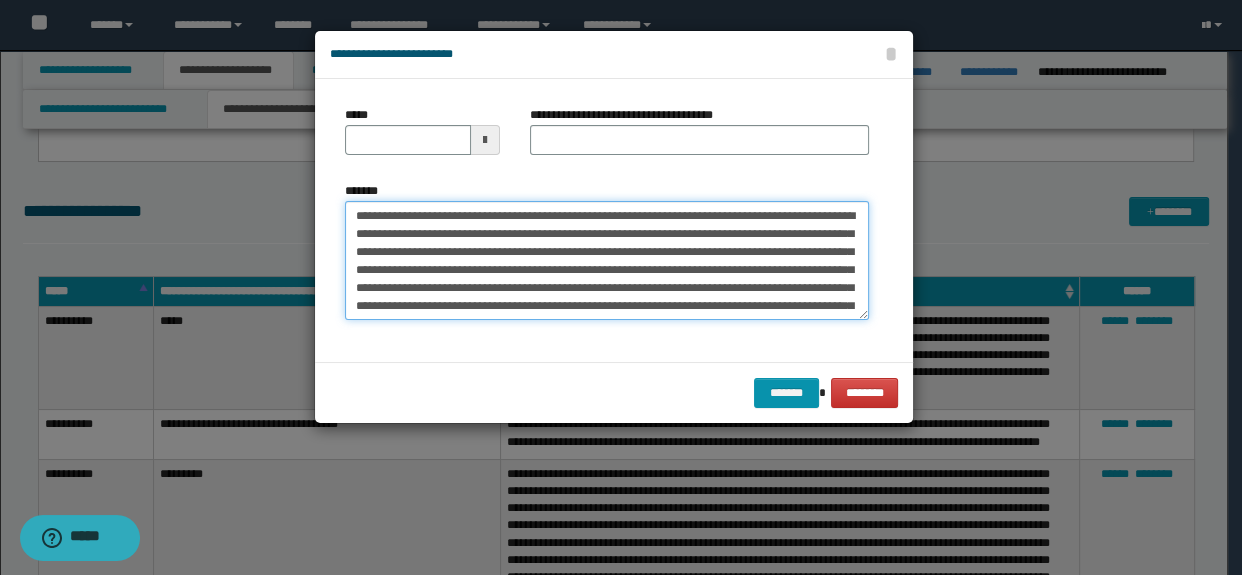 drag, startPoint x: 553, startPoint y: 210, endPoint x: 220, endPoint y: 205, distance: 333.03754 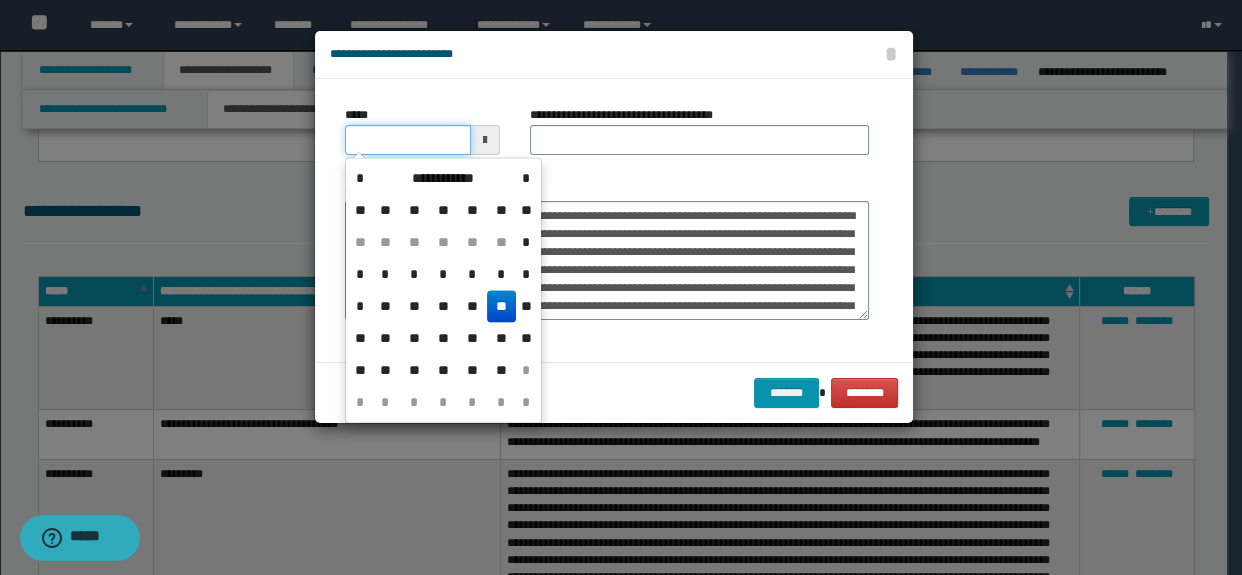 click on "*****" at bounding box center (408, 140) 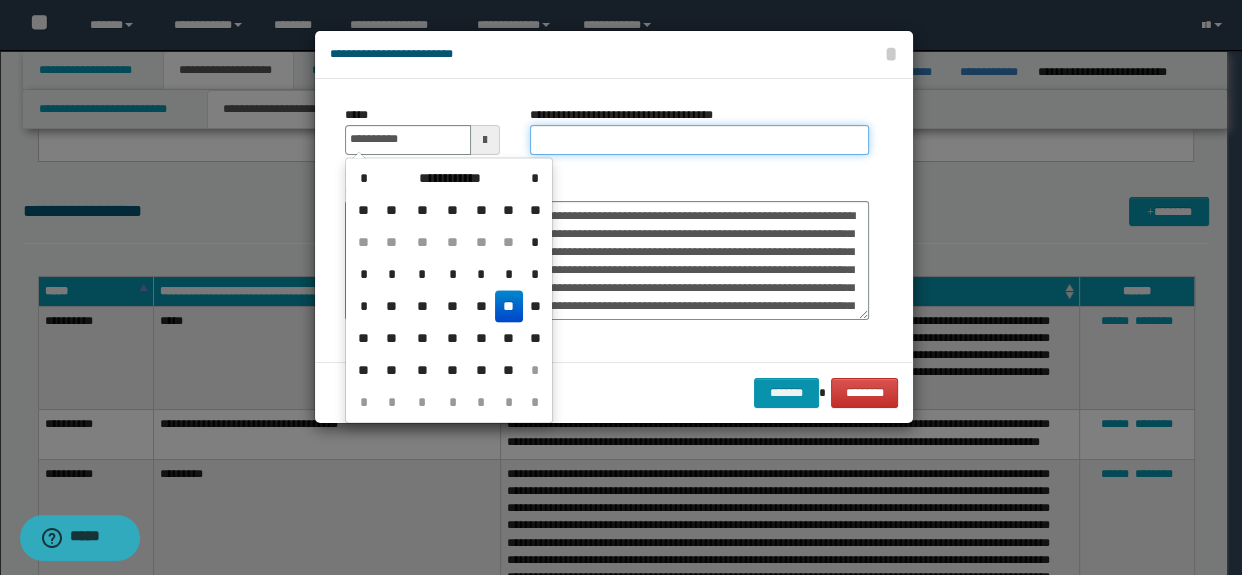 type on "**********" 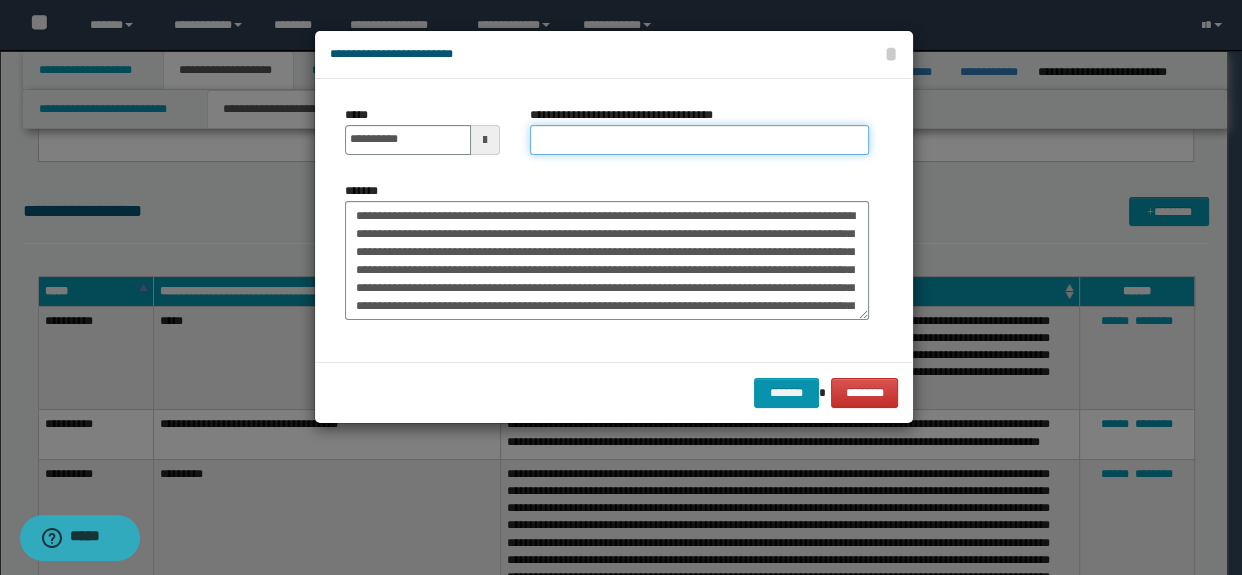 click on "**********" at bounding box center (700, 140) 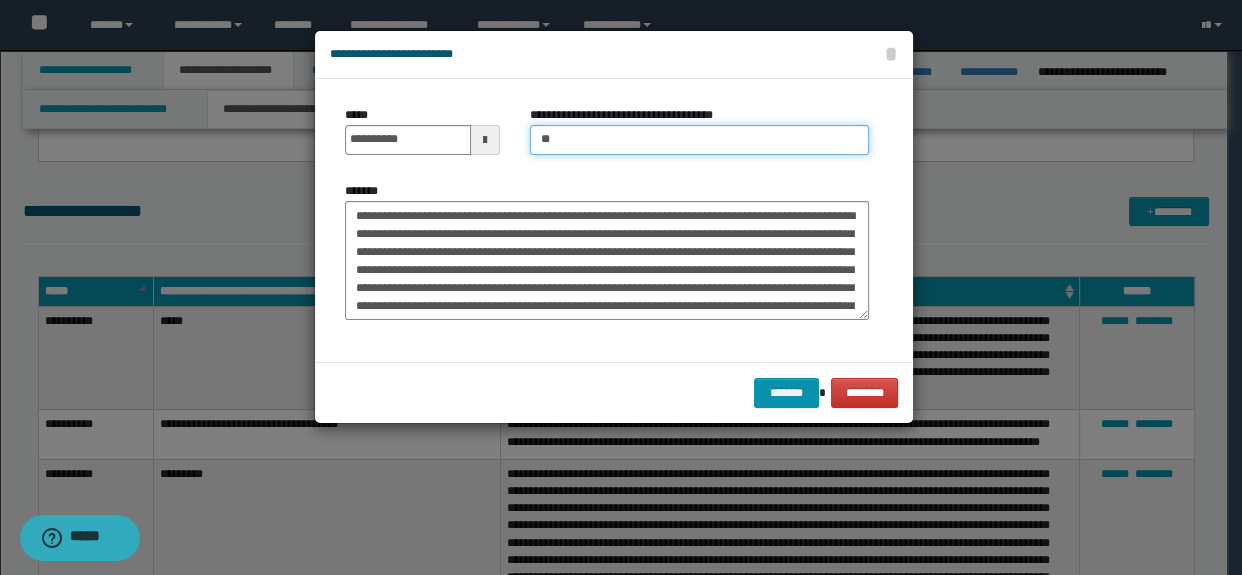 type on "**********" 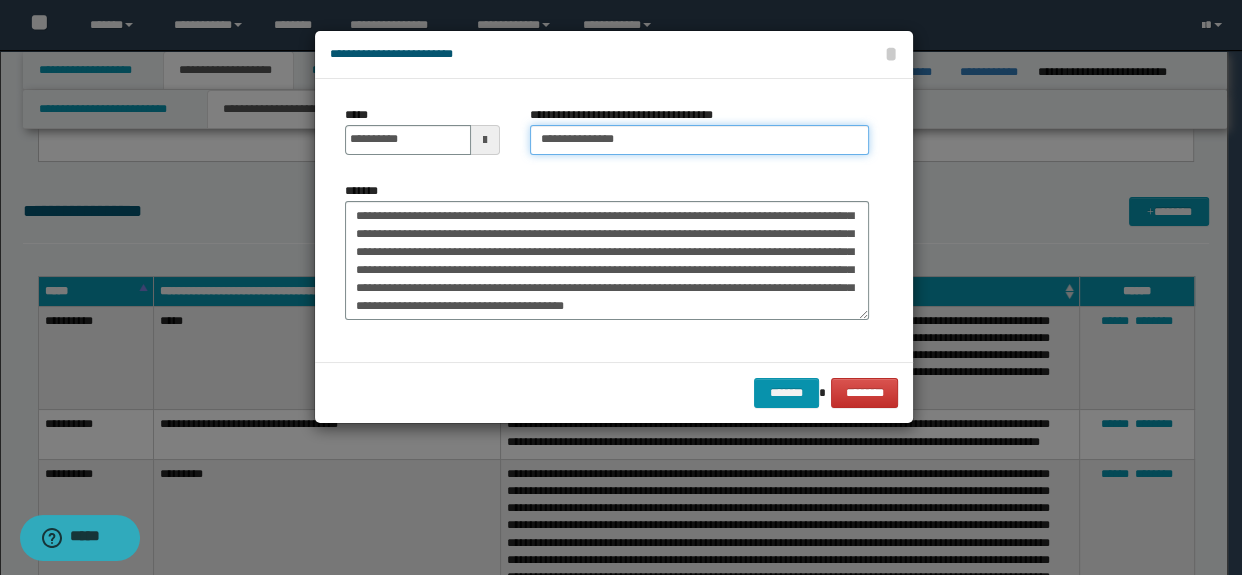 scroll, scrollTop: 35, scrollLeft: 0, axis: vertical 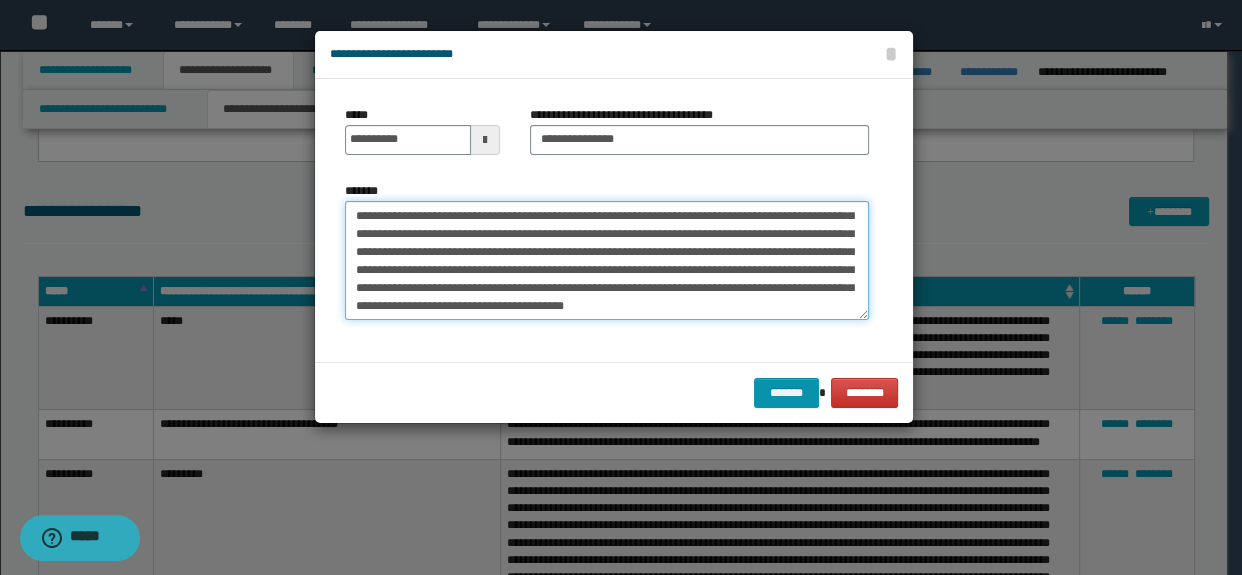 click on "**********" at bounding box center (607, 261) 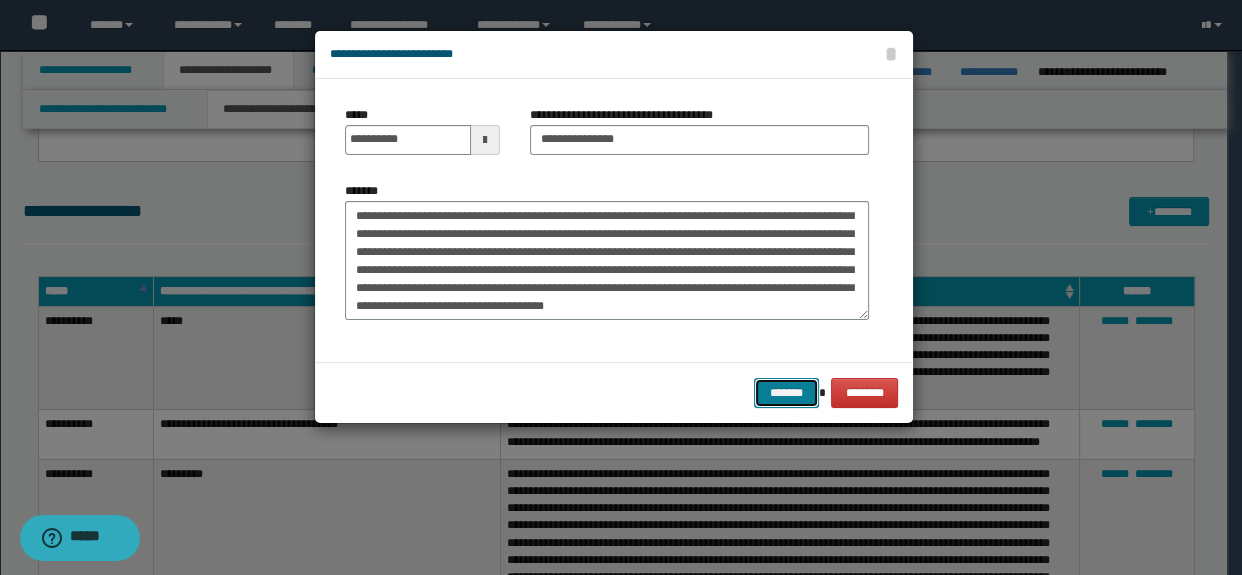 click on "*******" at bounding box center [786, 393] 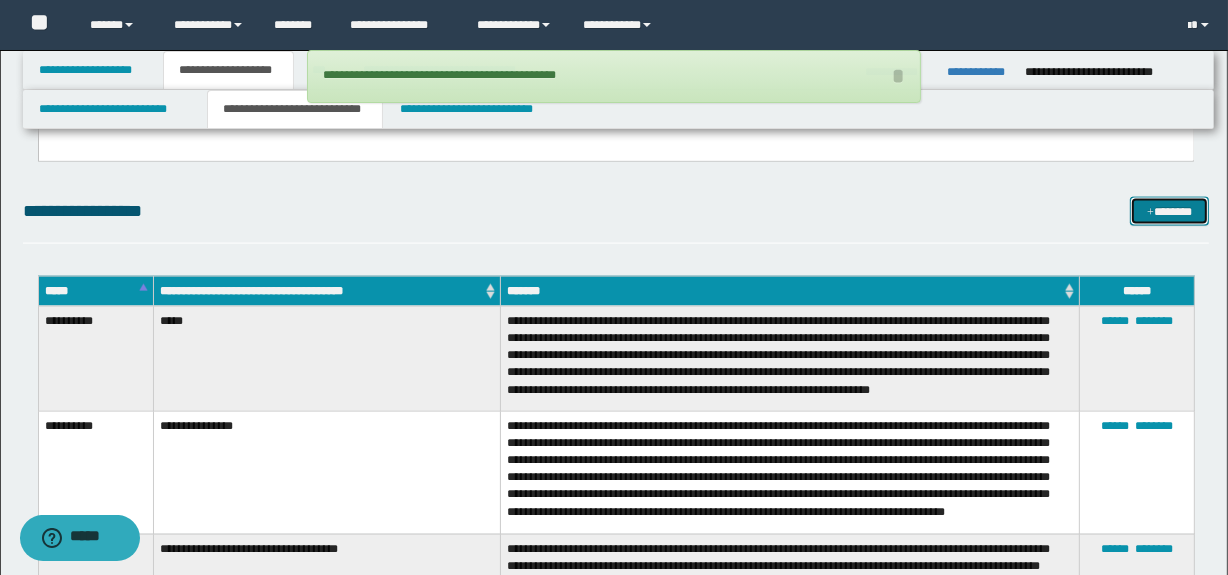 click at bounding box center (1150, 213) 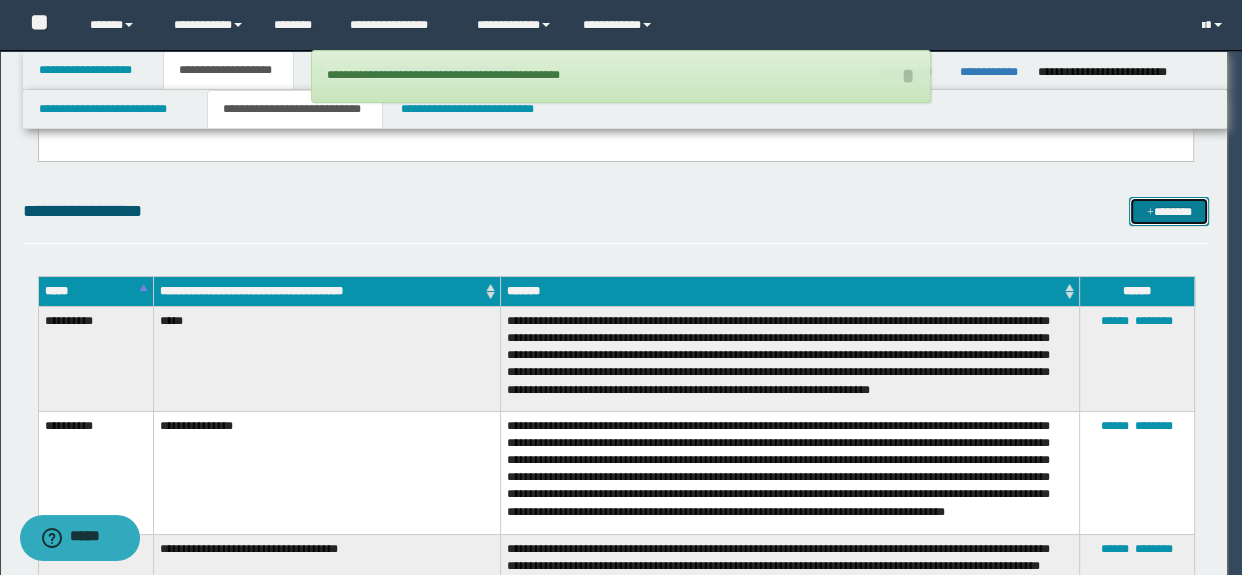 scroll, scrollTop: 0, scrollLeft: 0, axis: both 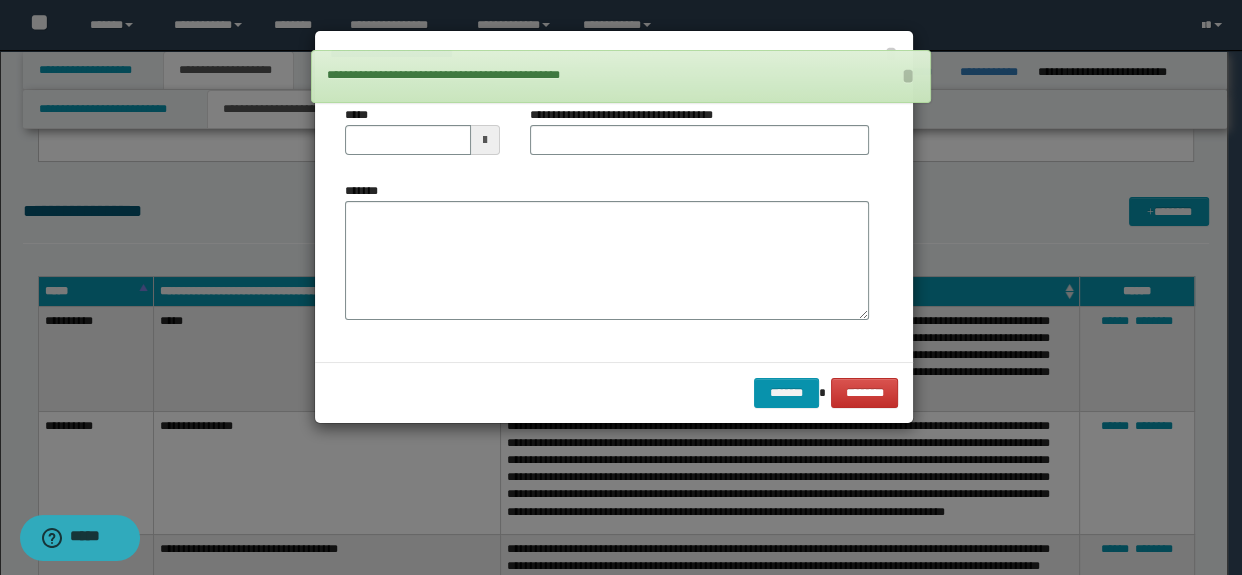 click on "*******" at bounding box center [607, 261] 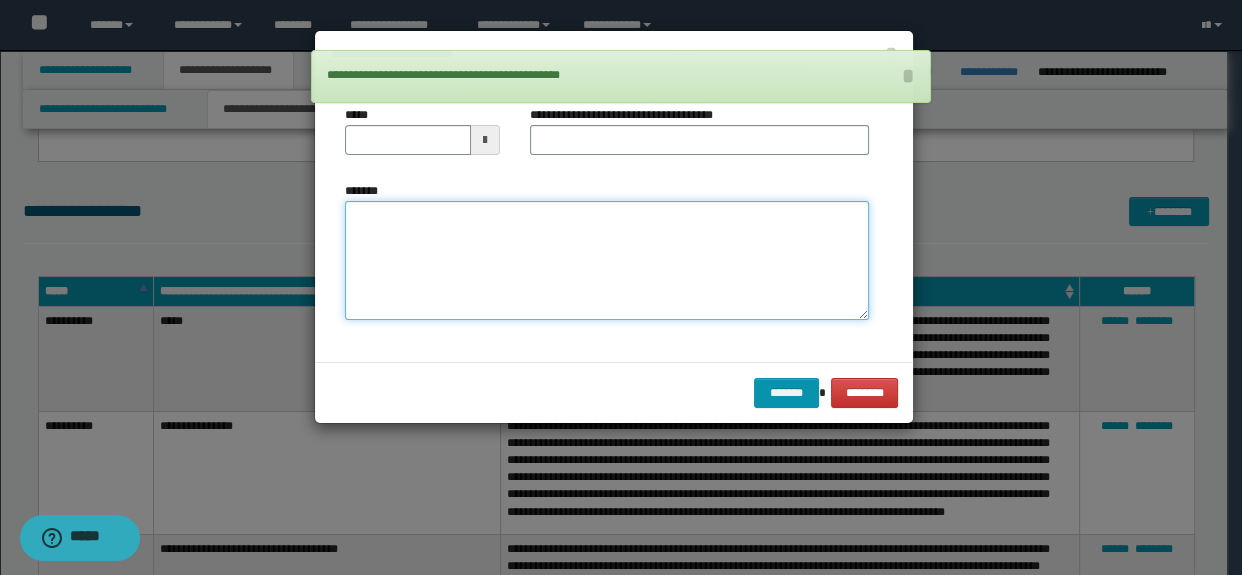 click on "*******" at bounding box center (607, 261) 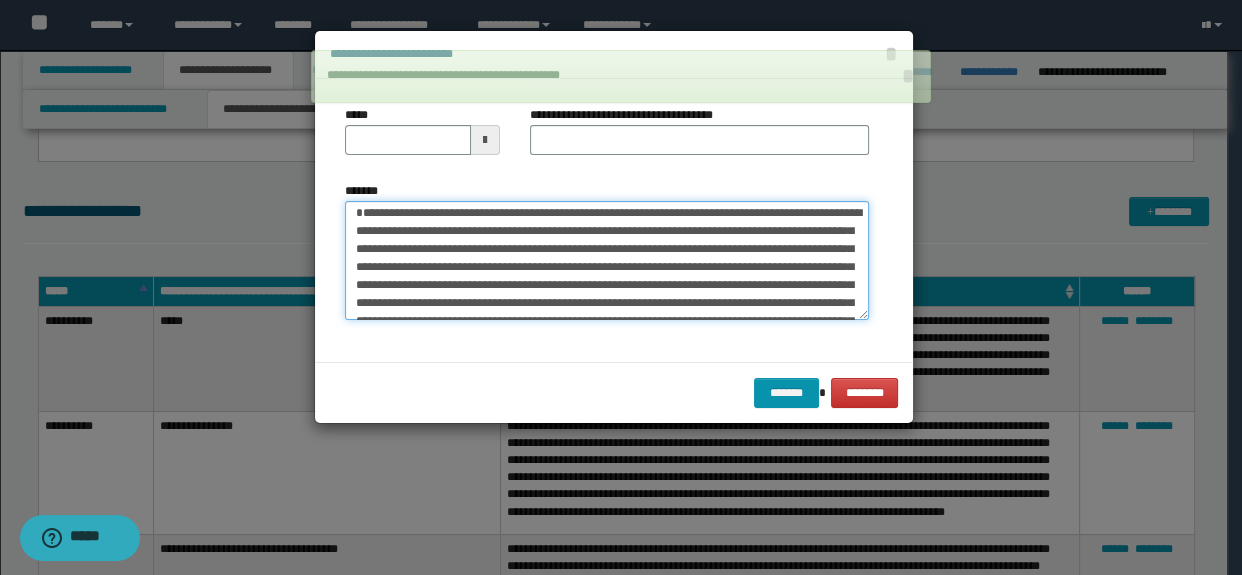 scroll, scrollTop: 0, scrollLeft: 0, axis: both 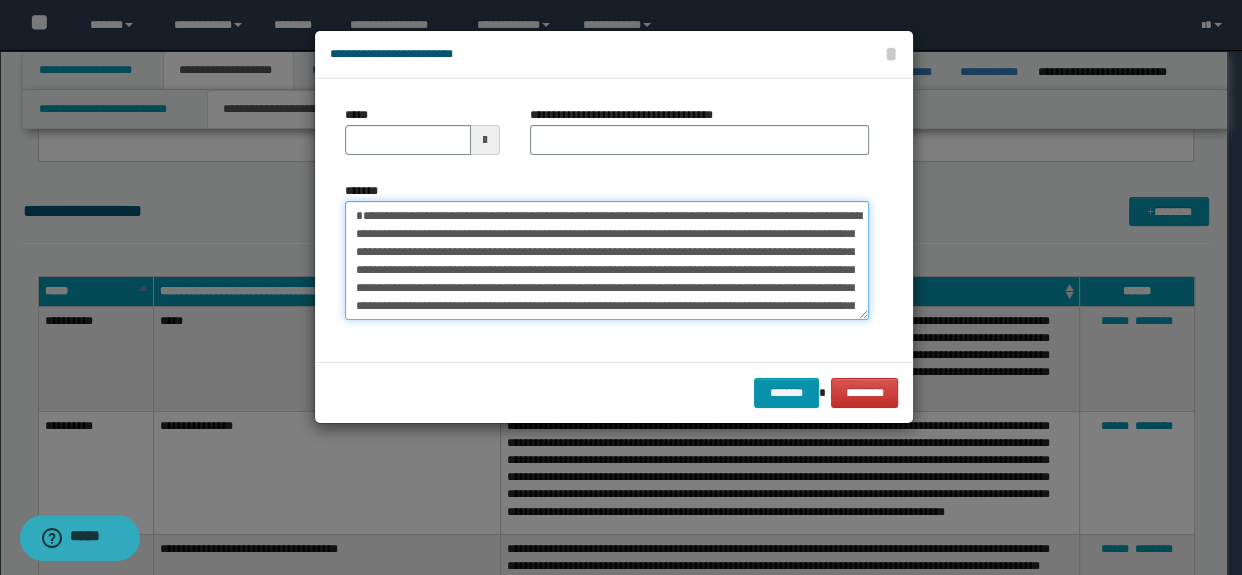 type on "**********" 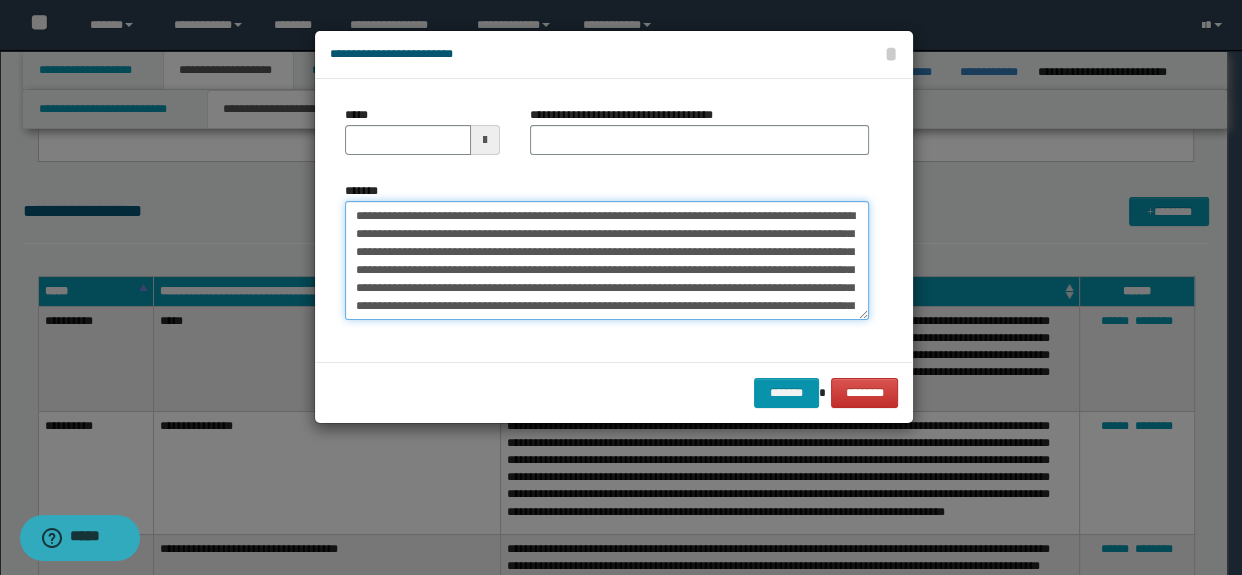drag, startPoint x: 546, startPoint y: 230, endPoint x: 423, endPoint y: 170, distance: 136.85394 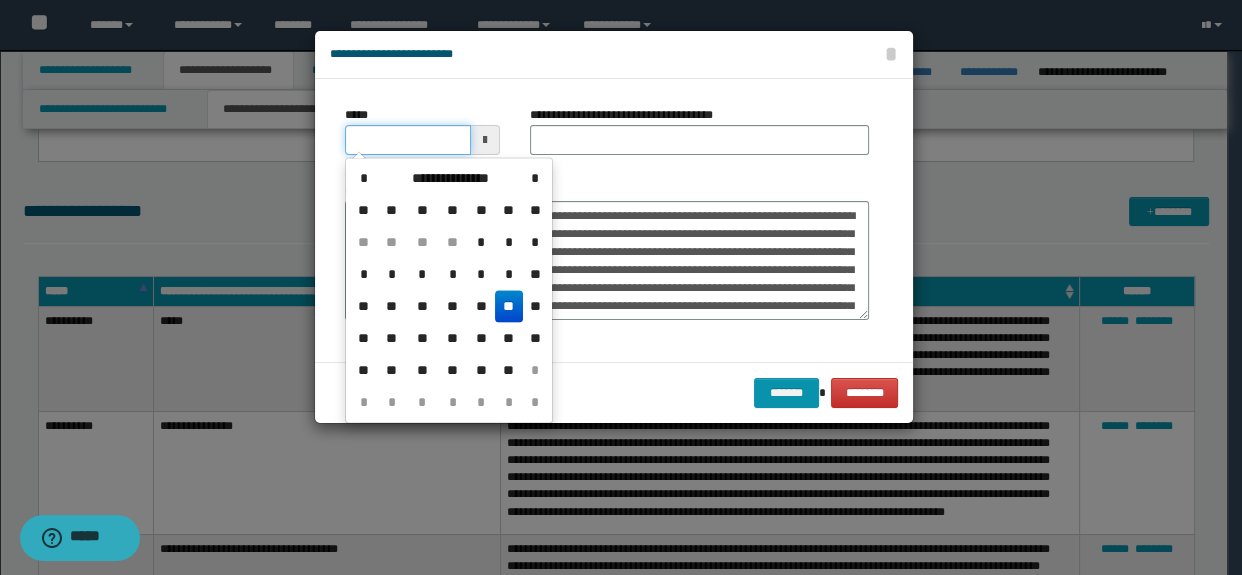 click on "*****" at bounding box center (408, 140) 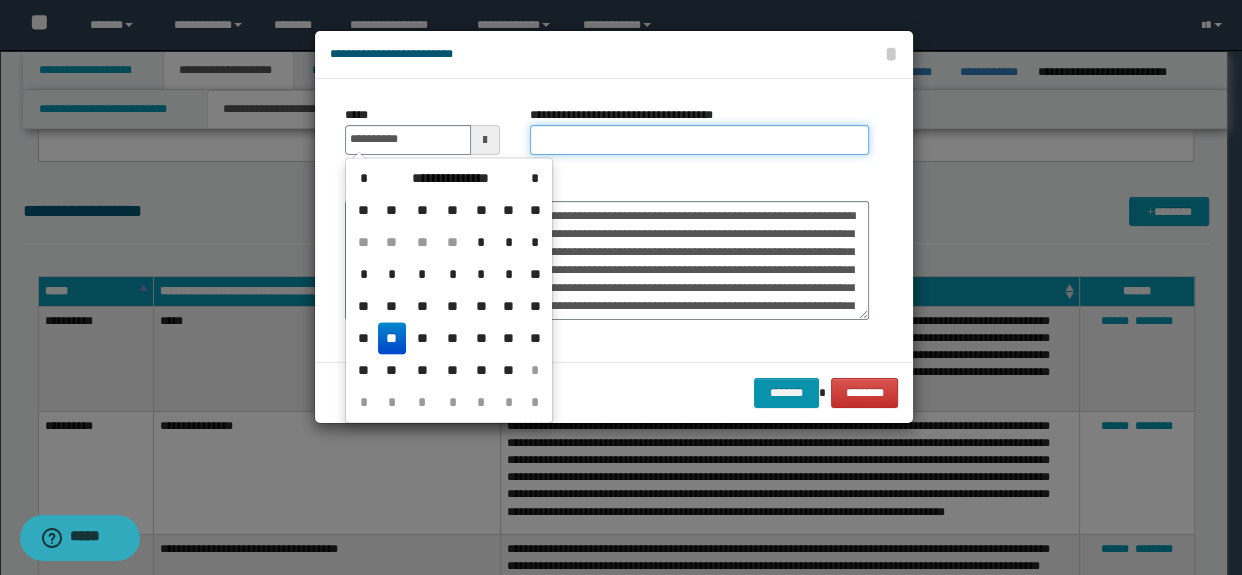 type on "**********" 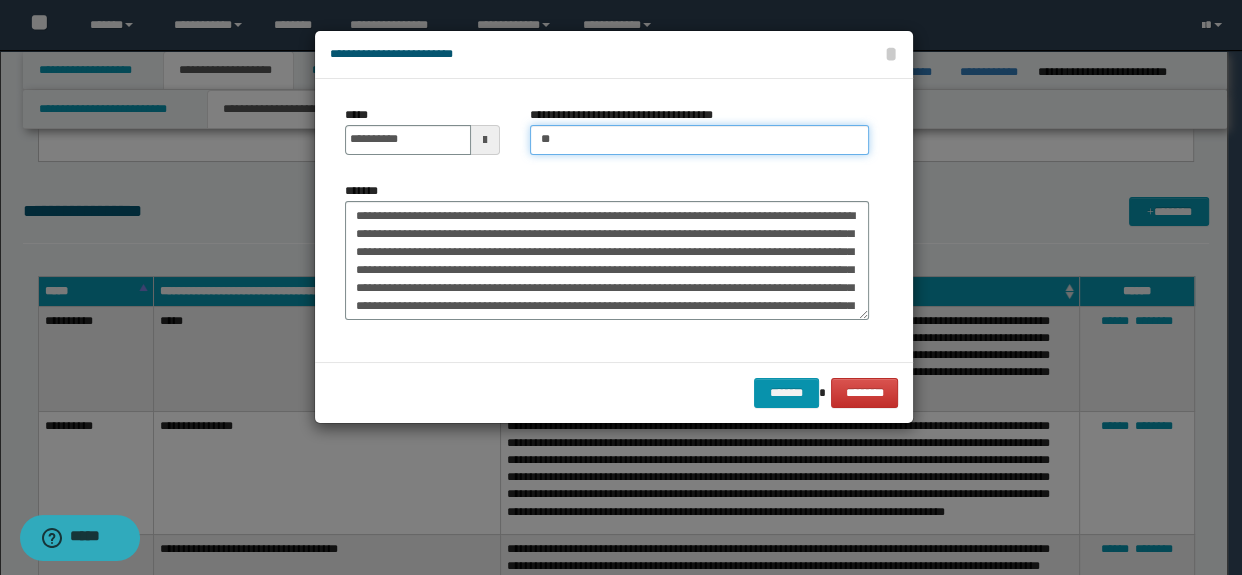 type on "**********" 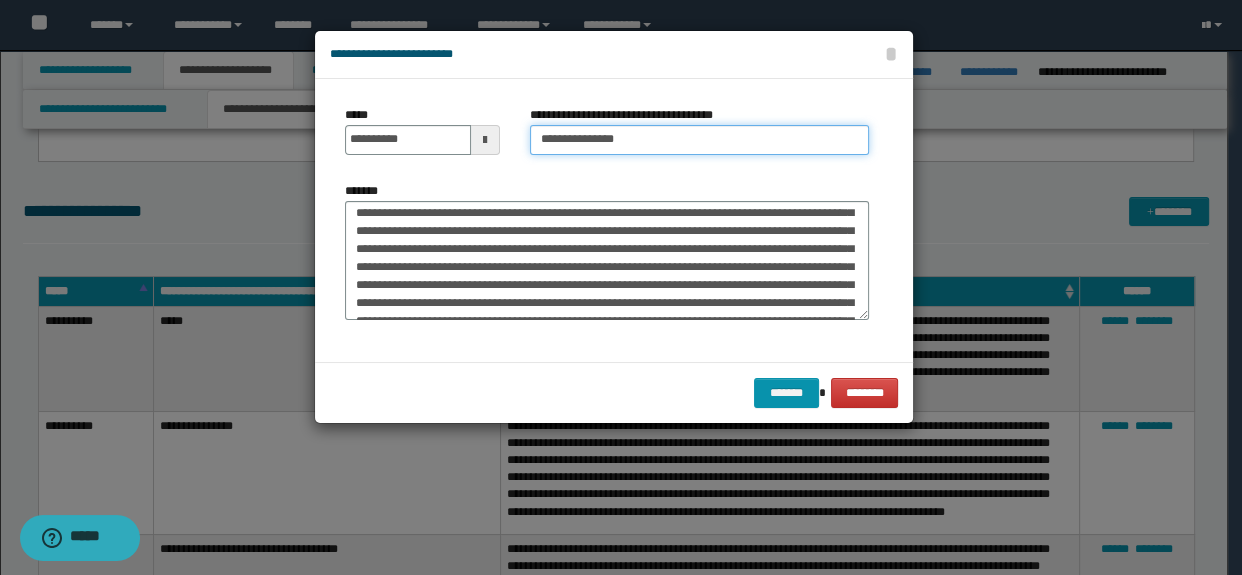 scroll, scrollTop: 108, scrollLeft: 0, axis: vertical 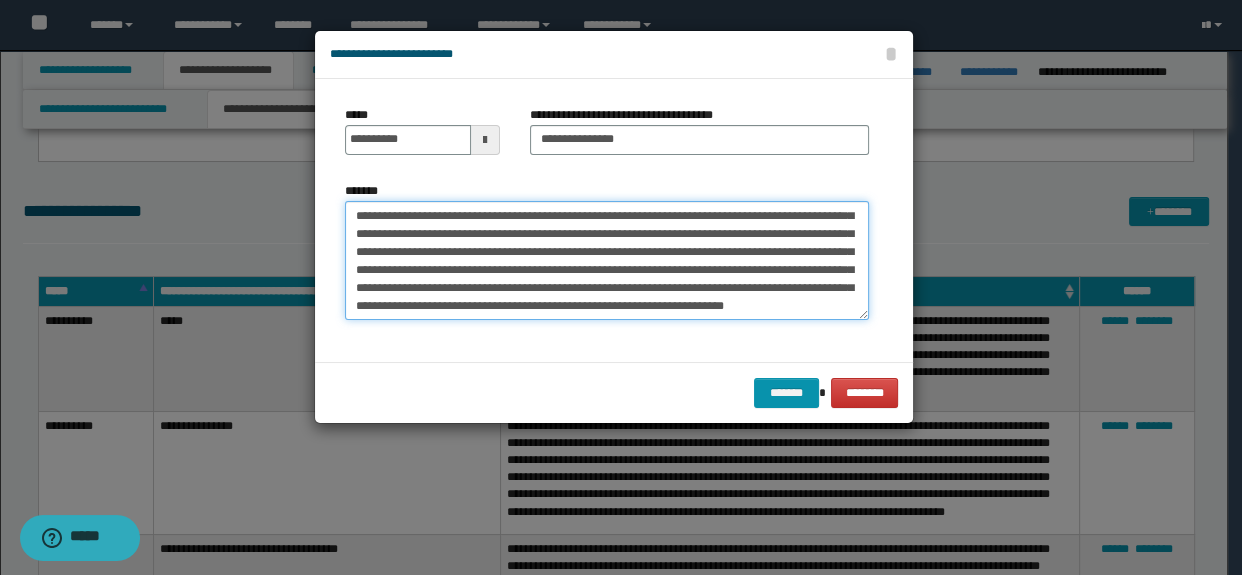 click on "**********" at bounding box center [607, 261] 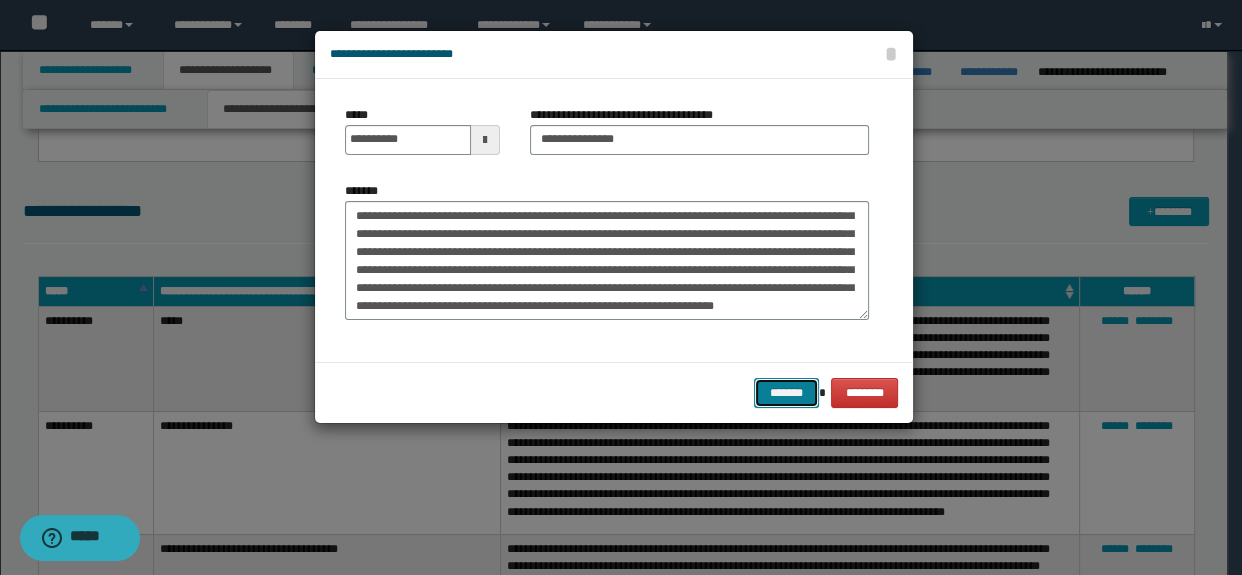click on "*******" at bounding box center (786, 393) 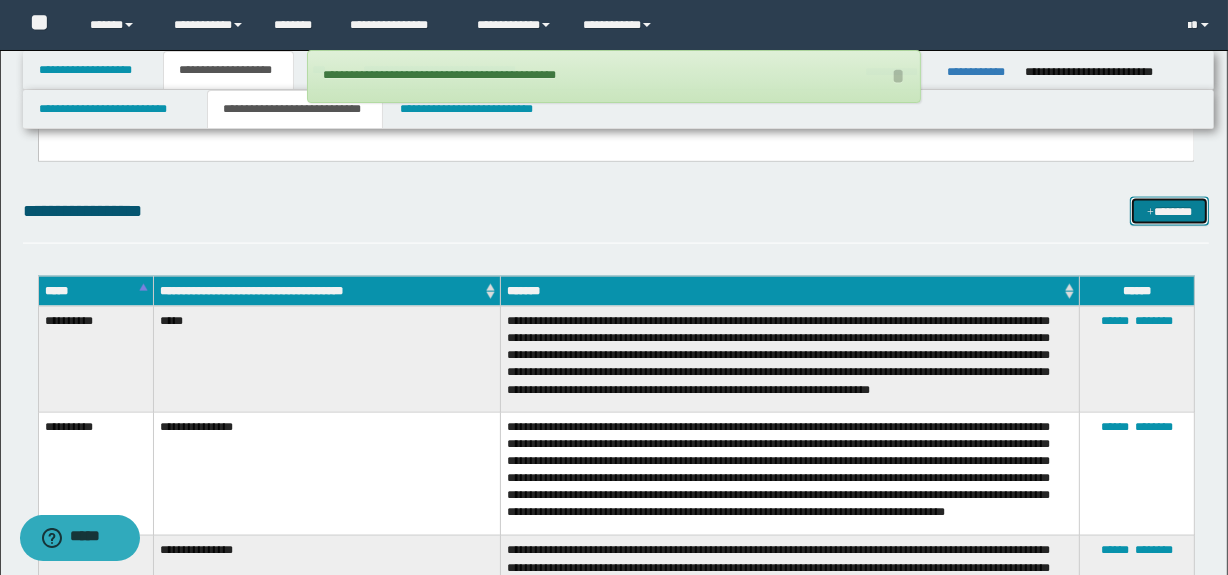 click on "*******" at bounding box center (1170, 212) 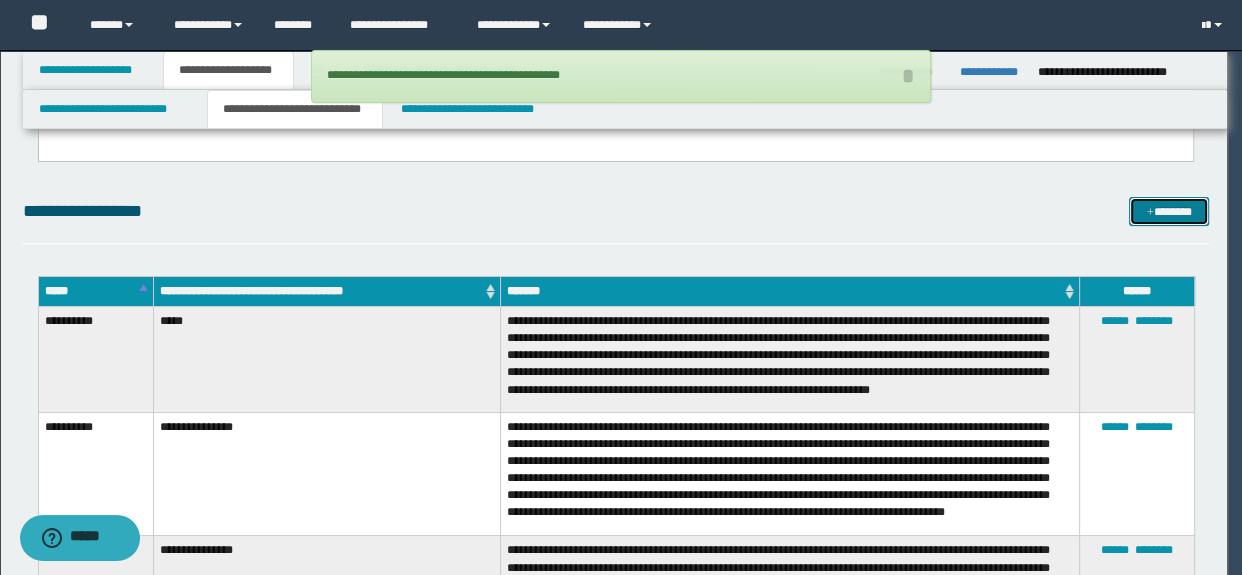 scroll, scrollTop: 0, scrollLeft: 0, axis: both 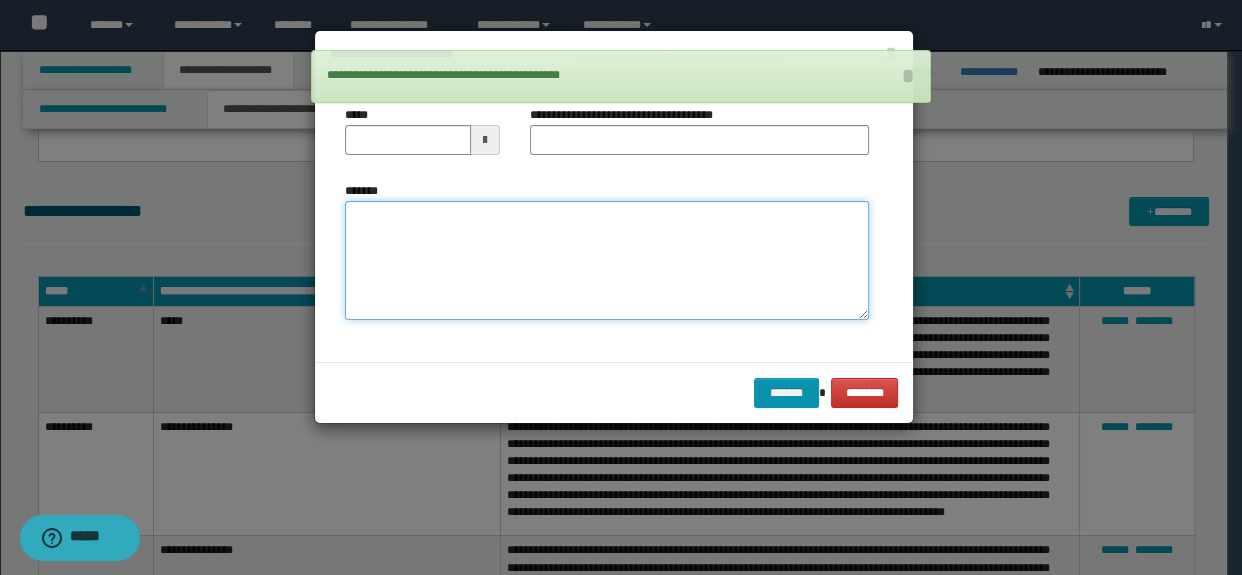 click on "*******" at bounding box center [607, 261] 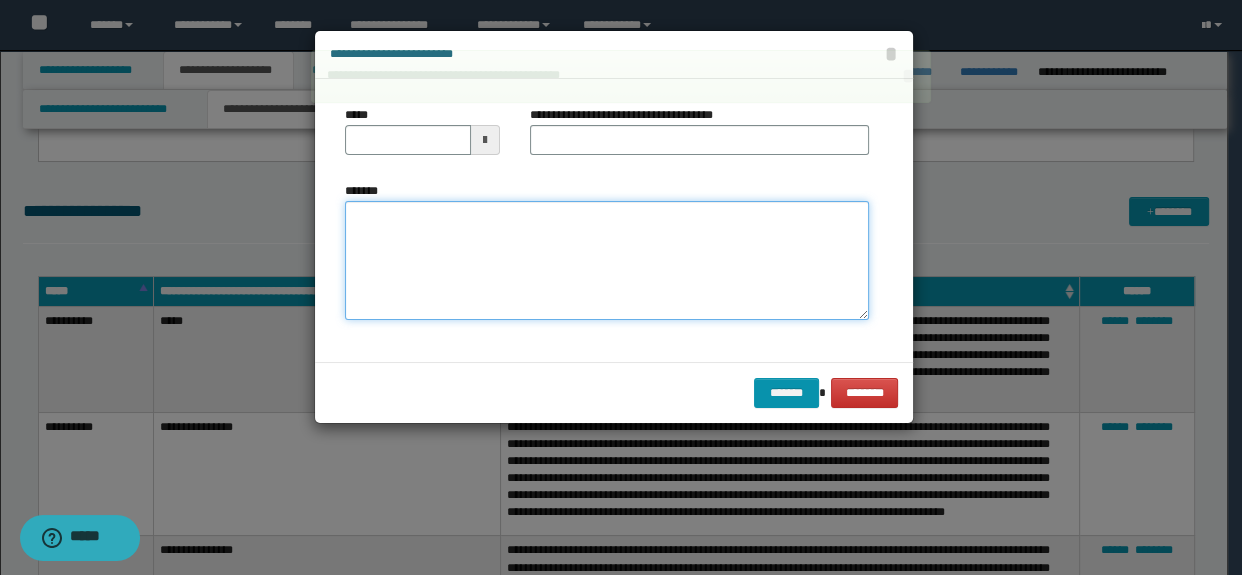 paste on "**********" 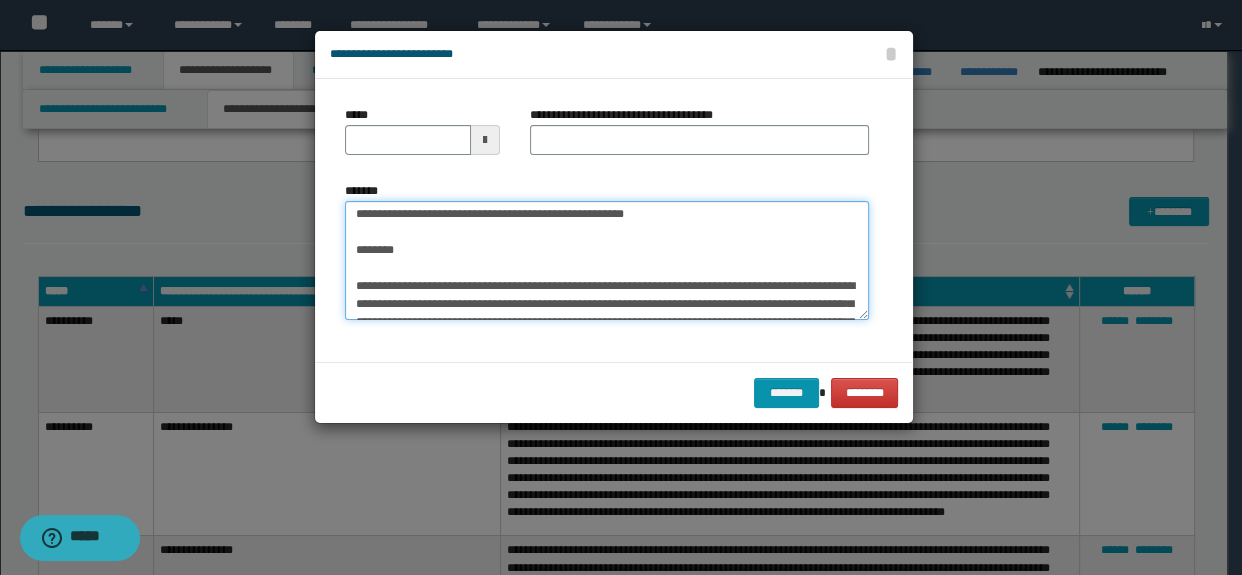 scroll, scrollTop: 0, scrollLeft: 0, axis: both 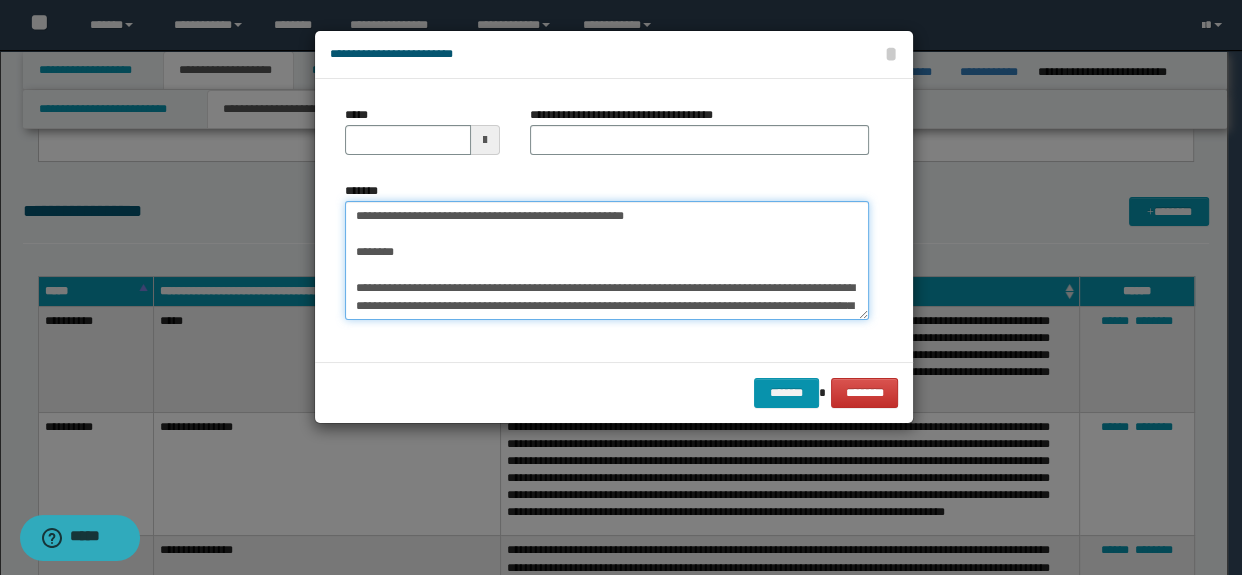 drag, startPoint x: 430, startPoint y: 254, endPoint x: 296, endPoint y: 195, distance: 146.4138 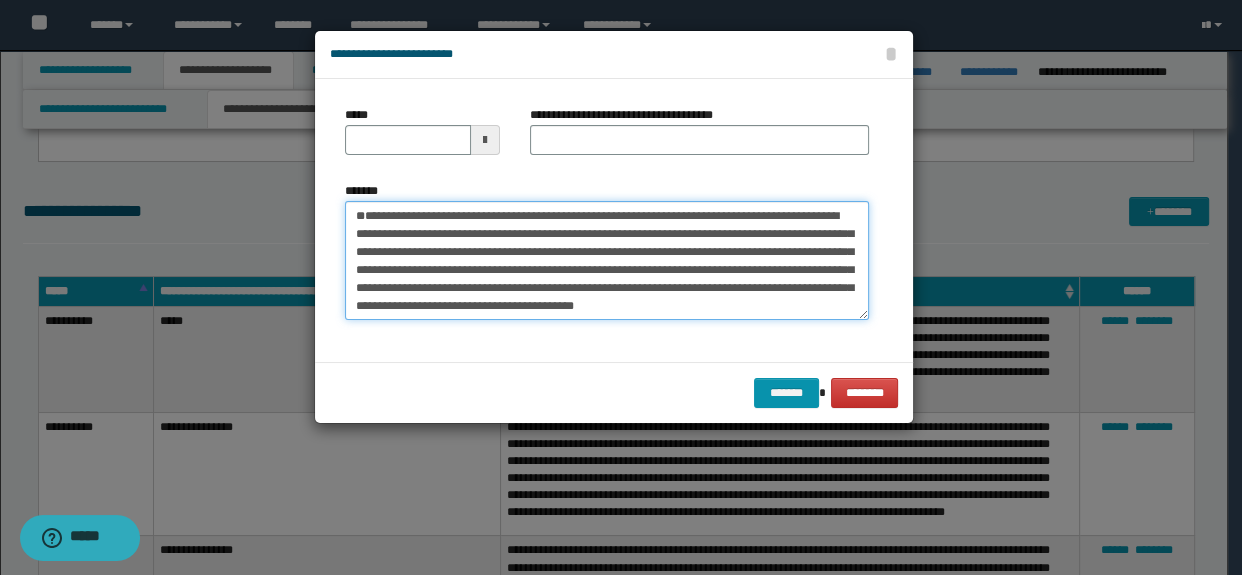 type 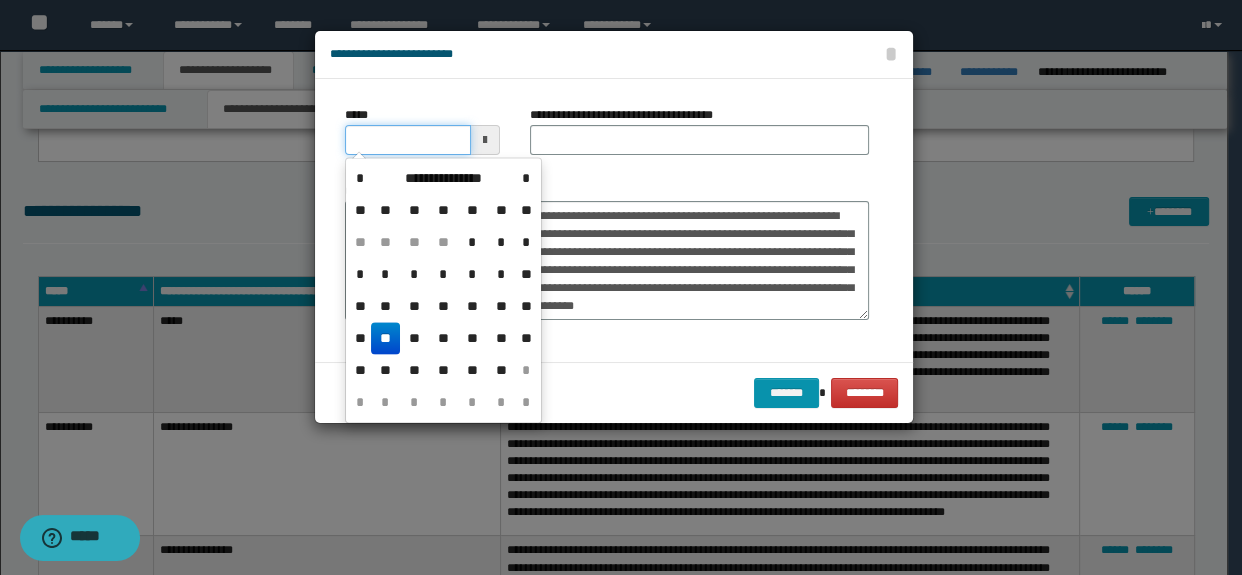 click on "*****" at bounding box center (408, 140) 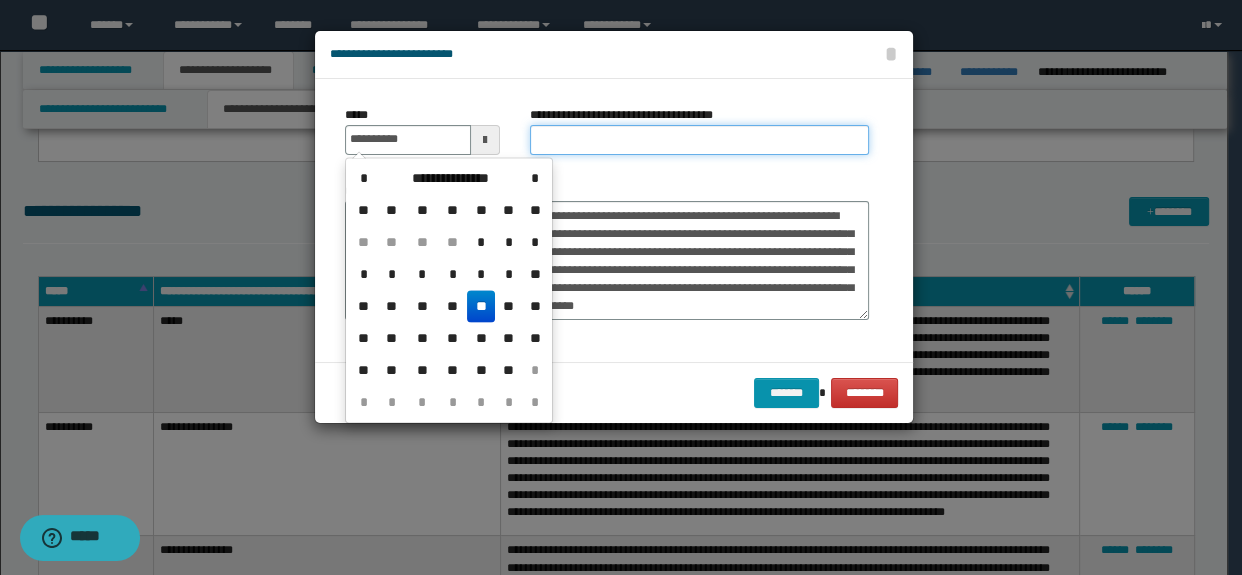 type on "**********" 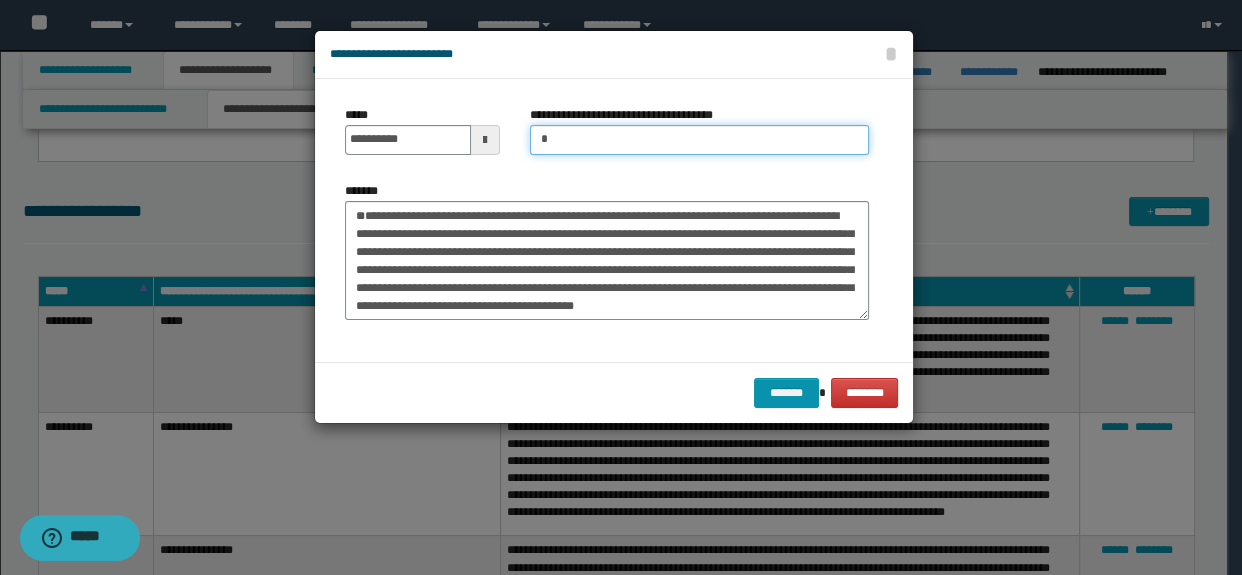 type on "*********" 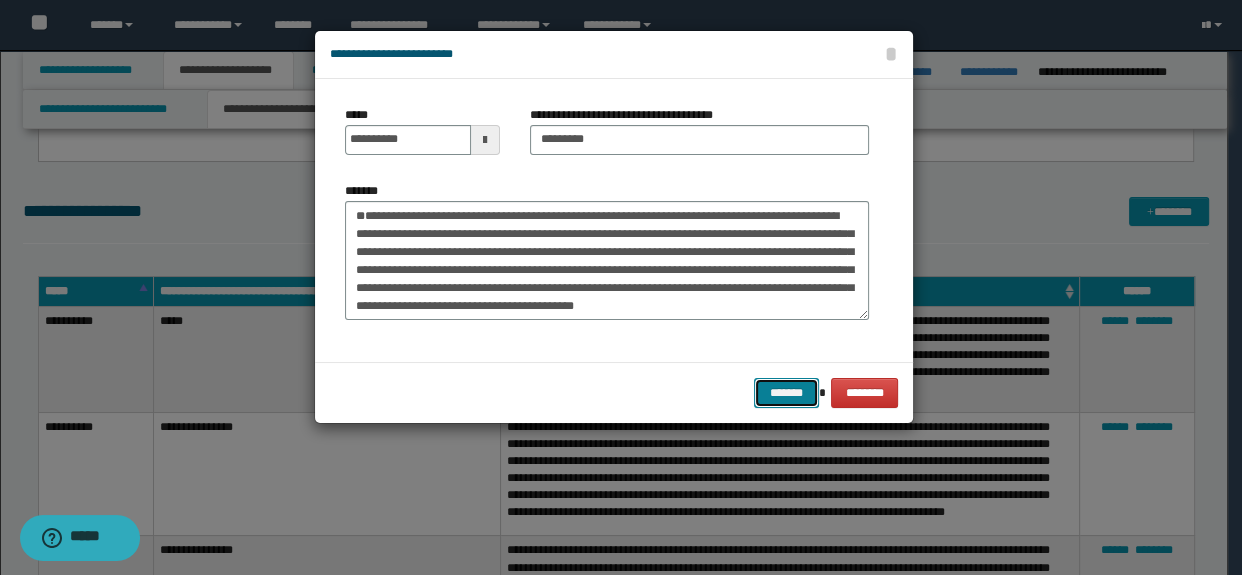 drag, startPoint x: 798, startPoint y: 400, endPoint x: 793, endPoint y: 409, distance: 10.29563 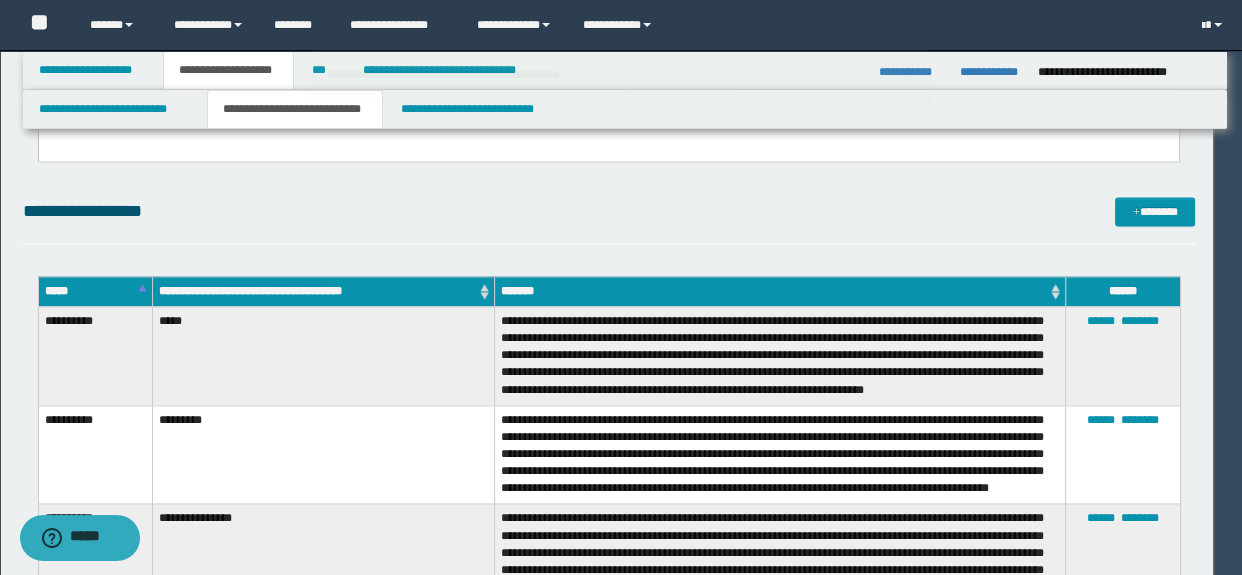 type 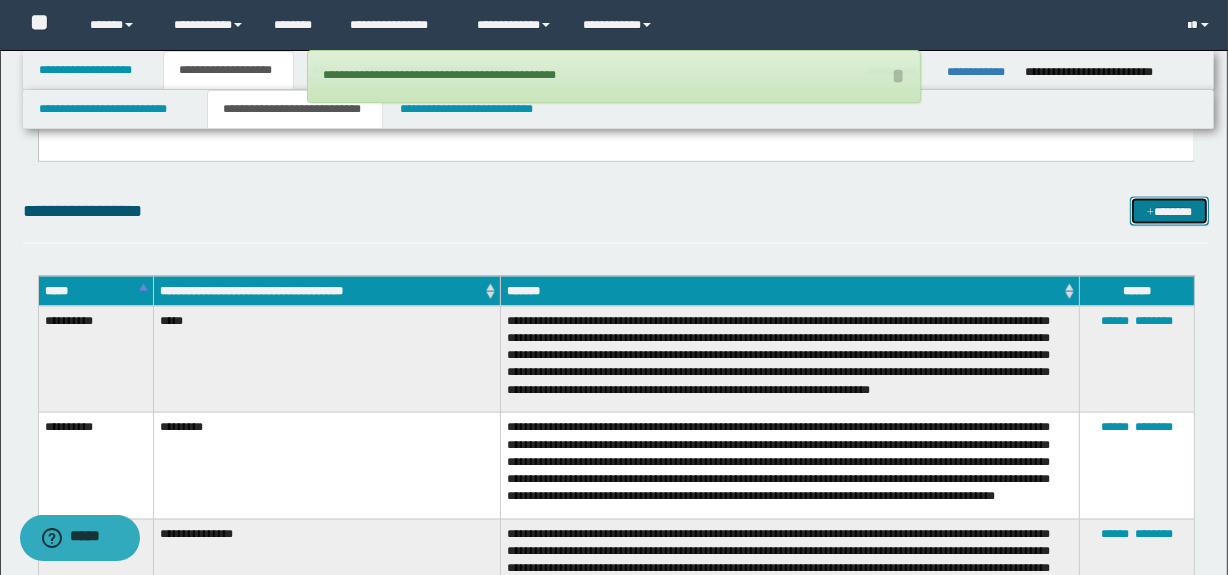 drag, startPoint x: 1150, startPoint y: 221, endPoint x: 989, endPoint y: 255, distance: 164.5509 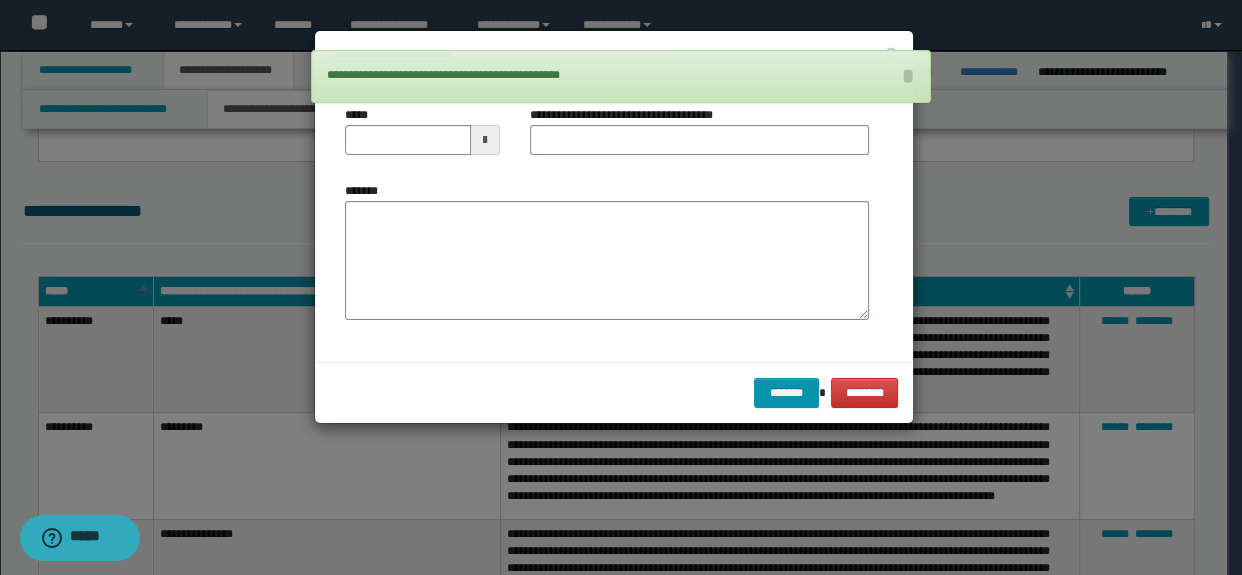 click on "*******" at bounding box center (607, 261) 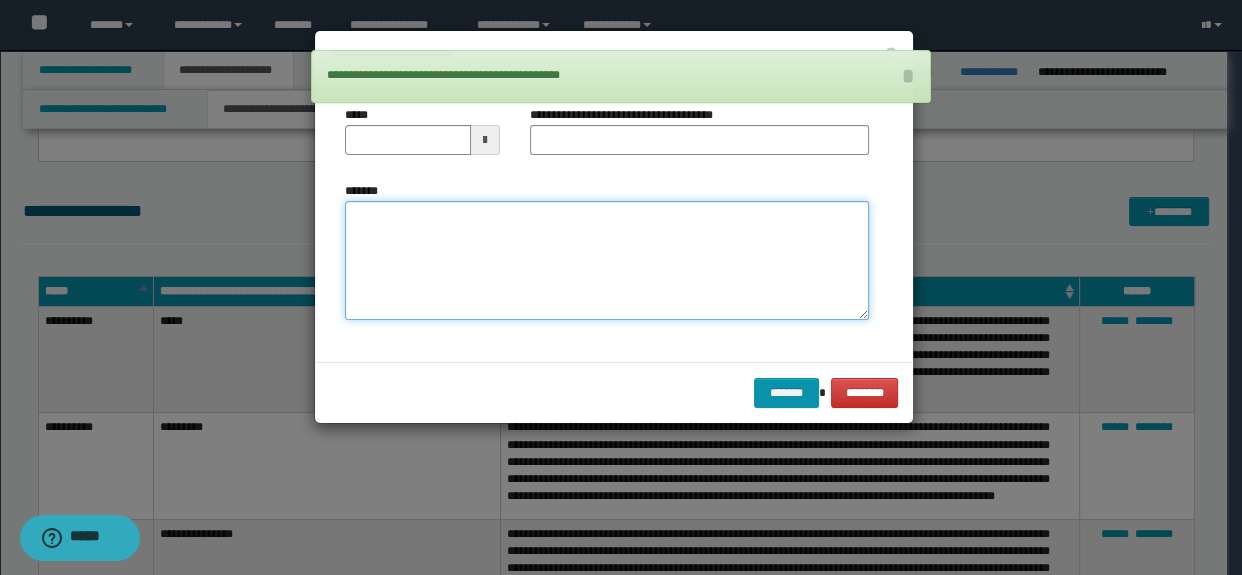 click on "*******" at bounding box center (607, 261) 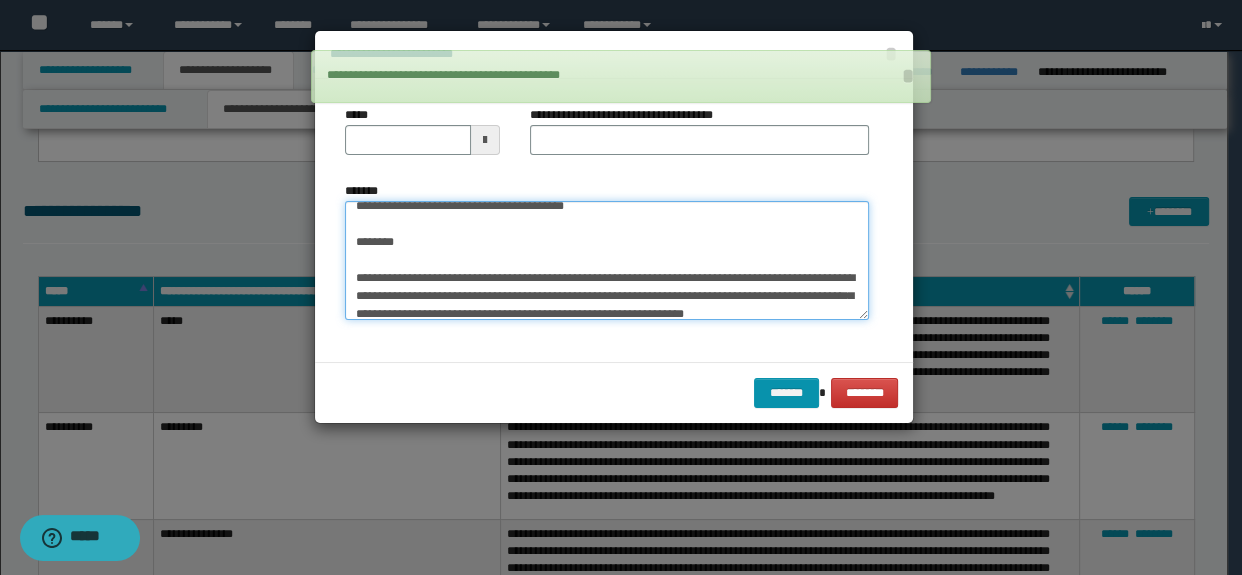 scroll, scrollTop: 0, scrollLeft: 0, axis: both 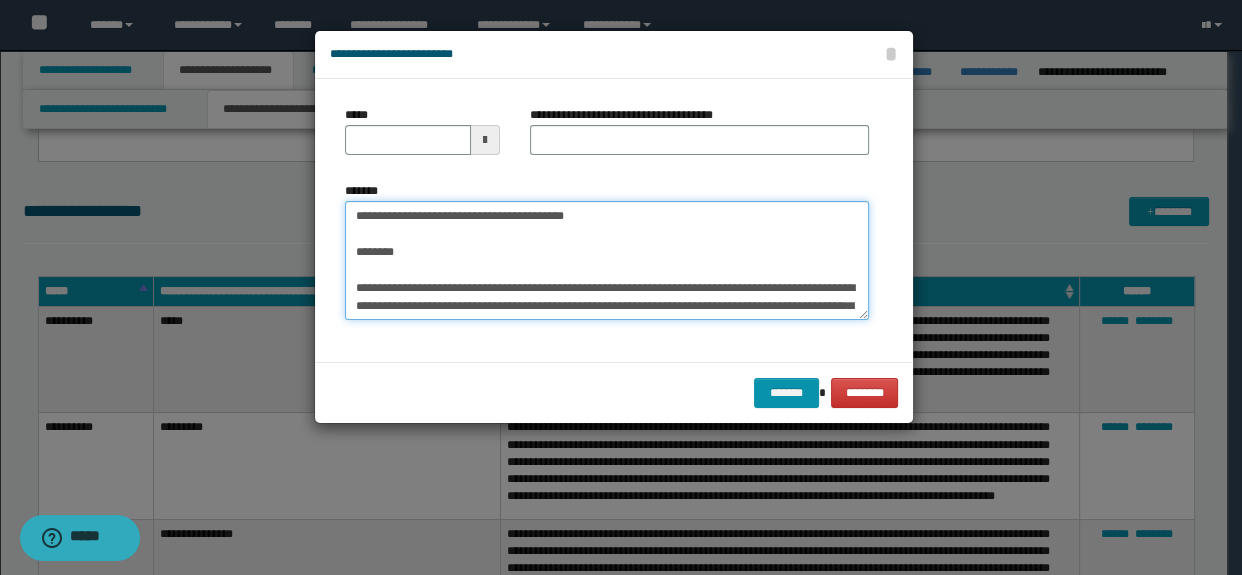 drag, startPoint x: 468, startPoint y: 257, endPoint x: 195, endPoint y: 179, distance: 283.9243 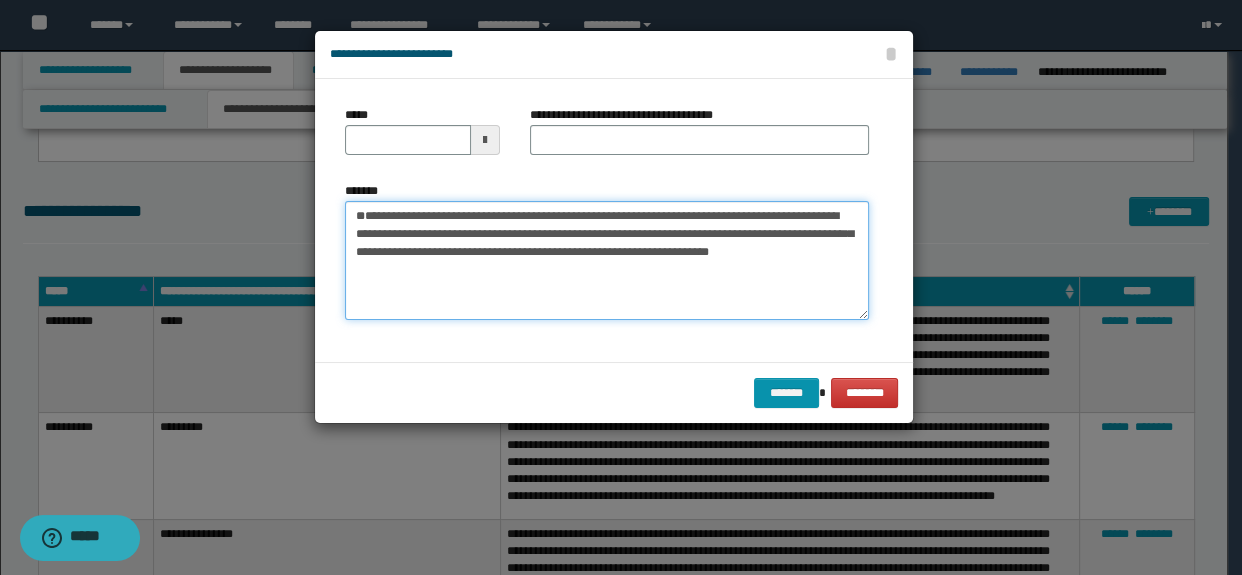 type 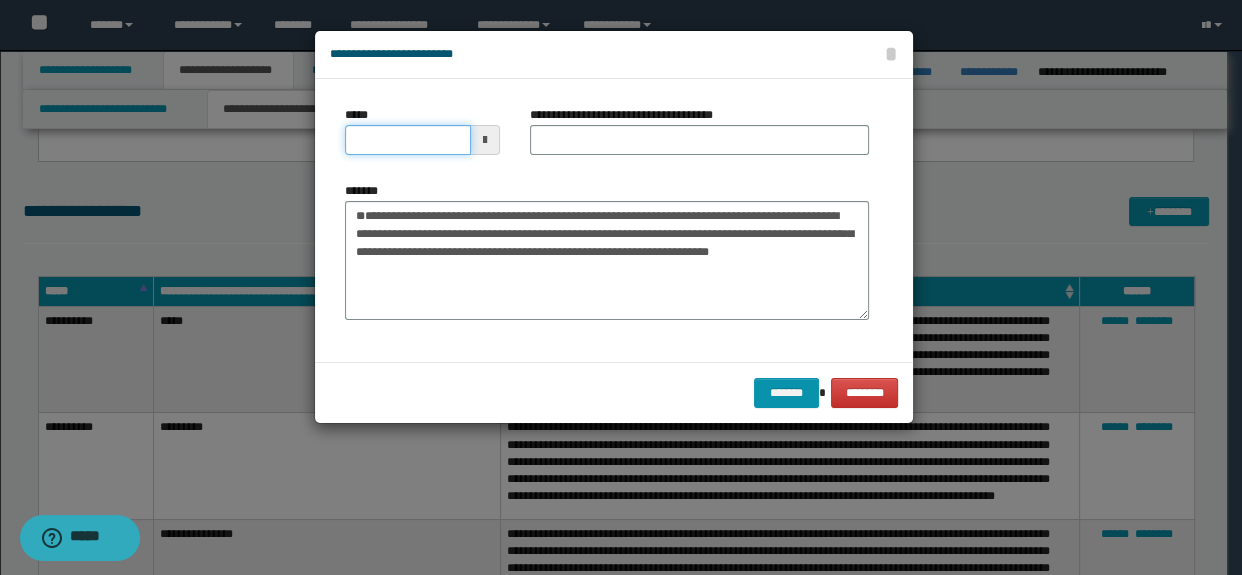 click on "*****" at bounding box center (408, 140) 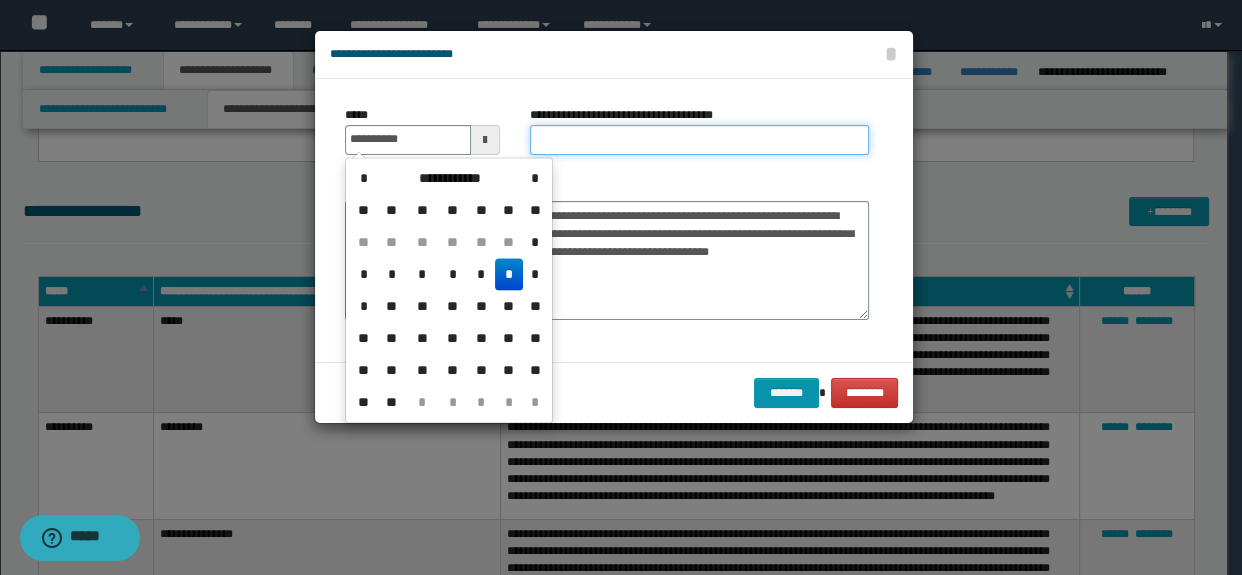 type on "**********" 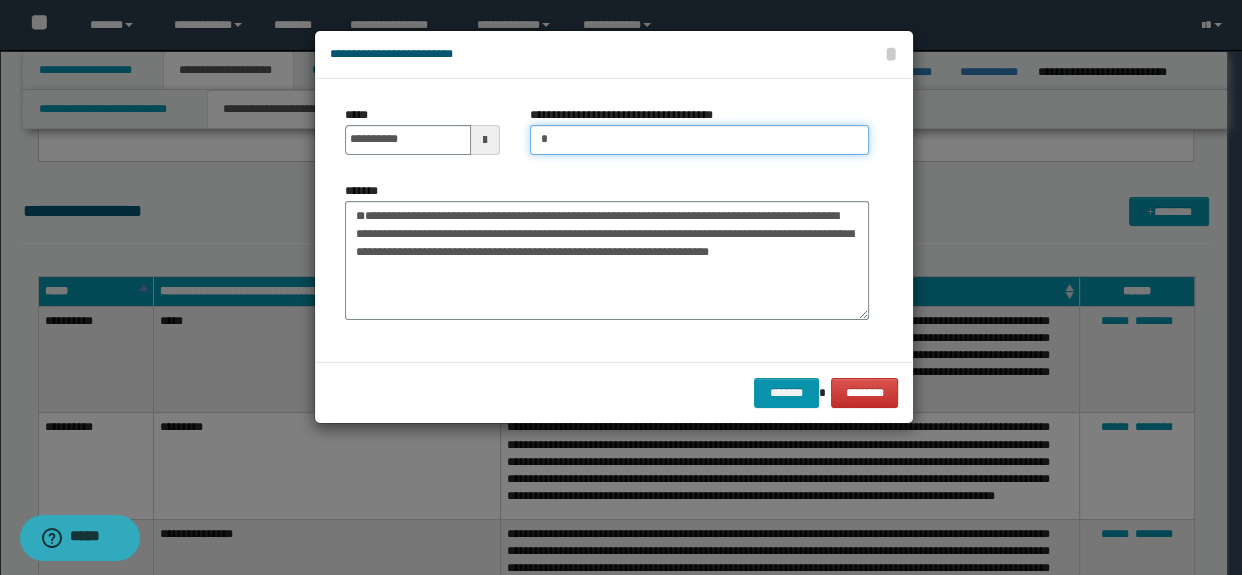 type on "*********" 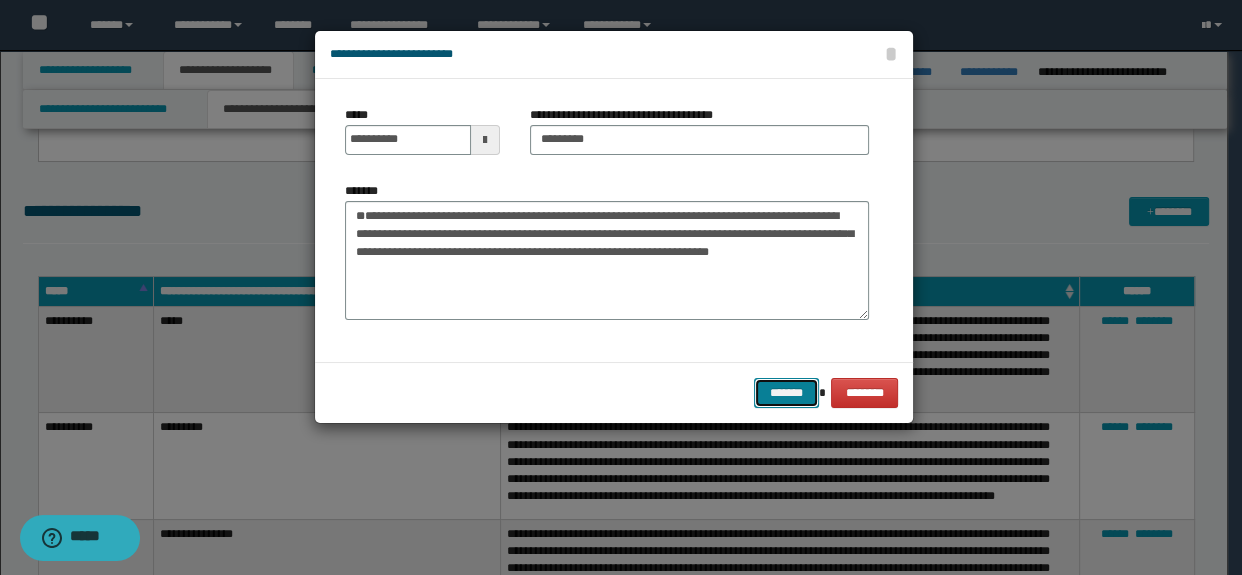 click on "*******" at bounding box center (786, 393) 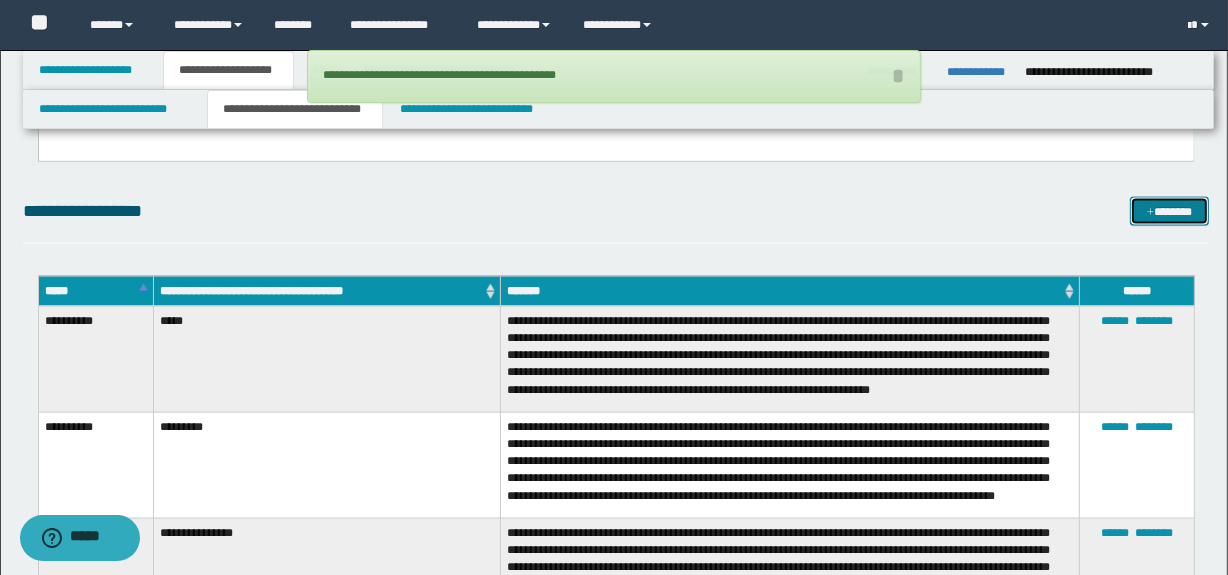 click on "*******" at bounding box center (1170, 212) 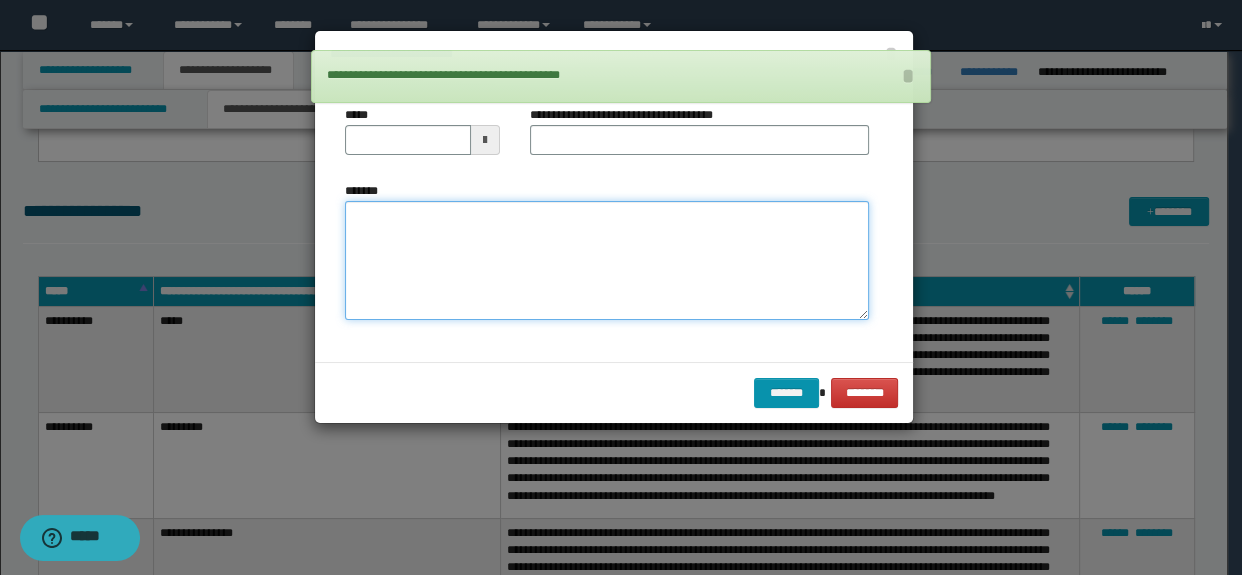 click on "*******" at bounding box center [607, 261] 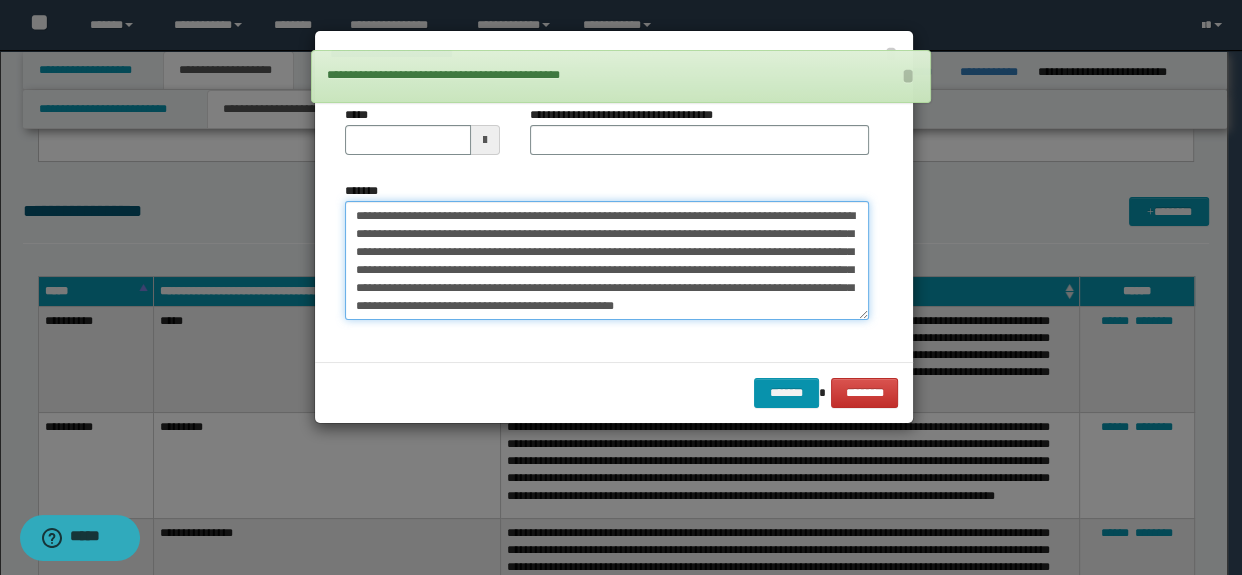 scroll, scrollTop: 0, scrollLeft: 0, axis: both 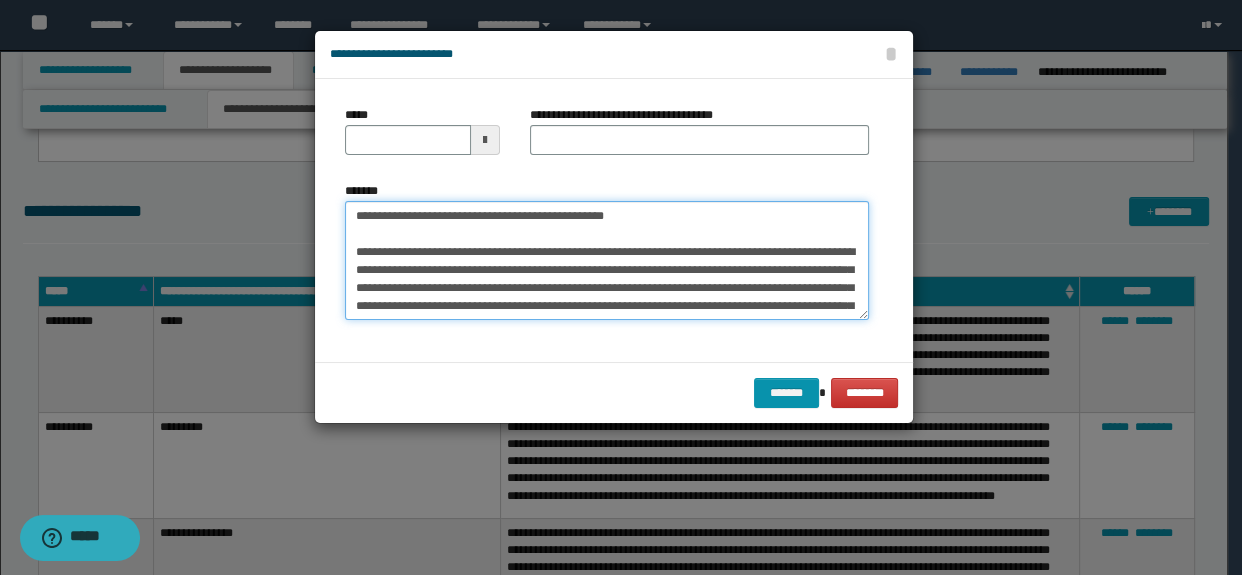 drag, startPoint x: 659, startPoint y: 217, endPoint x: 218, endPoint y: 208, distance: 441.09183 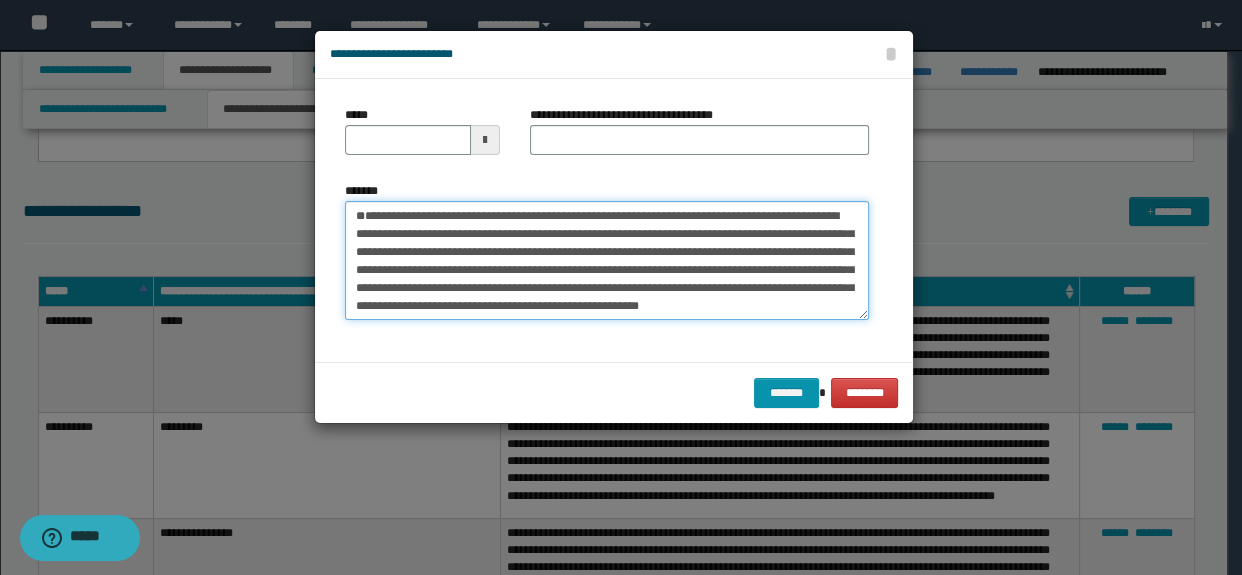 type 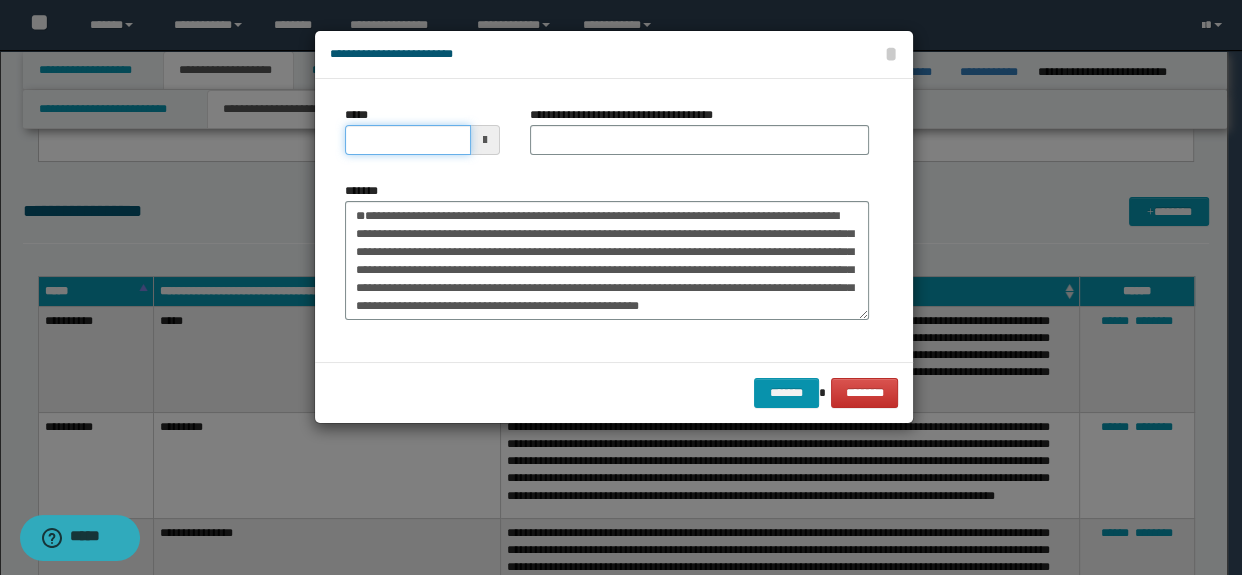 click on "*****" at bounding box center [408, 140] 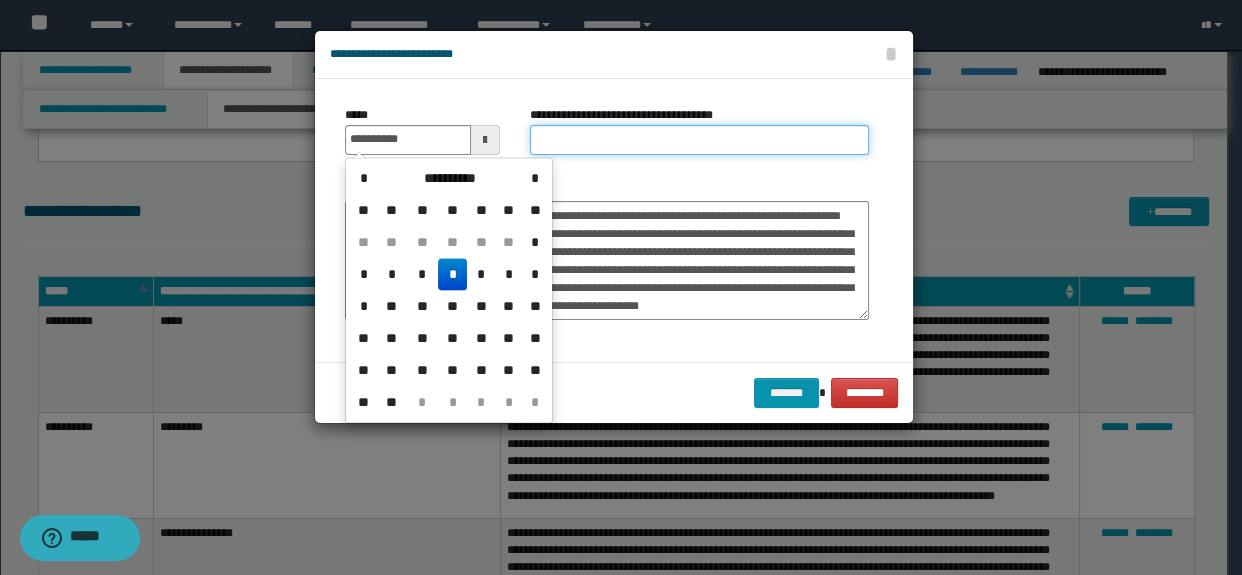 type on "**********" 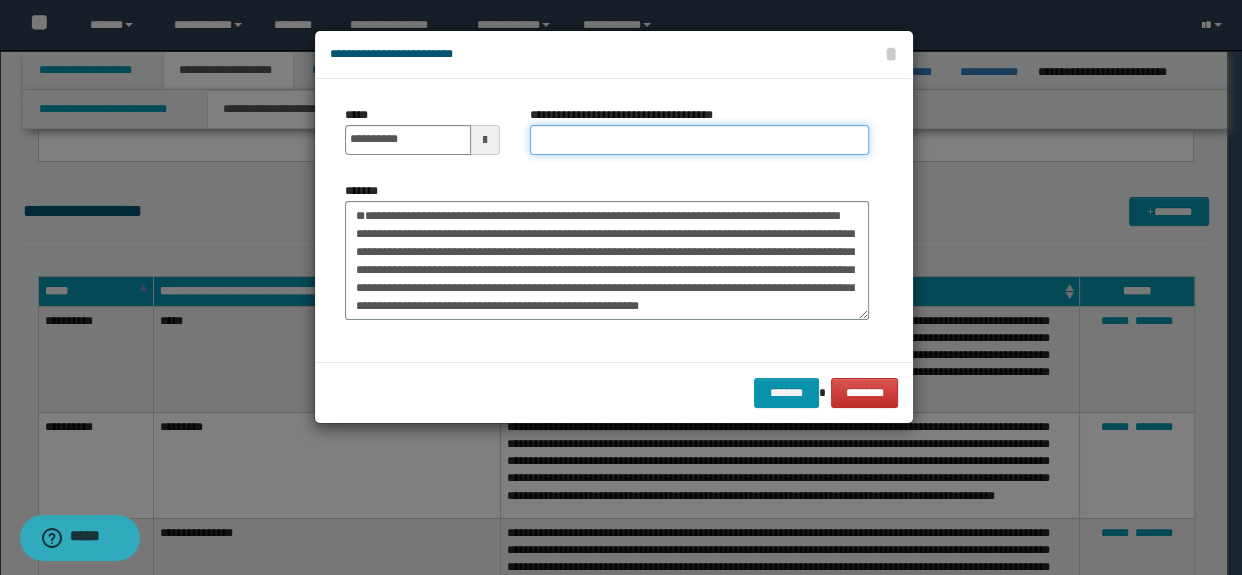 type on "*********" 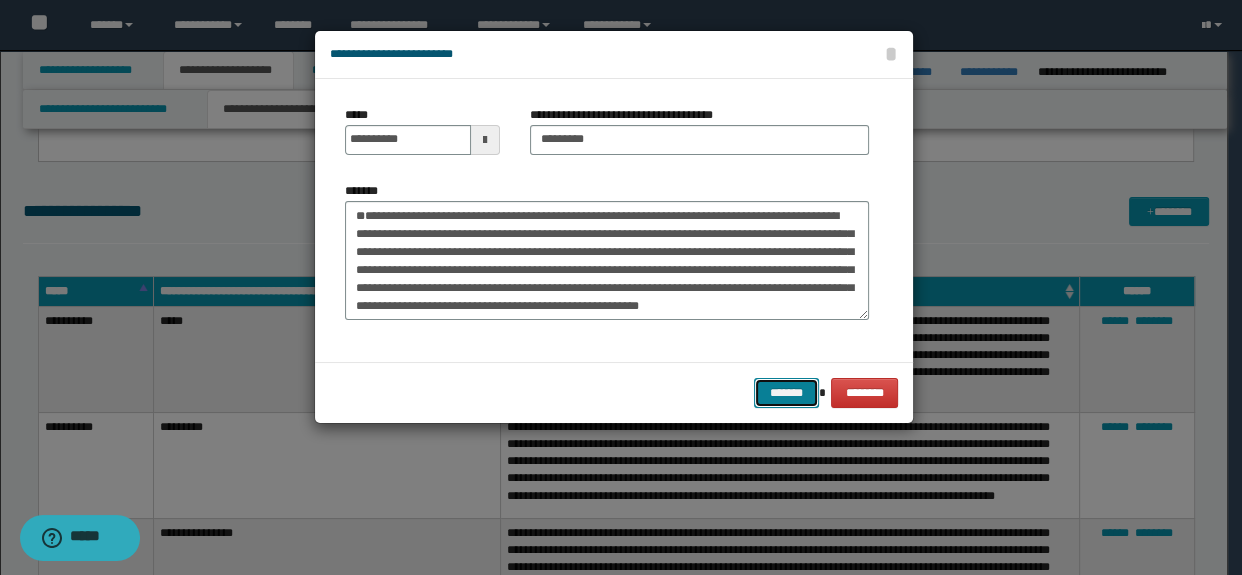 click on "*******" at bounding box center [786, 393] 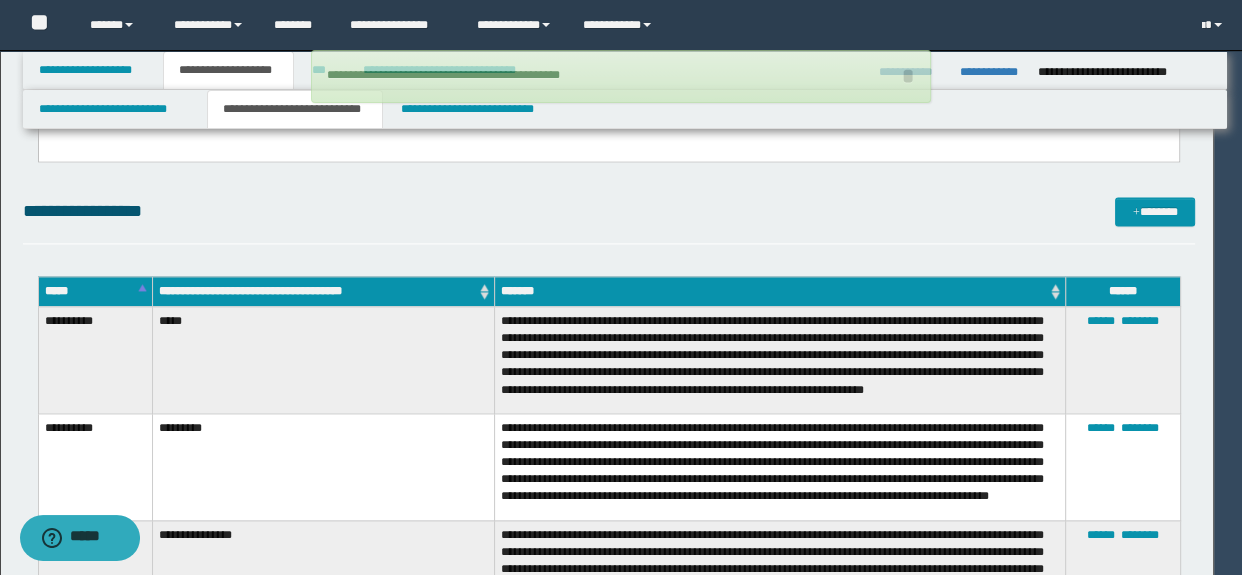 type 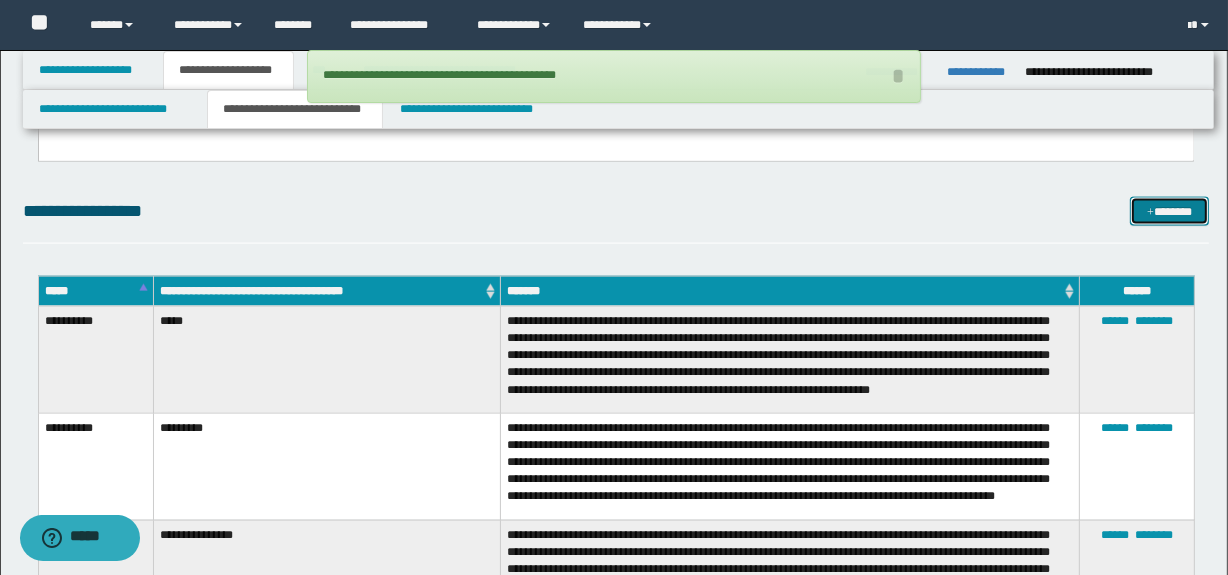 click on "*******" at bounding box center (1170, 212) 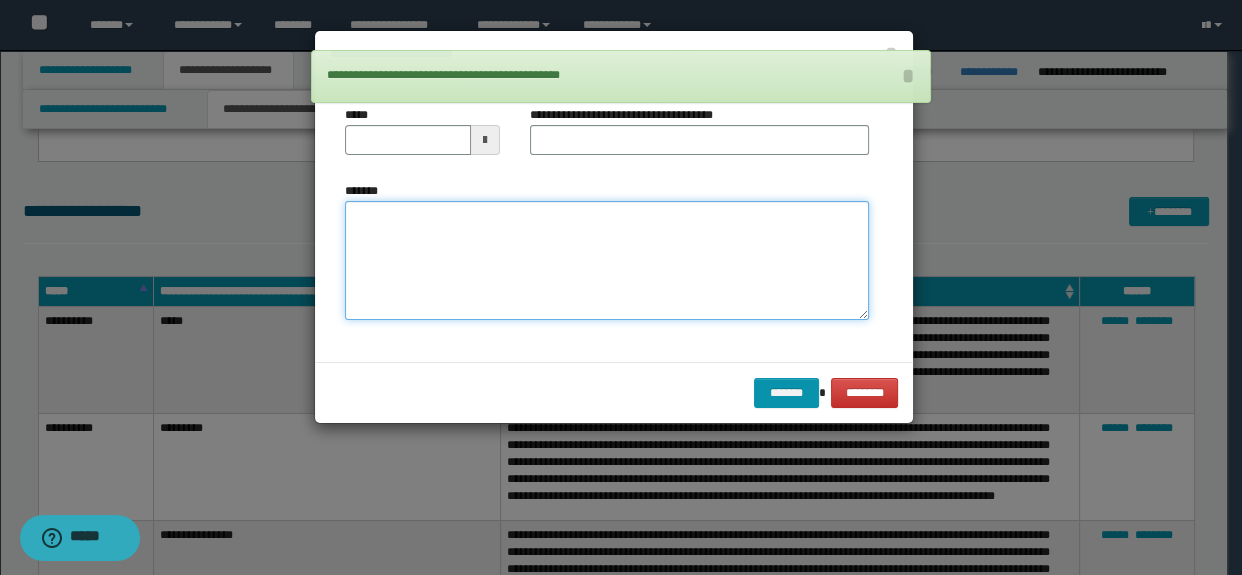 click on "*******" at bounding box center [607, 261] 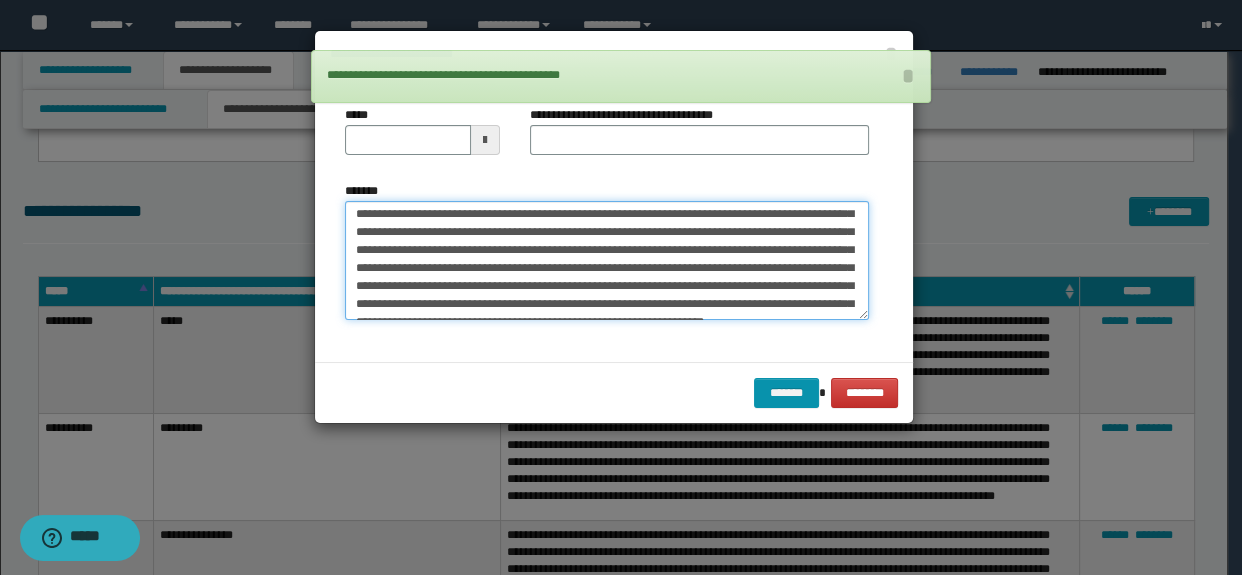 scroll, scrollTop: 0, scrollLeft: 0, axis: both 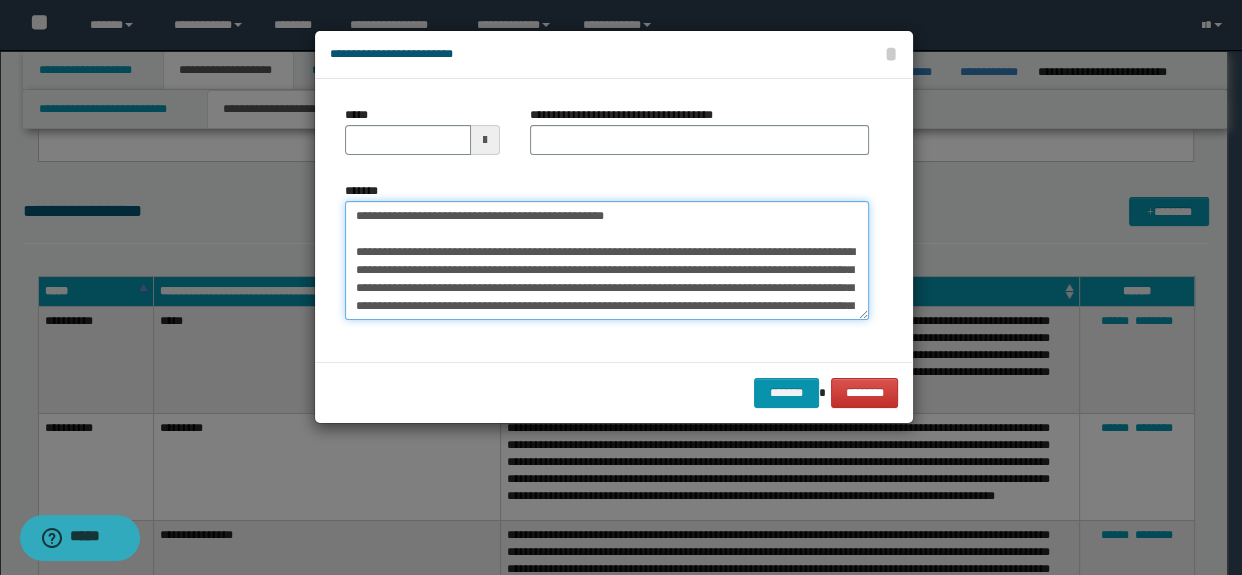 drag, startPoint x: 668, startPoint y: 224, endPoint x: 150, endPoint y: 211, distance: 518.1631 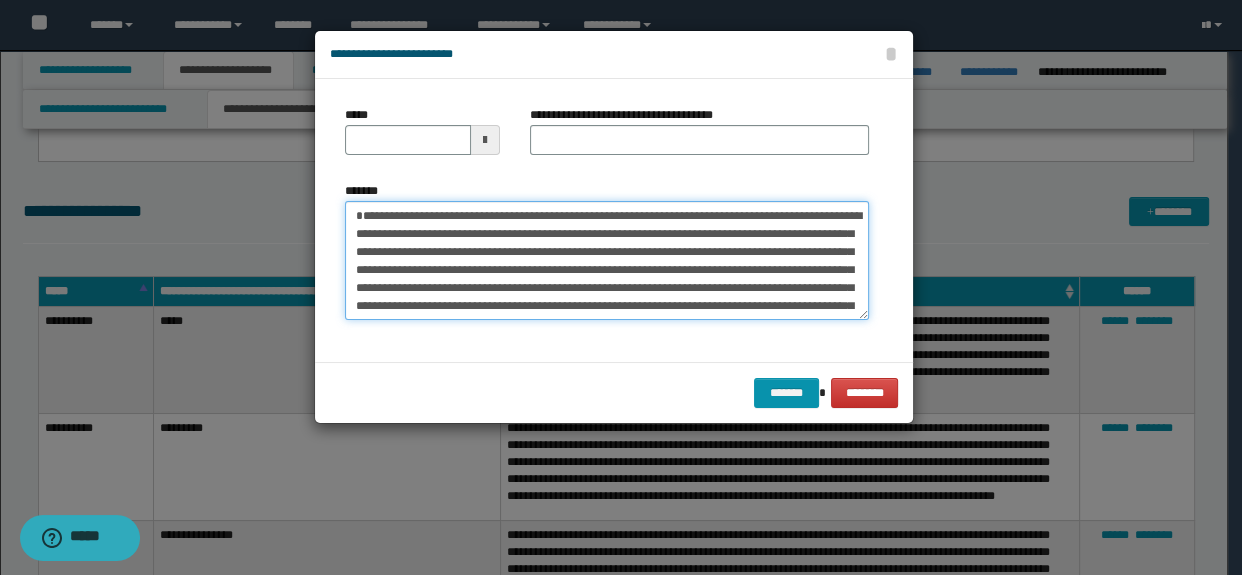 type 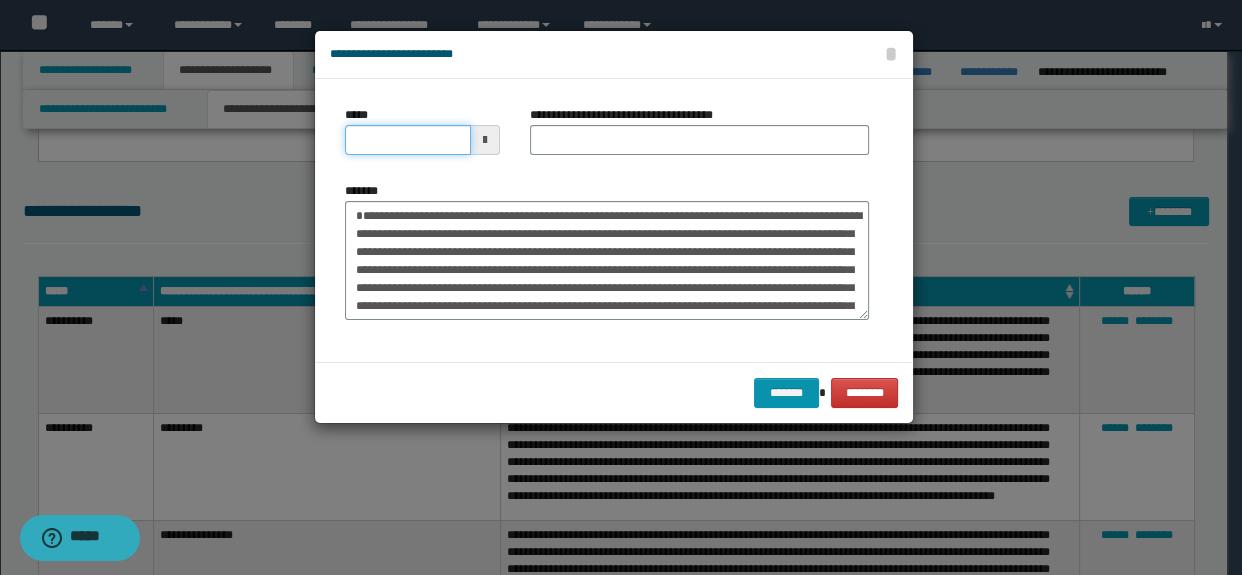 click on "*****" at bounding box center [408, 140] 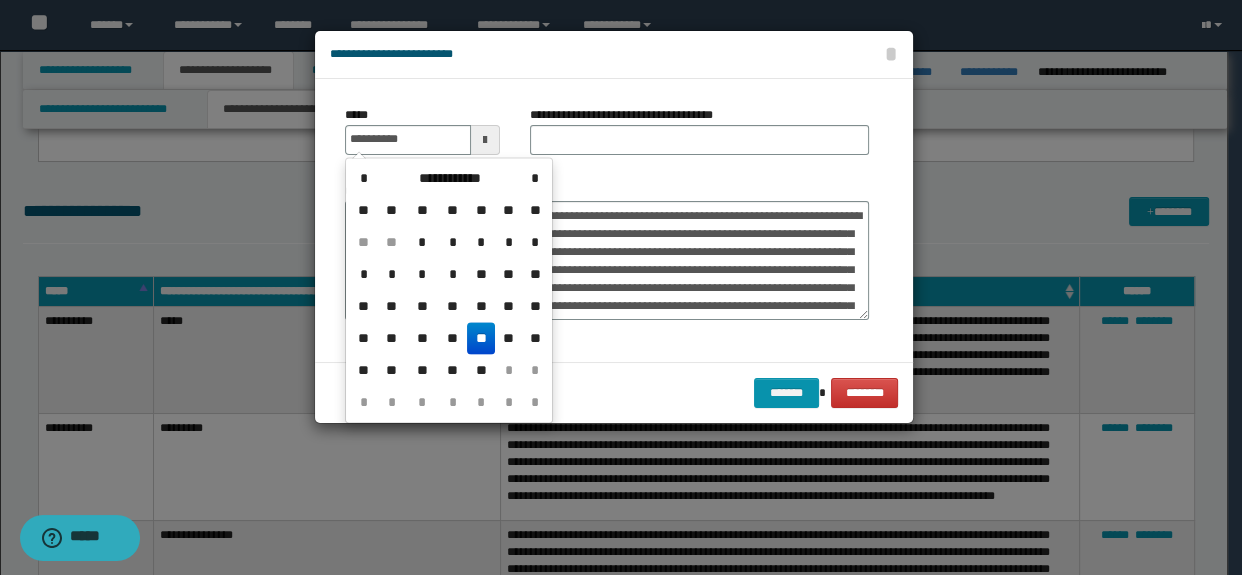 type on "**********" 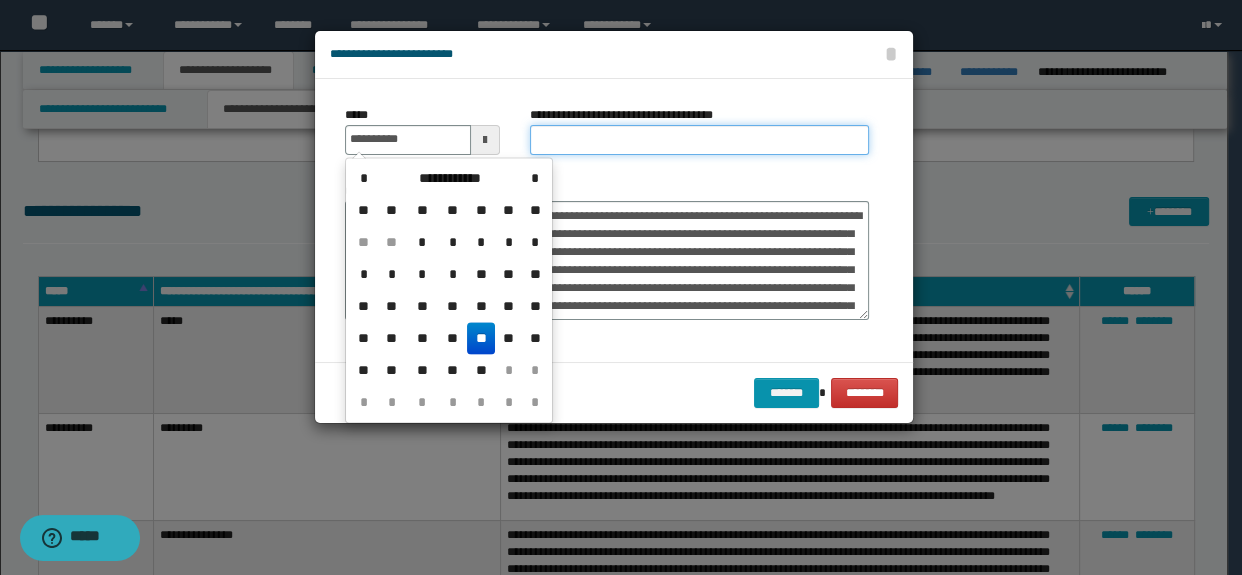 click on "**********" at bounding box center [700, 140] 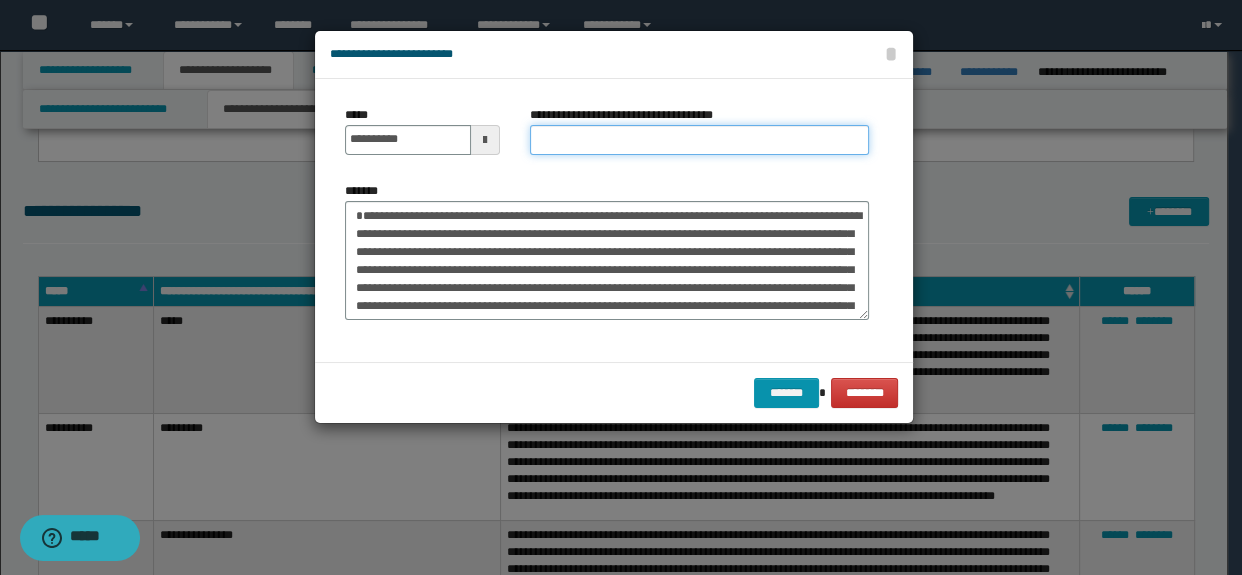 click on "**********" at bounding box center [700, 140] 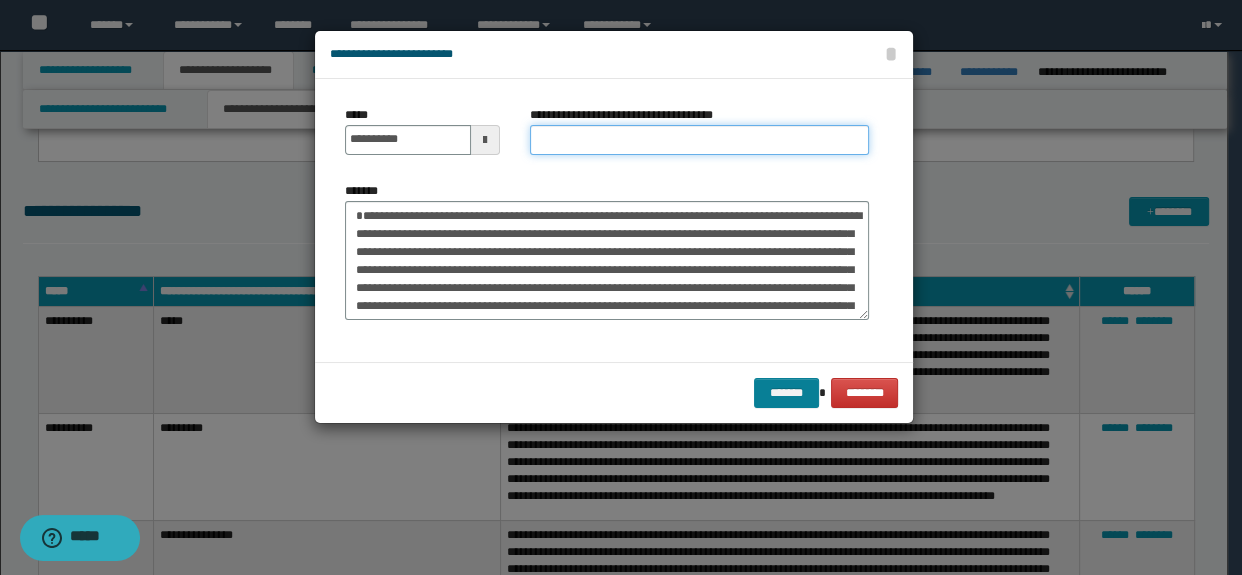 type on "*********" 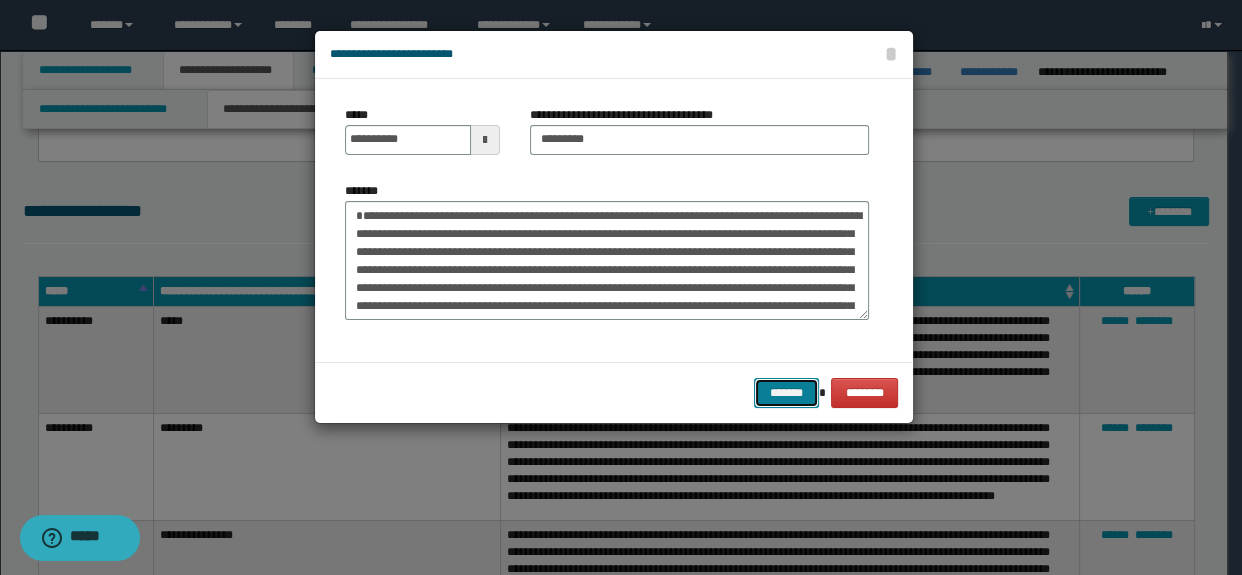 drag, startPoint x: 777, startPoint y: 400, endPoint x: 775, endPoint y: 415, distance: 15.132746 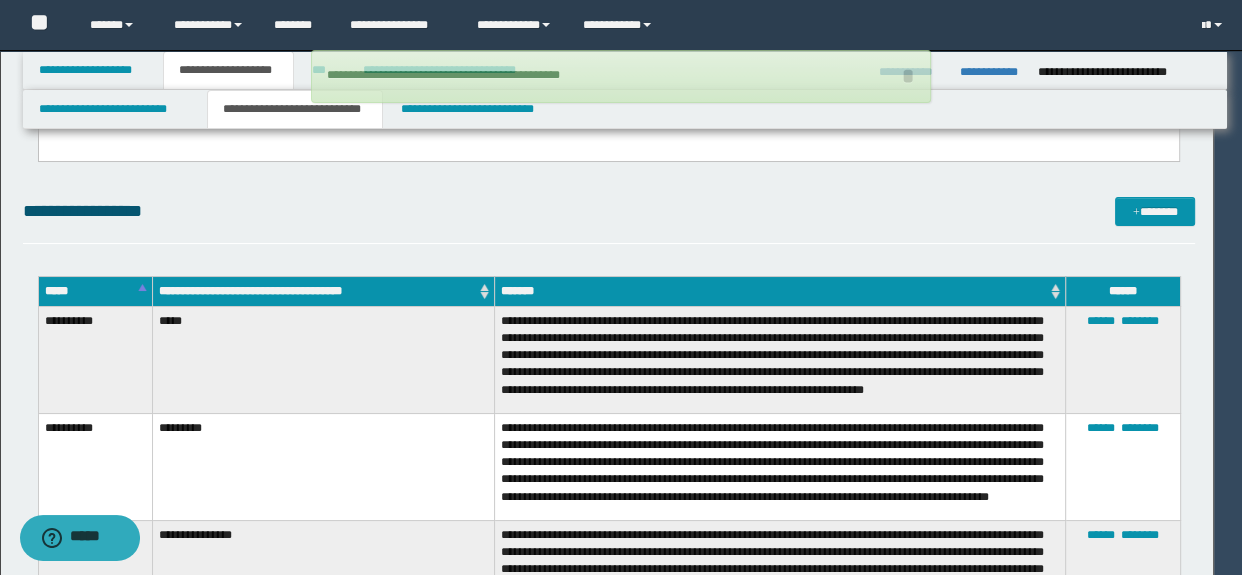 type 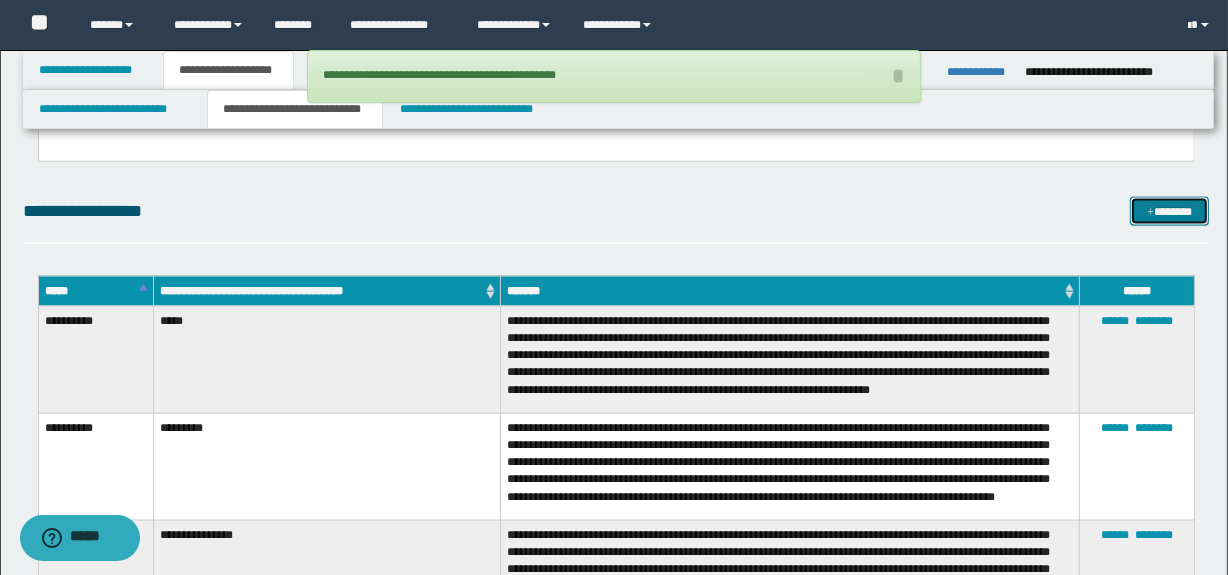 click at bounding box center [1150, 213] 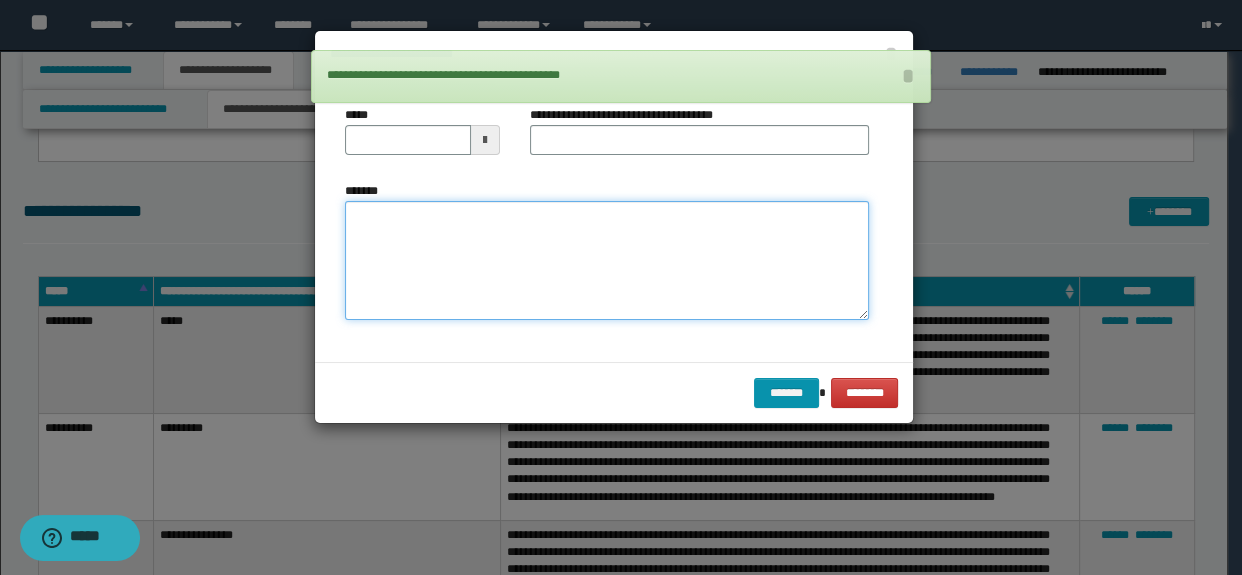 click on "*******" at bounding box center (607, 261) 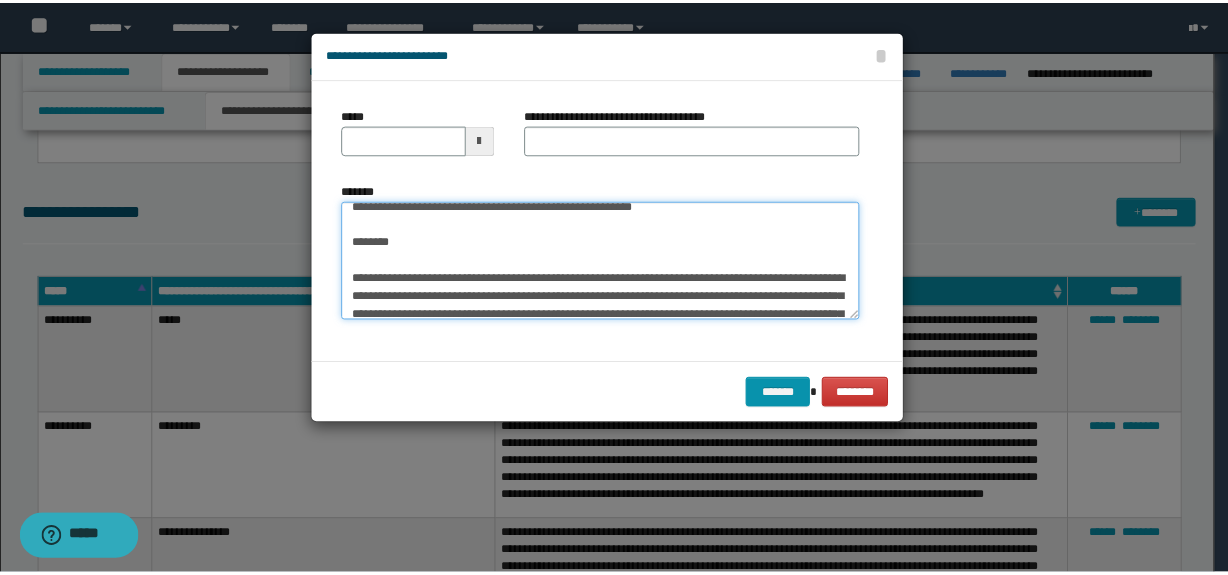 scroll, scrollTop: 0, scrollLeft: 0, axis: both 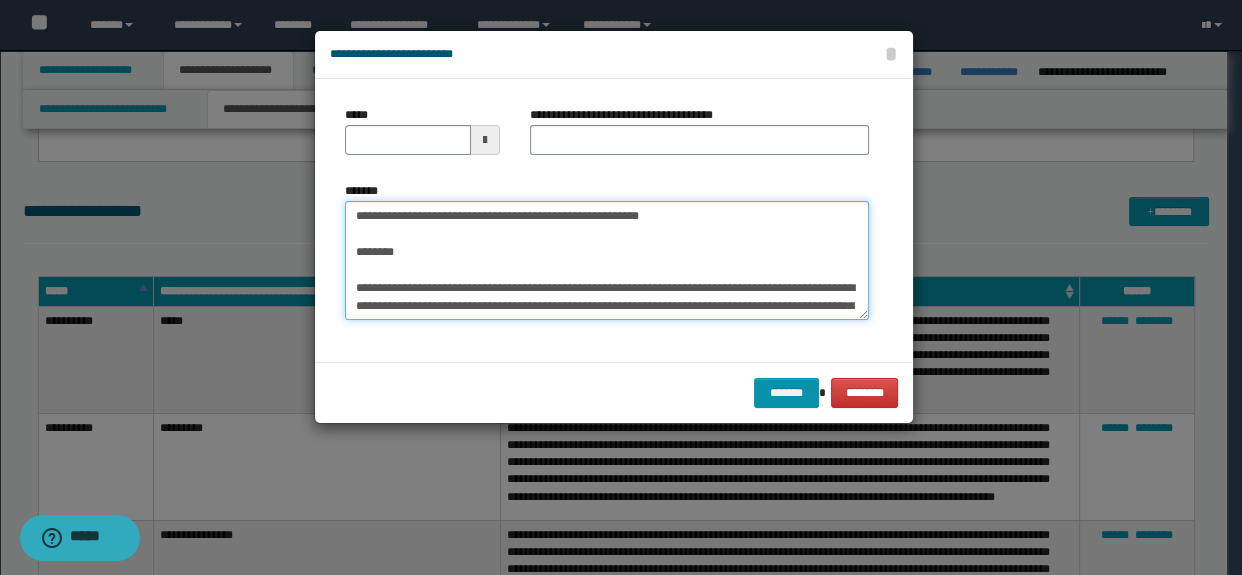 drag, startPoint x: 420, startPoint y: 266, endPoint x: 372, endPoint y: 171, distance: 106.437775 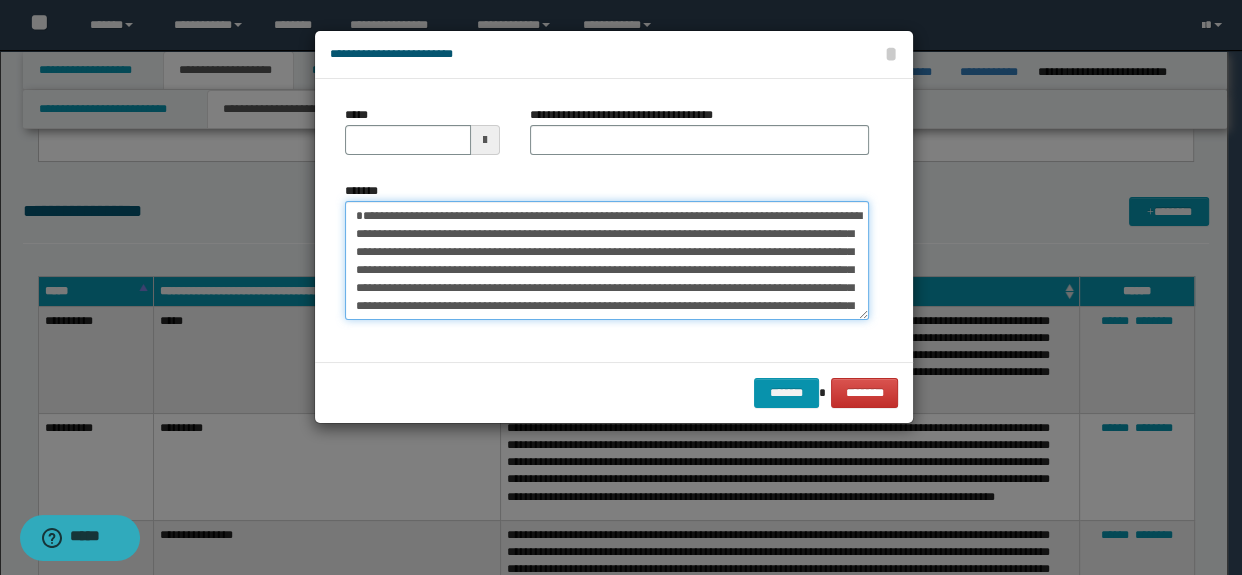 type 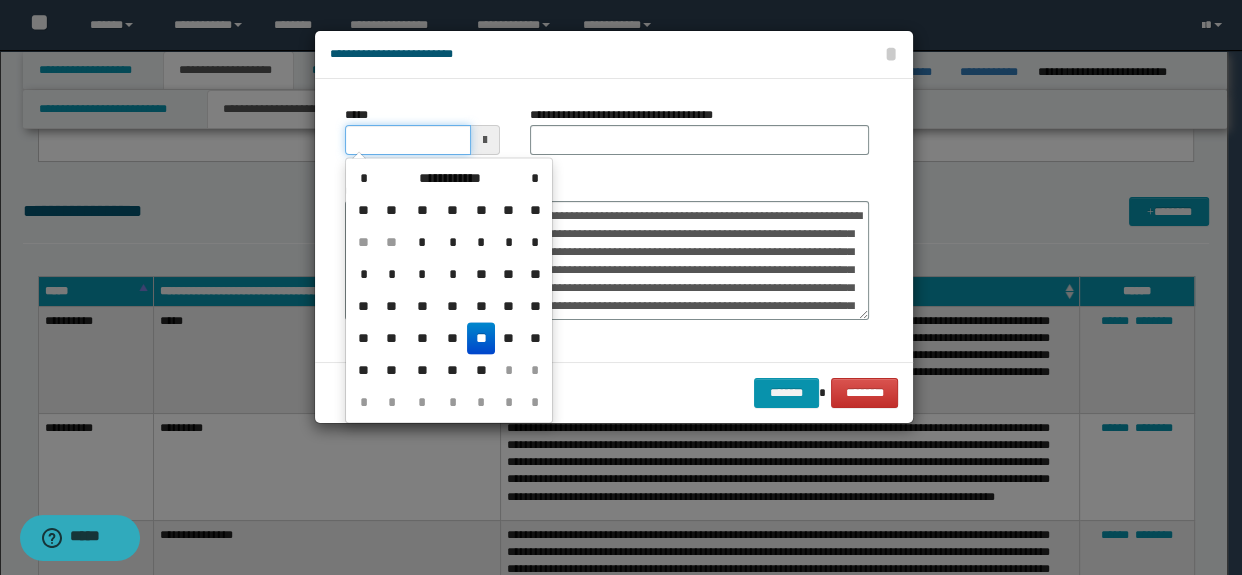 click on "*****" at bounding box center (408, 140) 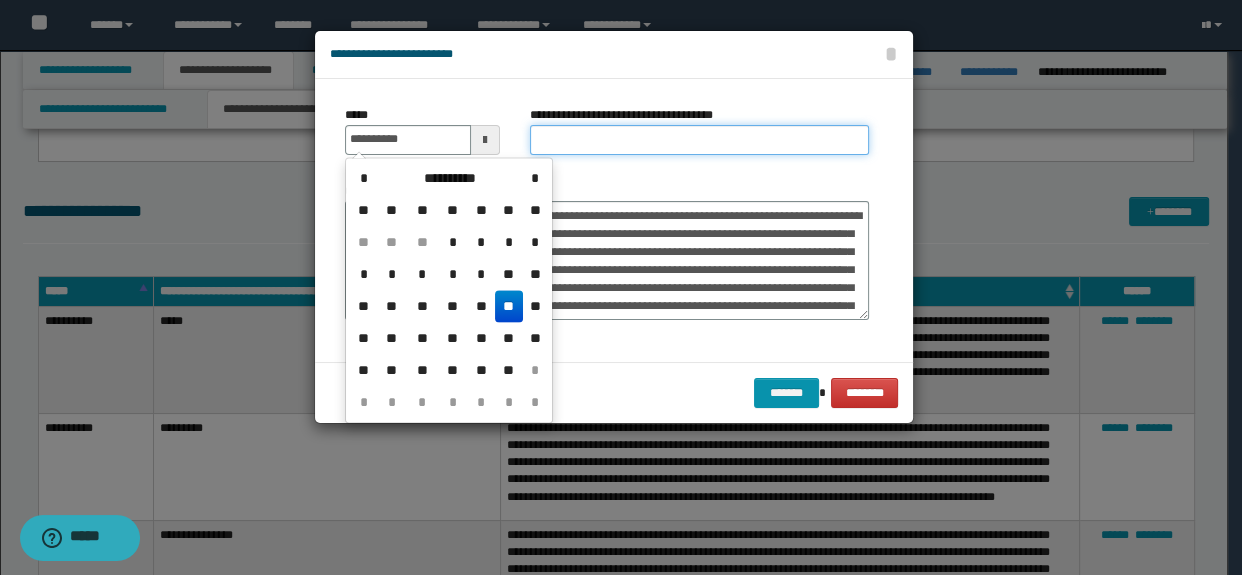 type on "**********" 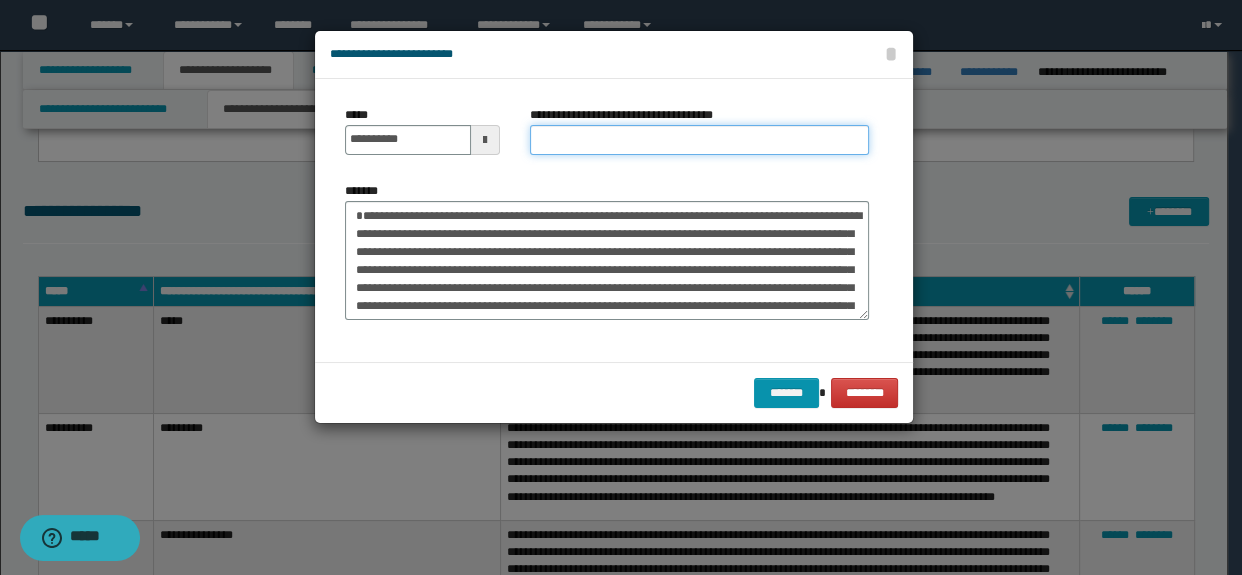 type on "*********" 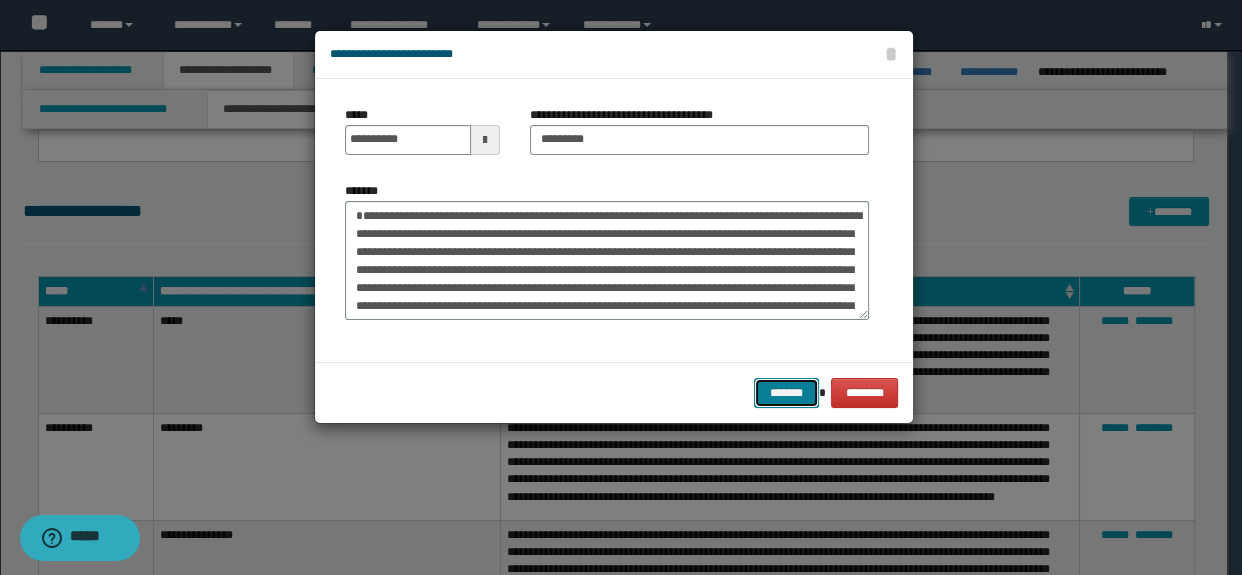 click on "*******" at bounding box center [786, 393] 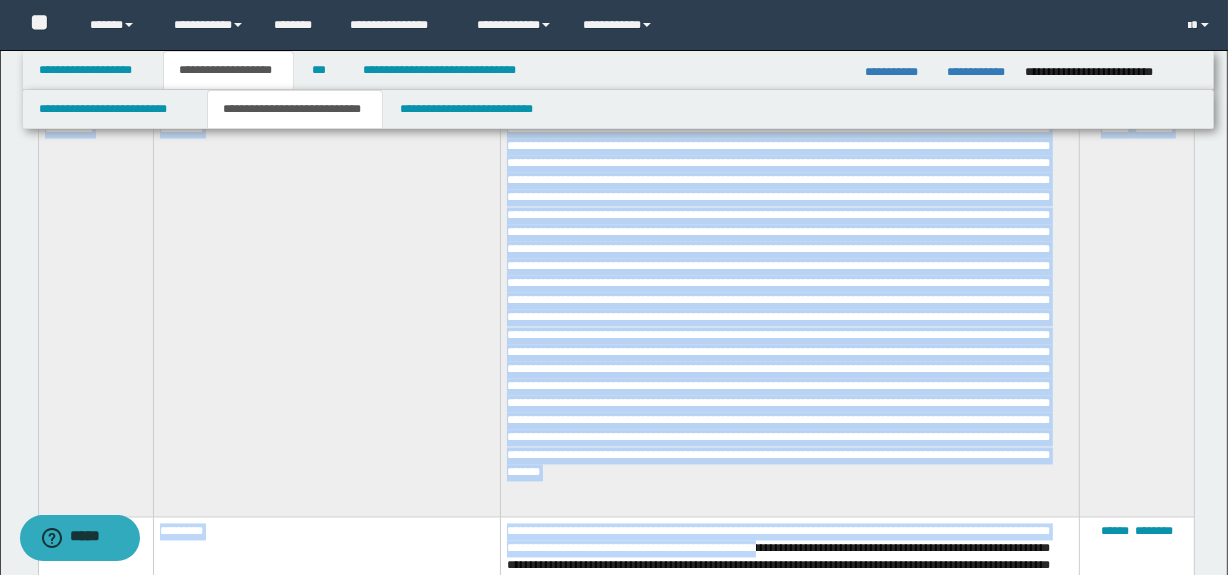 scroll, scrollTop: 3298, scrollLeft: 0, axis: vertical 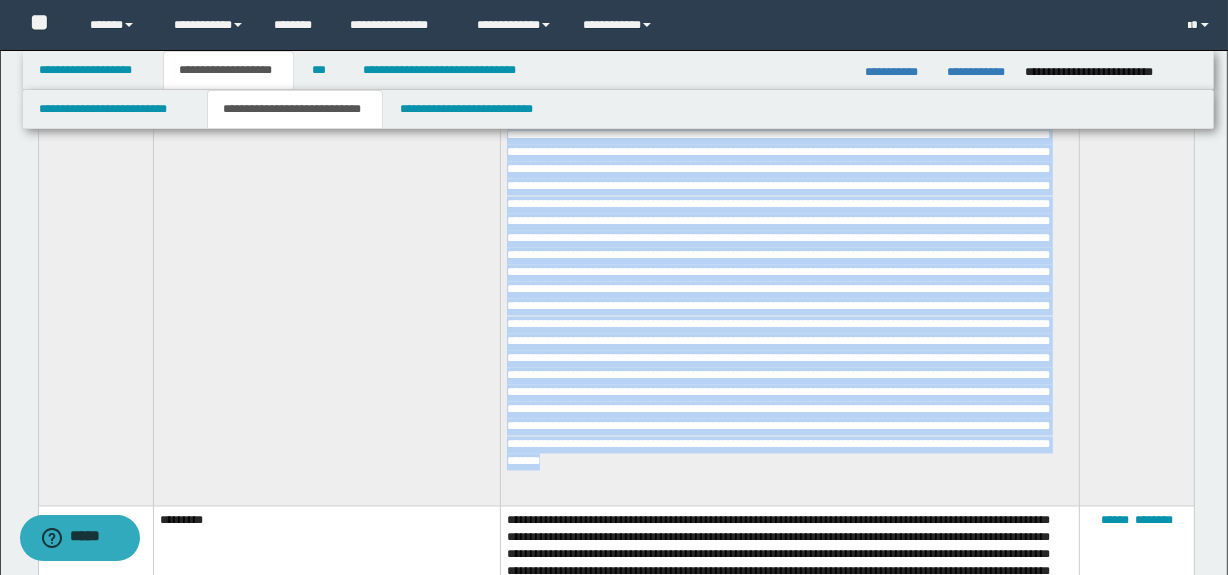 drag, startPoint x: 40, startPoint y: 211, endPoint x: 822, endPoint y: 498, distance: 833.0024 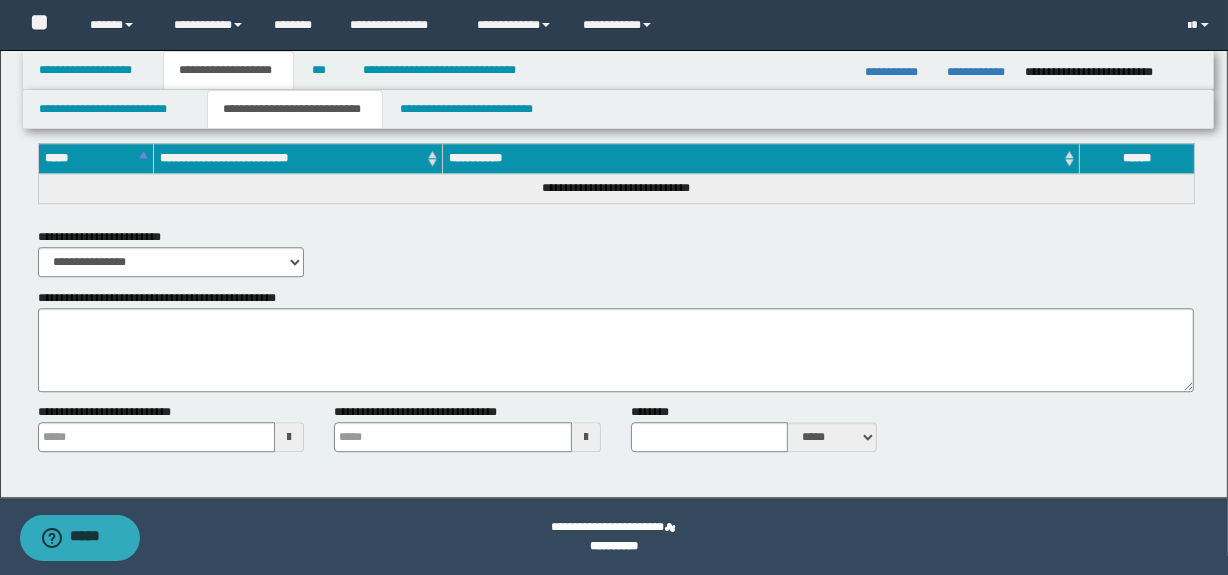 type 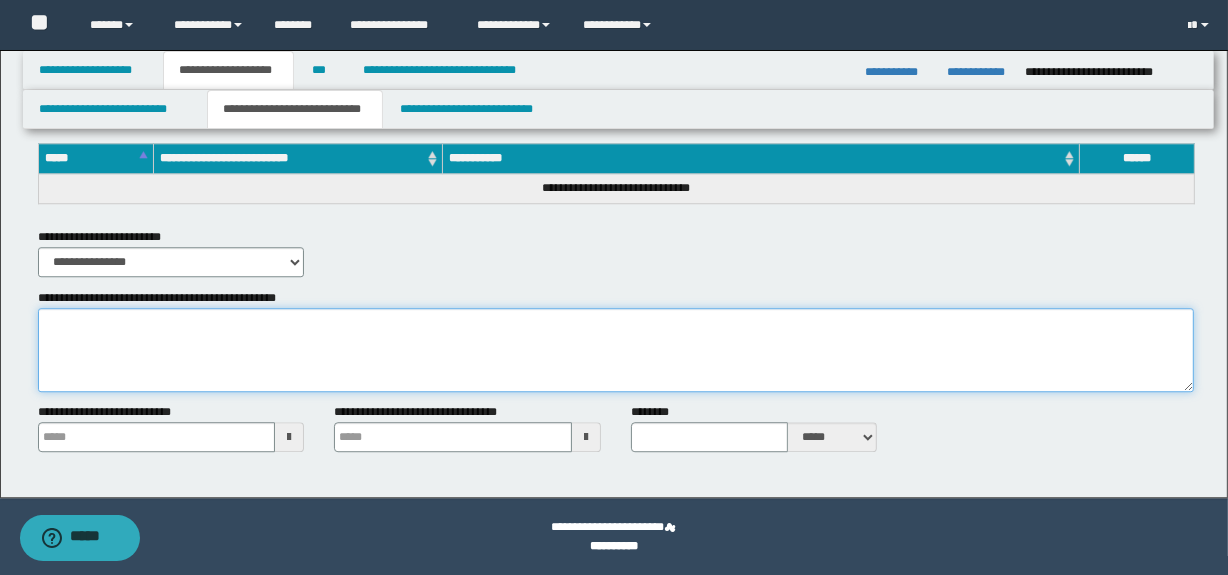 click on "**********" at bounding box center (616, 350) 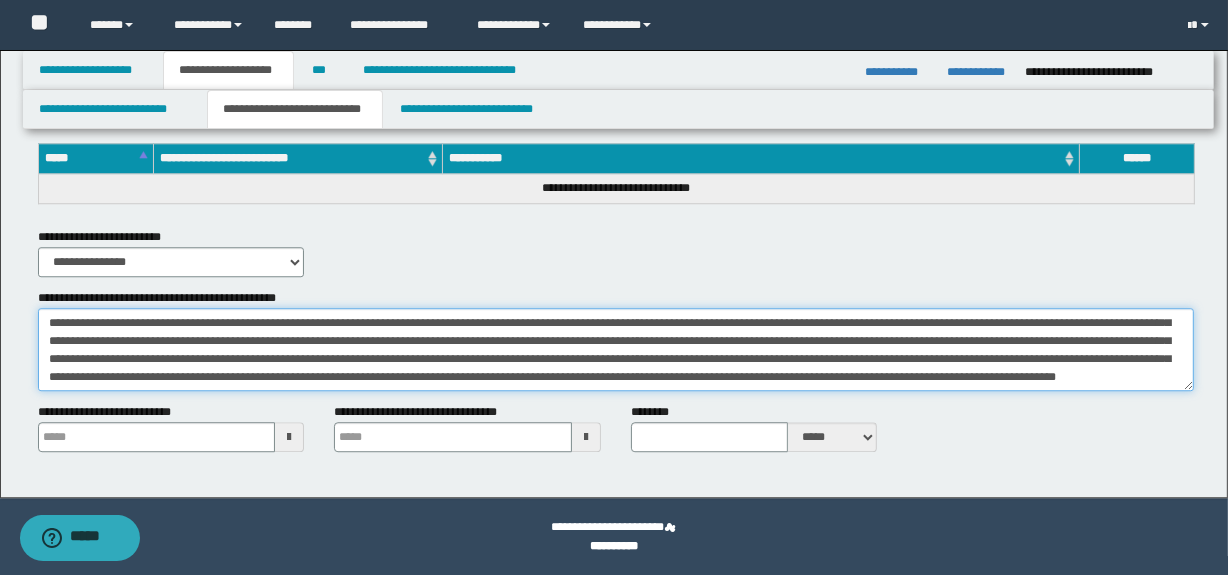 scroll, scrollTop: 0, scrollLeft: 0, axis: both 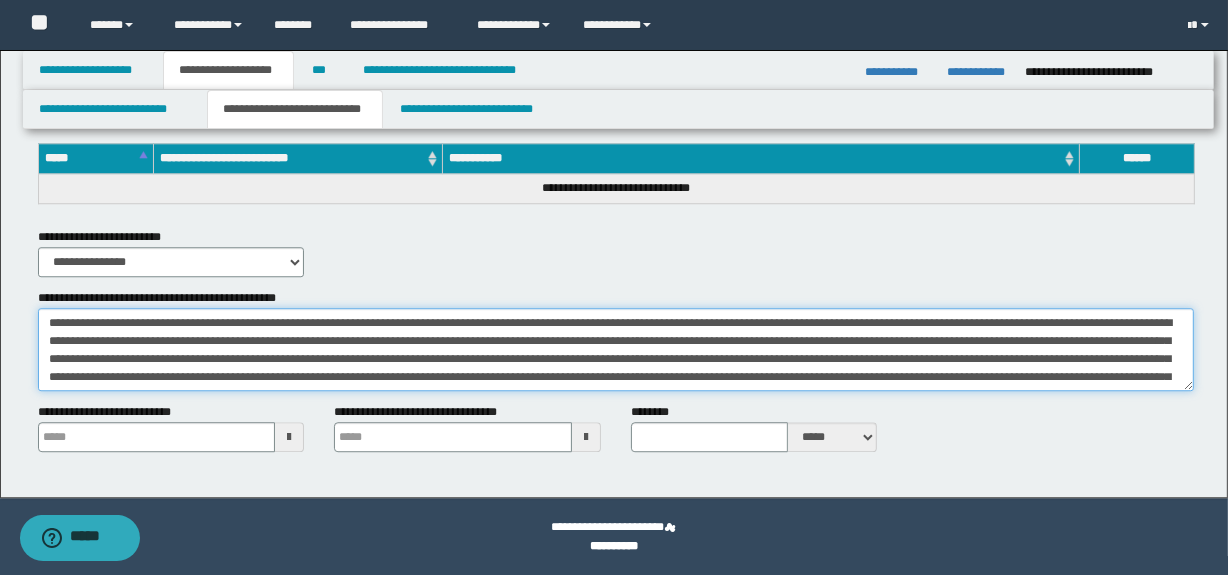click on "**********" at bounding box center (616, 350) 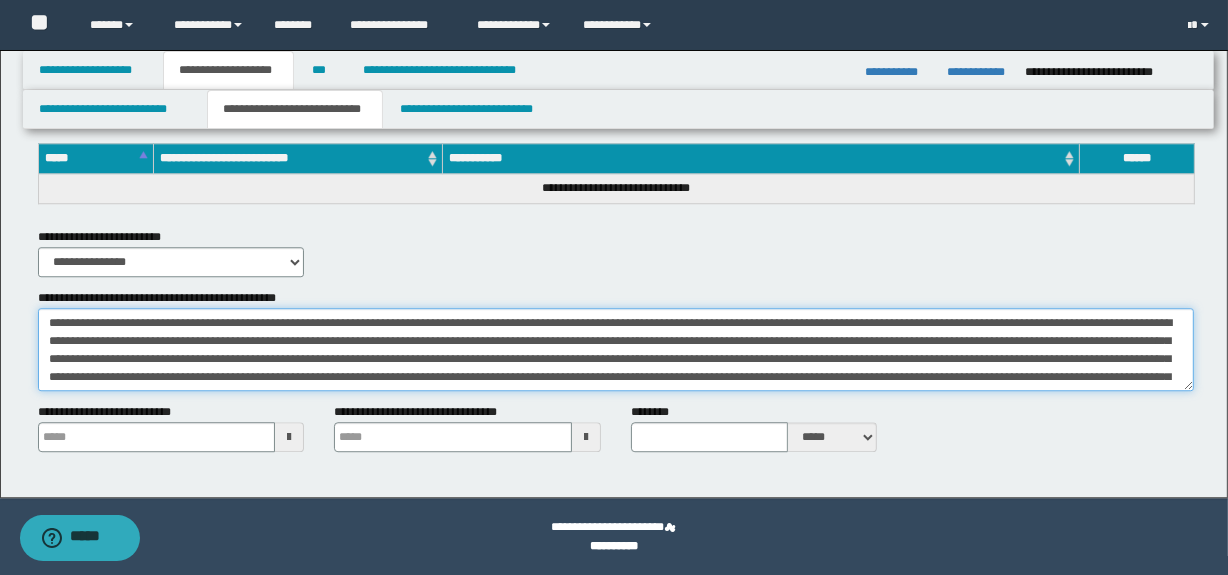 click on "**********" at bounding box center (616, 350) 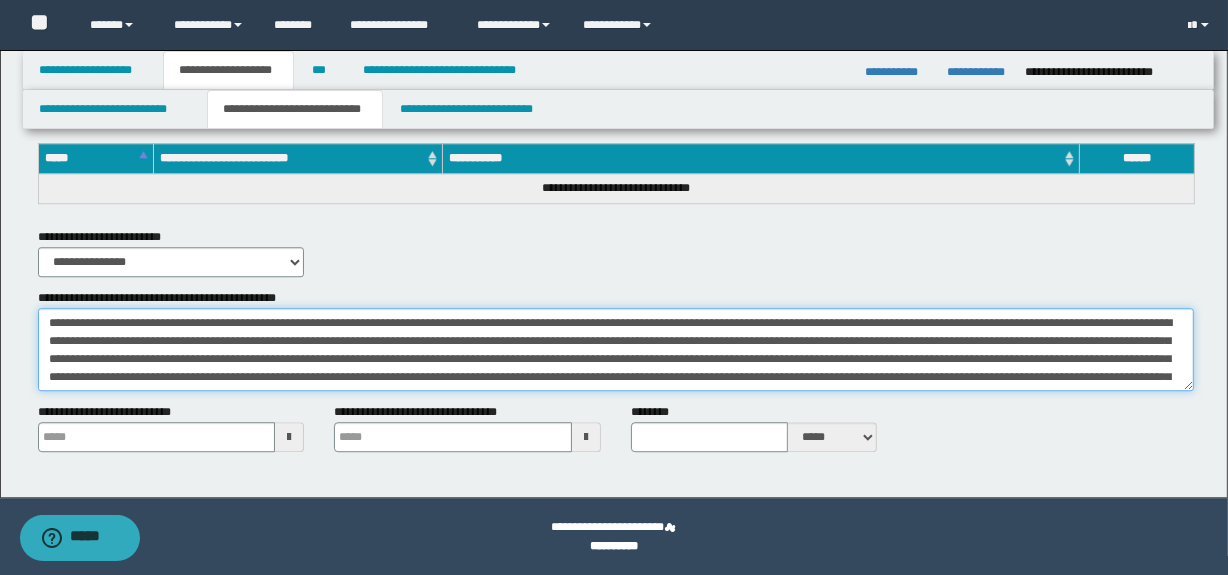 click on "**********" at bounding box center (616, 350) 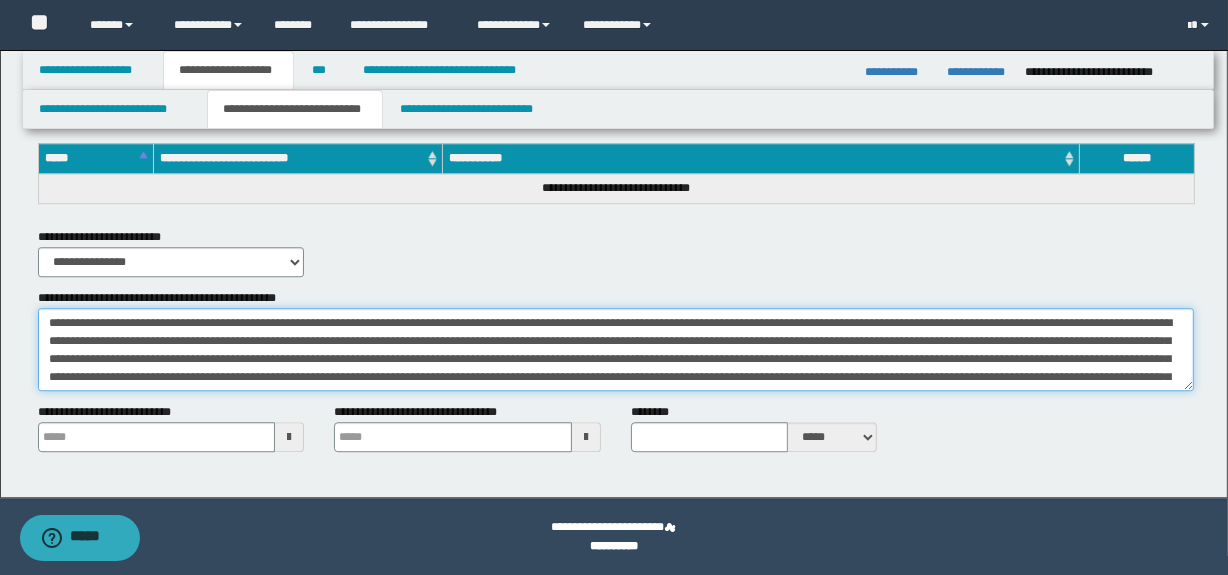 scroll, scrollTop: 0, scrollLeft: 0, axis: both 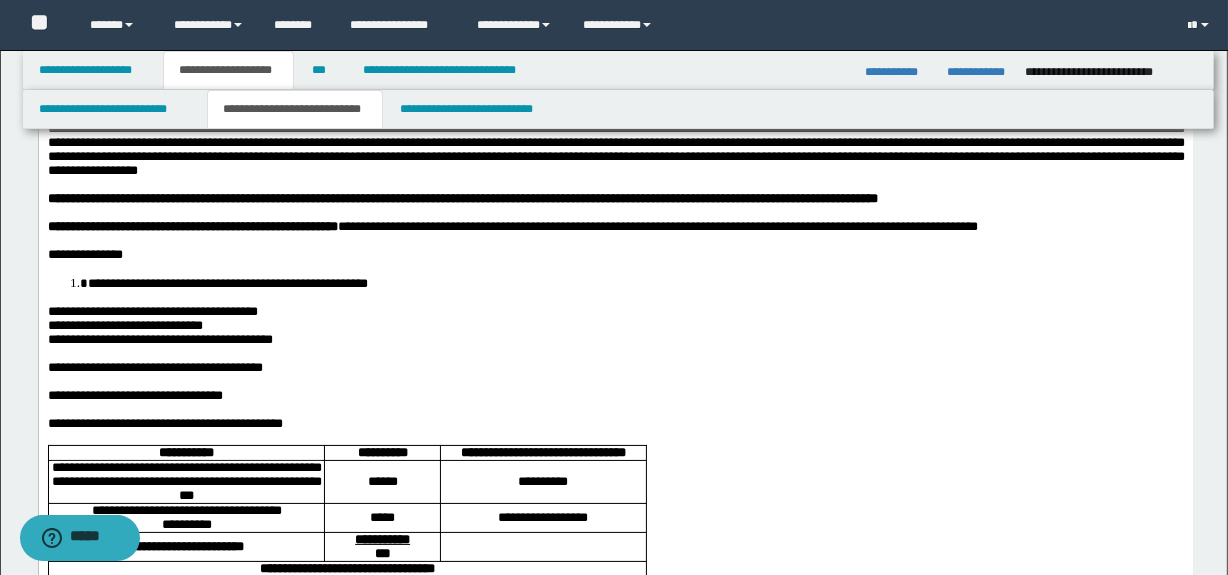 type on "**********" 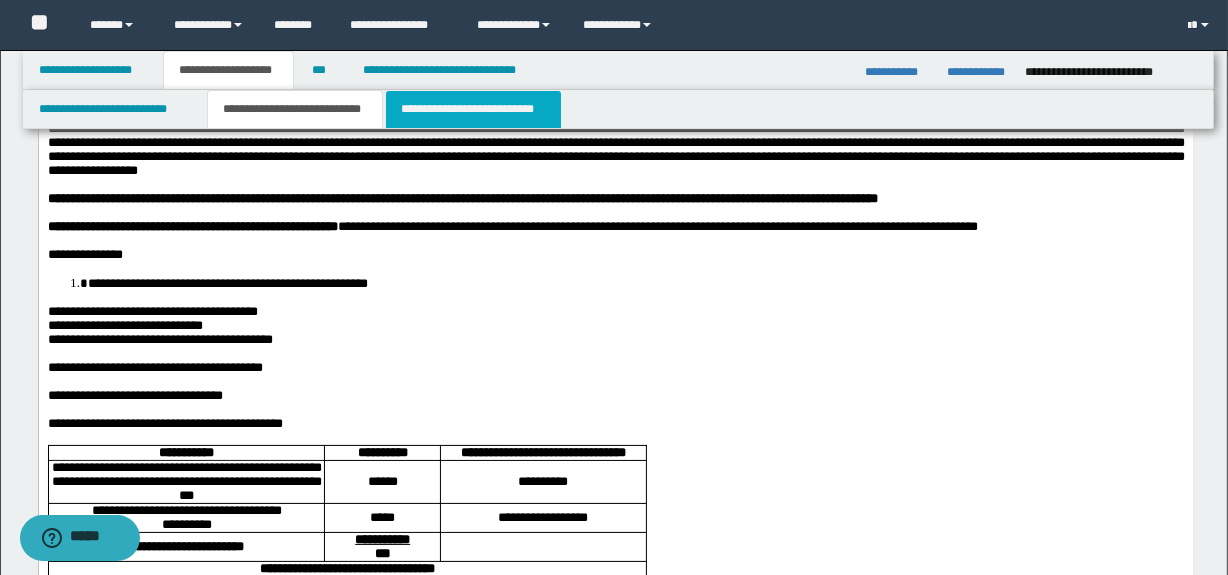 click on "**********" at bounding box center [473, 109] 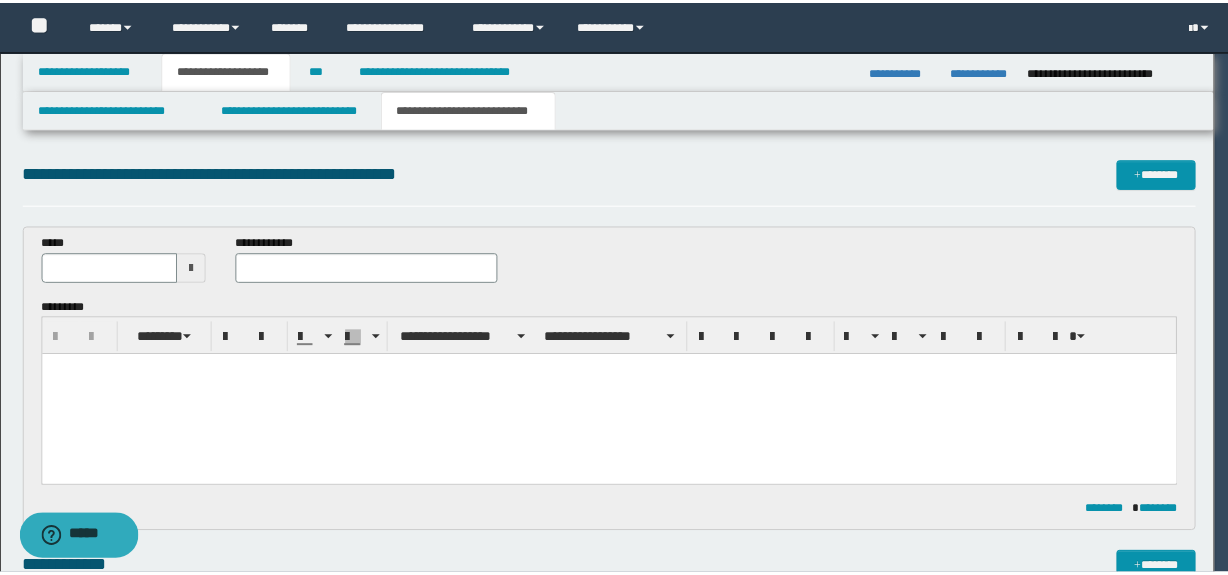 scroll, scrollTop: 0, scrollLeft: 0, axis: both 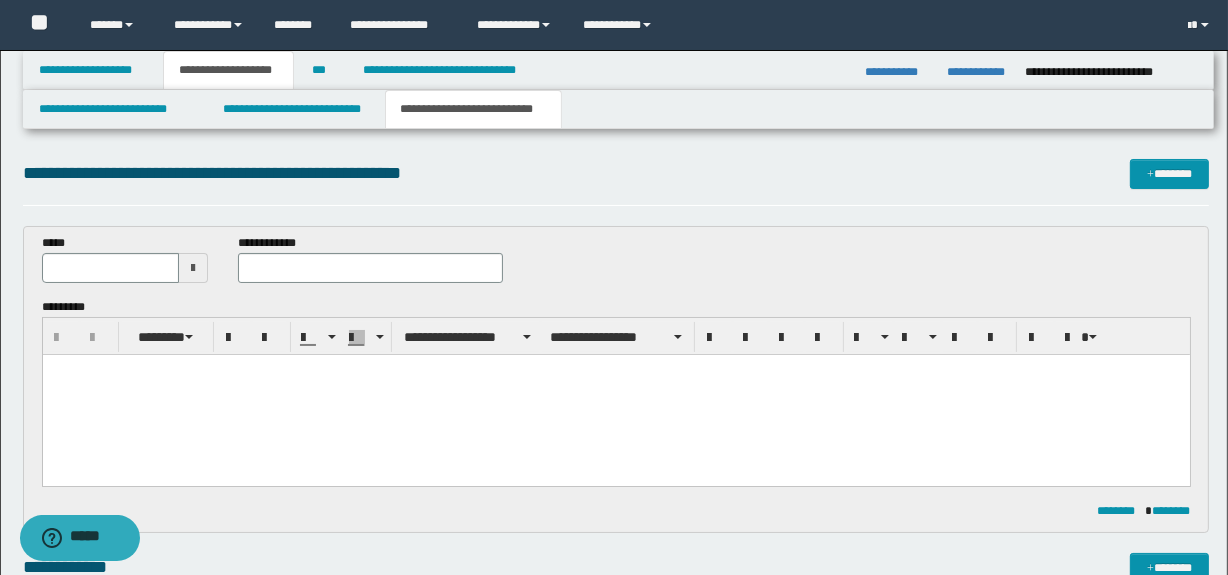 click at bounding box center (615, 395) 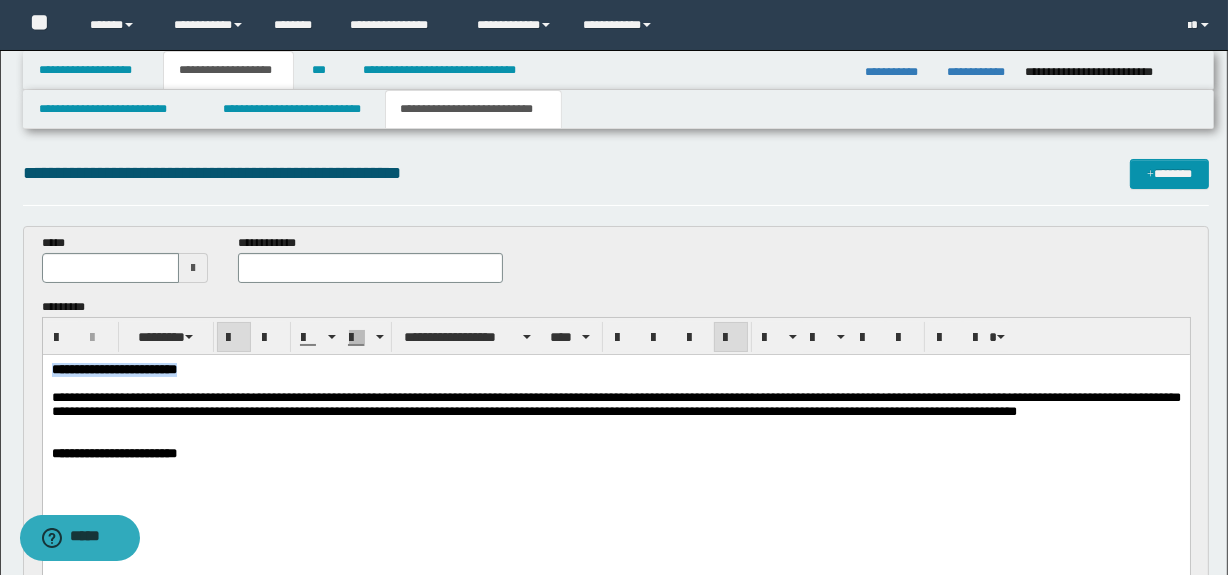 drag, startPoint x: 273, startPoint y: 367, endPoint x: 42, endPoint y: 729, distance: 429.42404 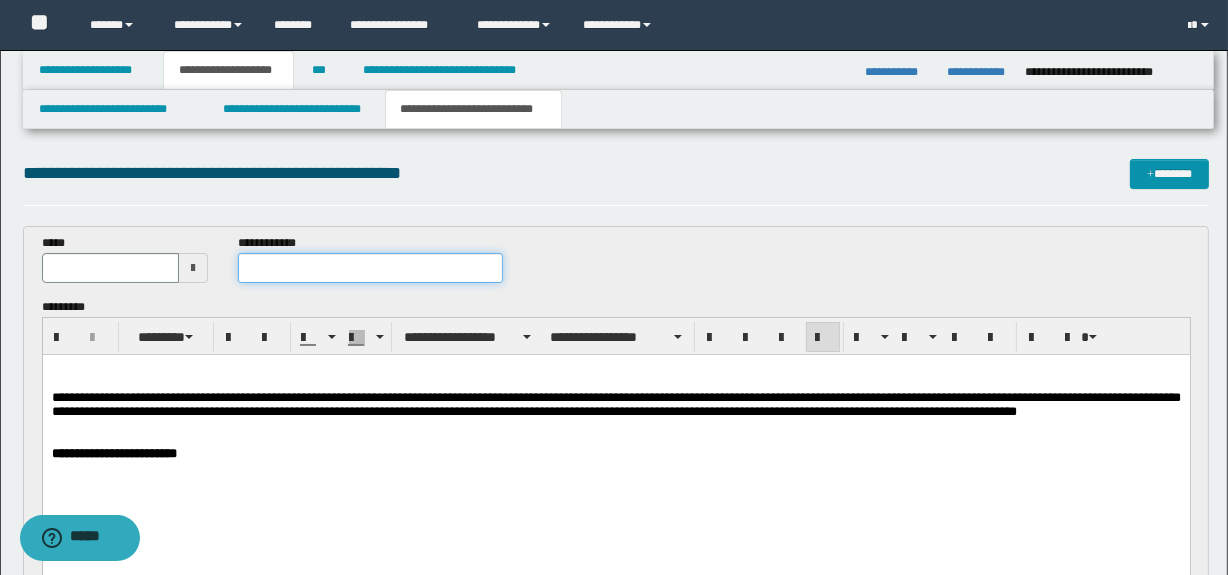 click at bounding box center [370, 268] 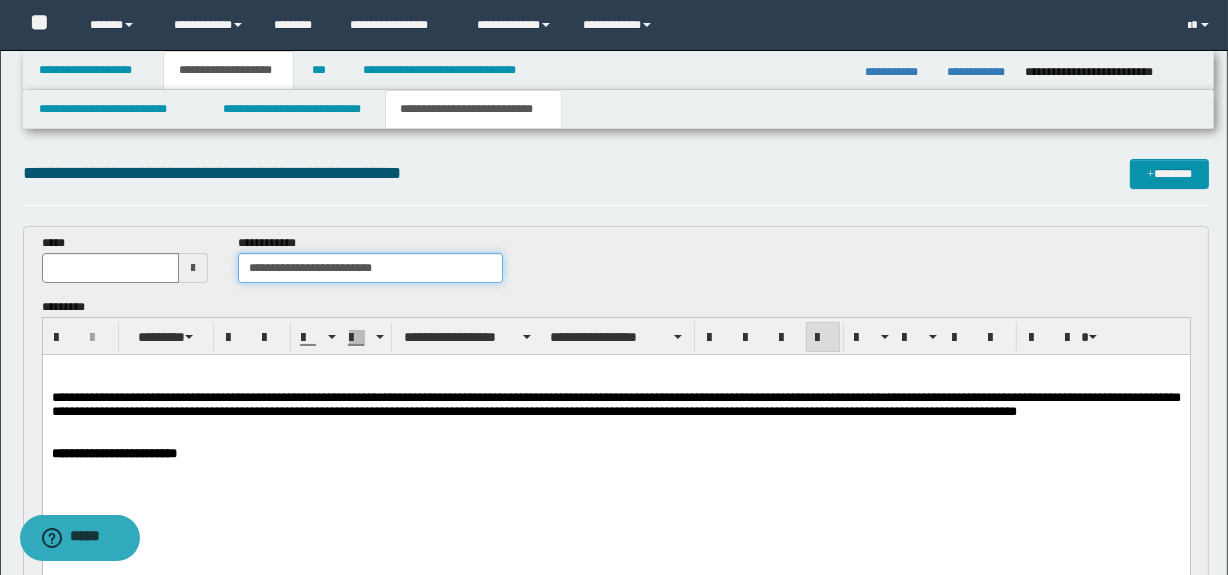 type on "**********" 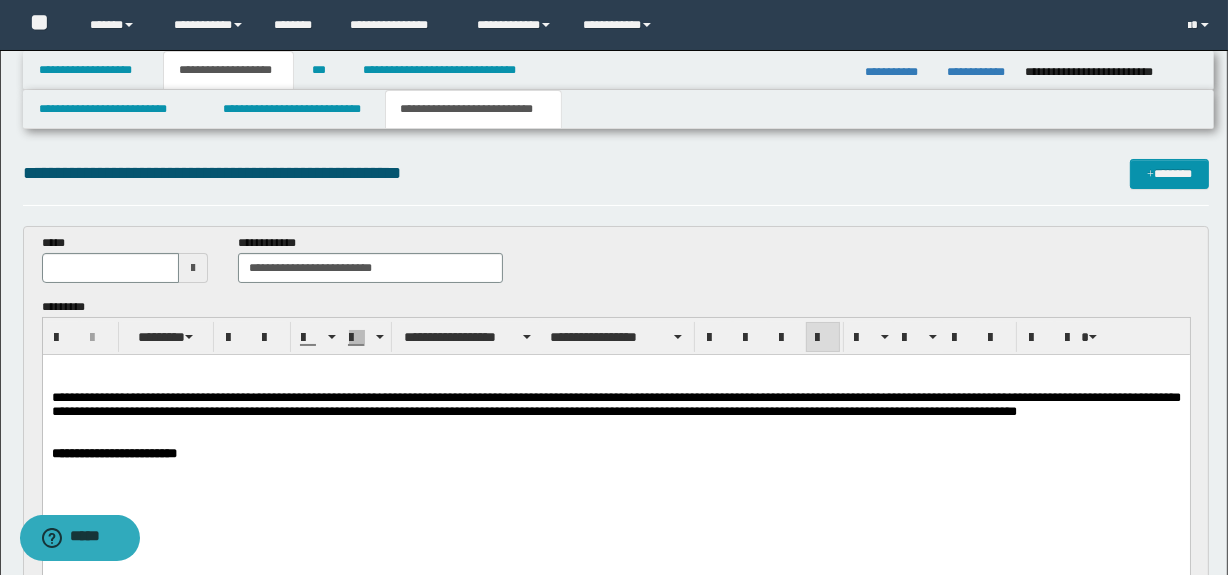 click at bounding box center (193, 268) 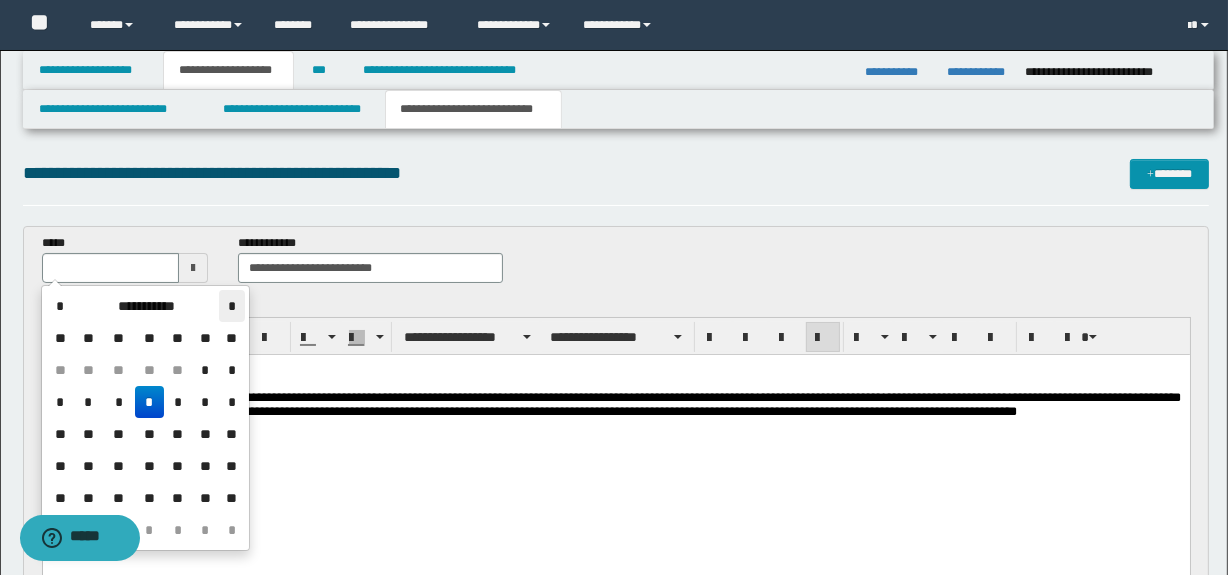click on "*" at bounding box center (231, 306) 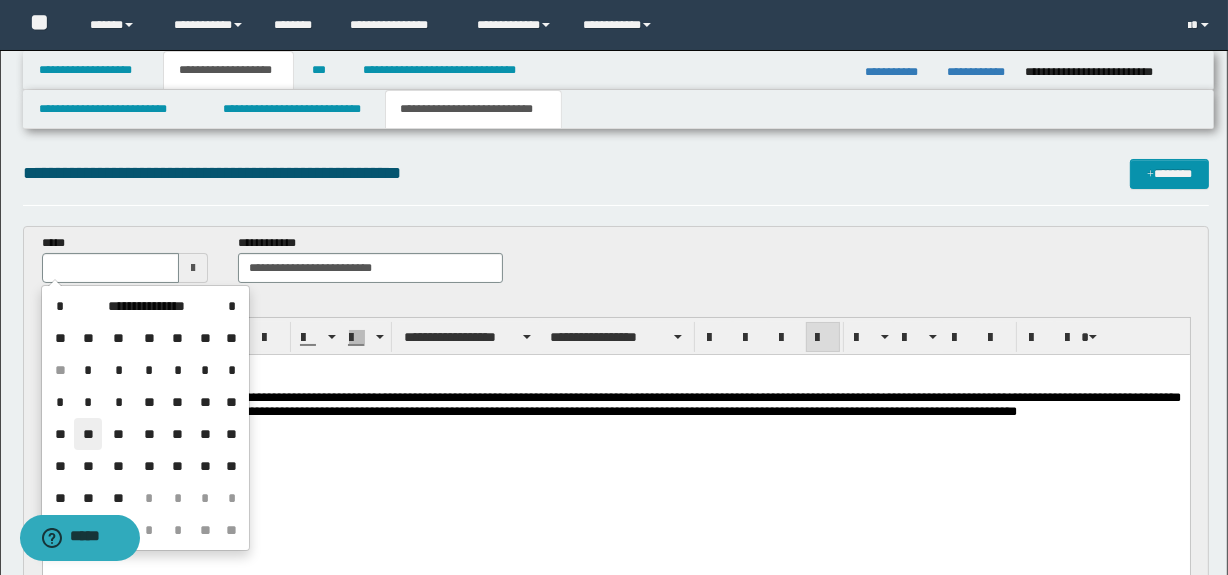 drag, startPoint x: 90, startPoint y: 433, endPoint x: 7, endPoint y: 89, distance: 353.87146 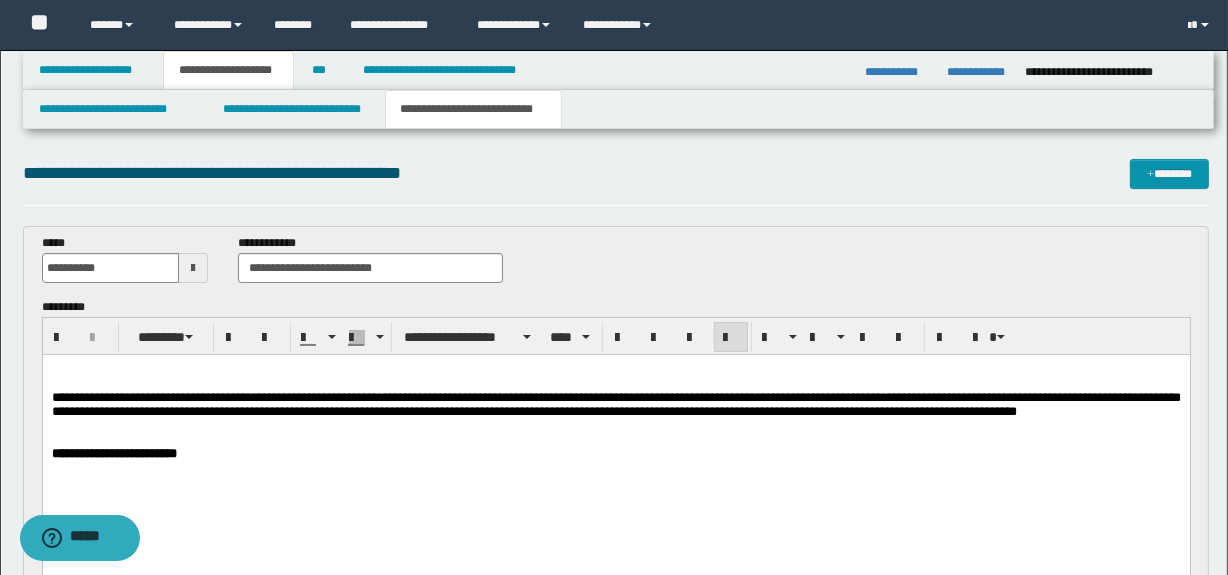 click on "**********" at bounding box center (615, 404) 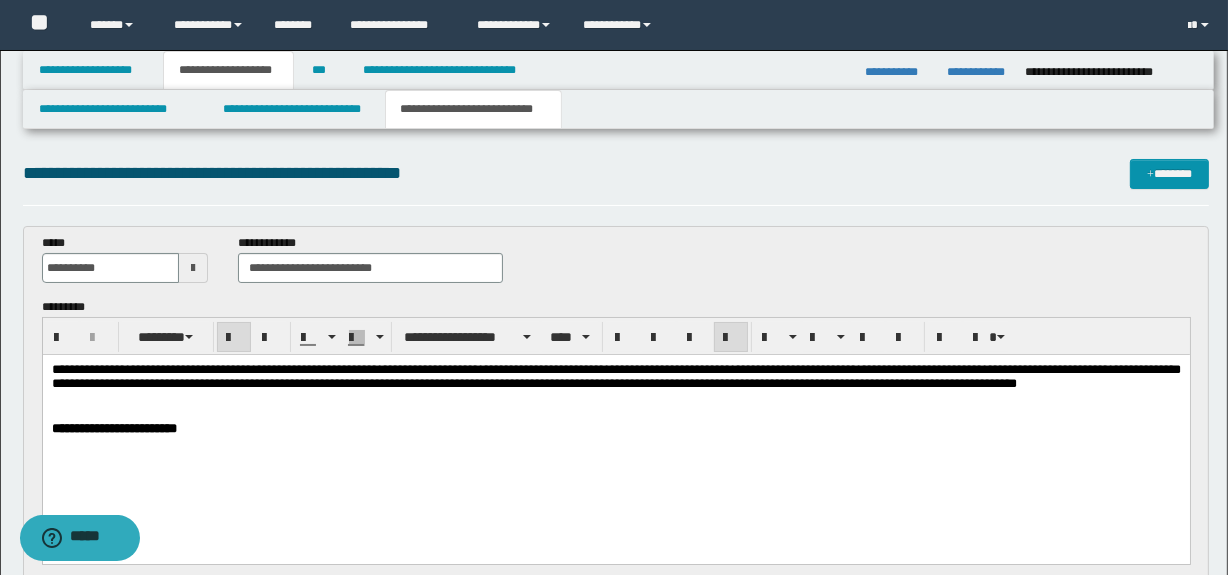 drag, startPoint x: 297, startPoint y: 433, endPoint x: 68, endPoint y: 793, distance: 426.66263 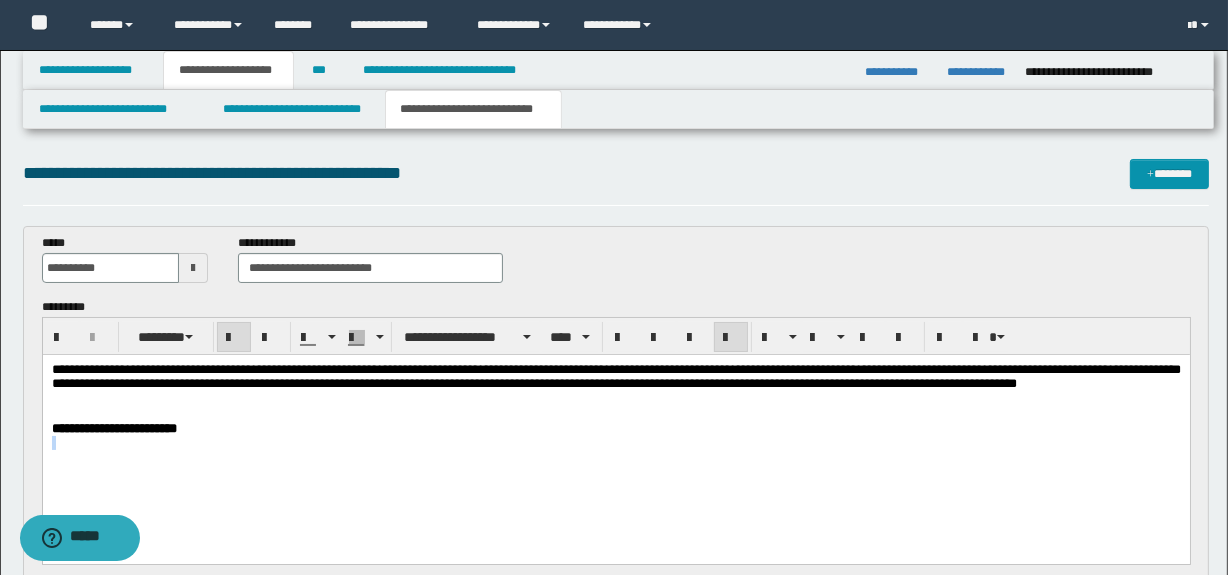 click at bounding box center (615, 443) 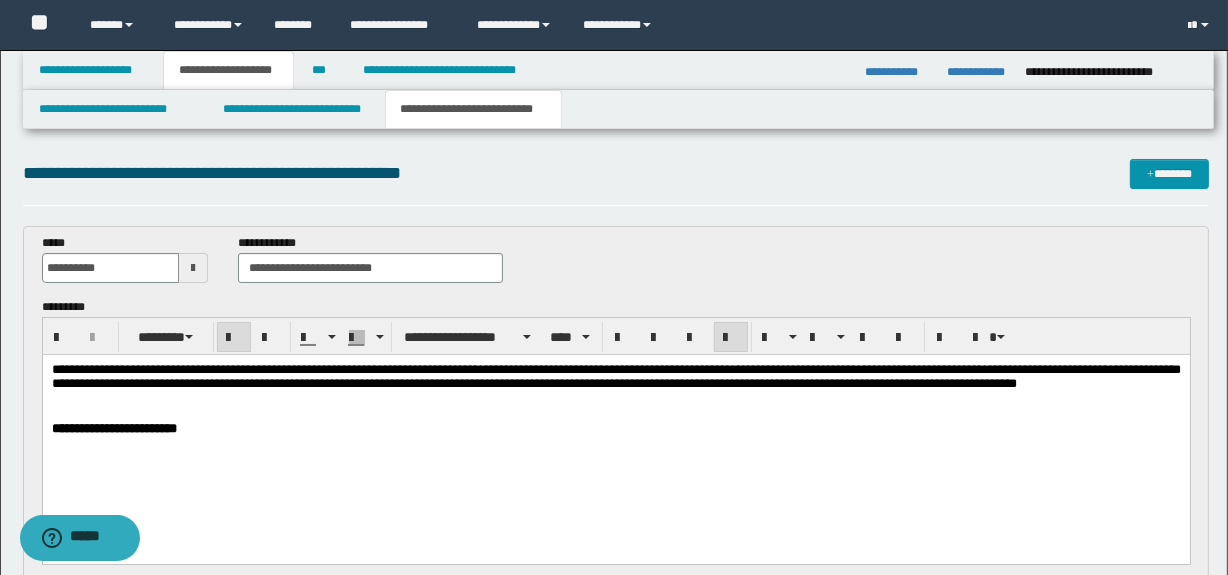 click on "**********" at bounding box center [113, 428] 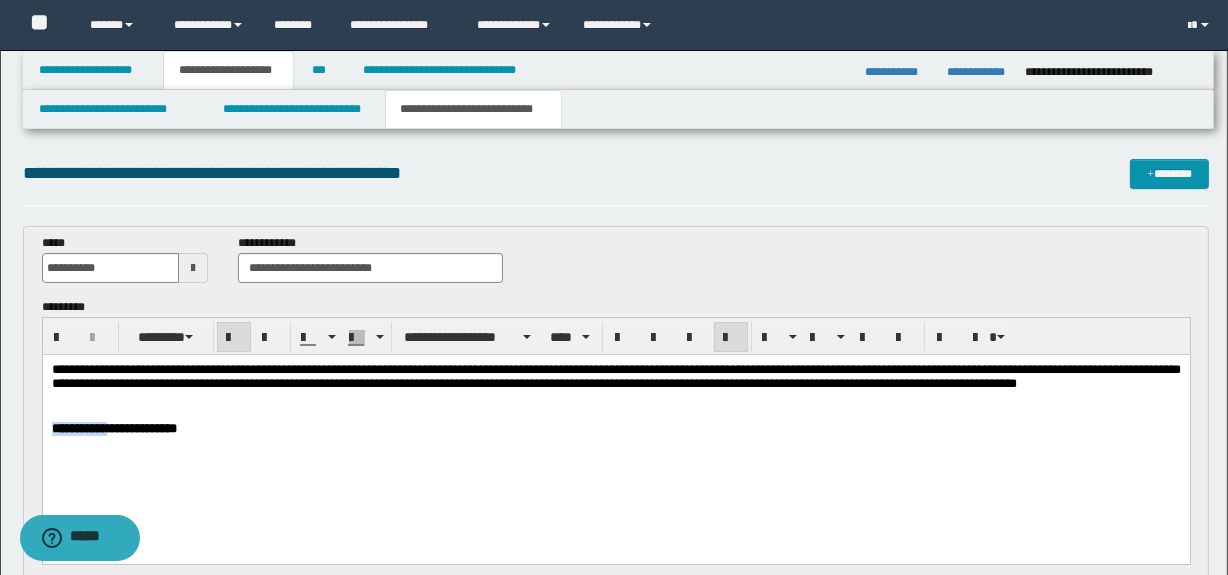click on "**********" at bounding box center [113, 428] 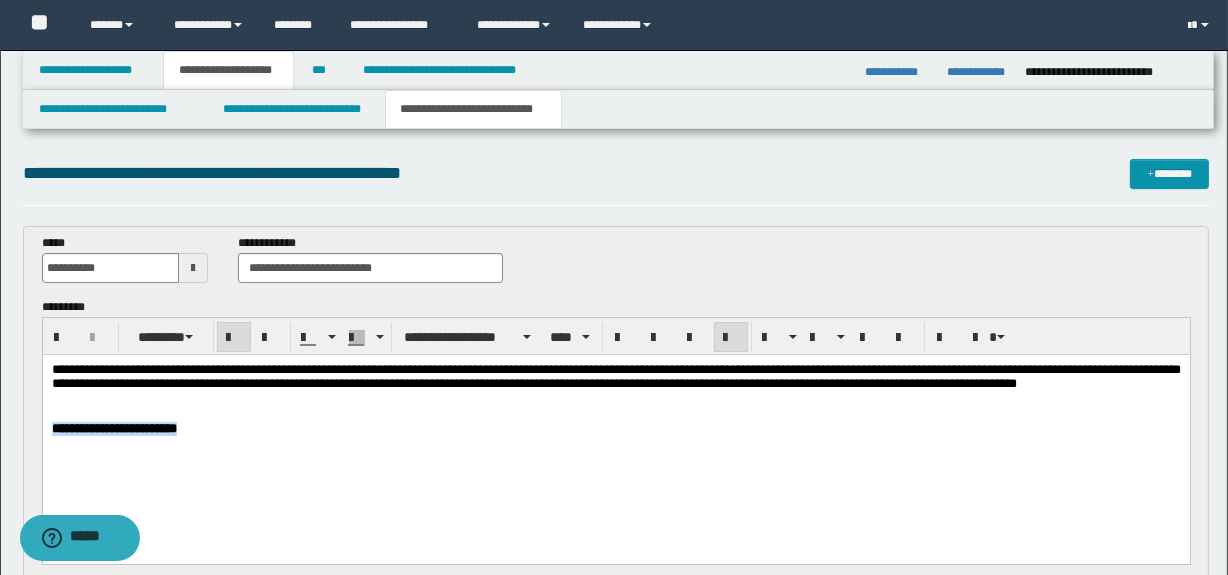 click on "**********" at bounding box center (113, 428) 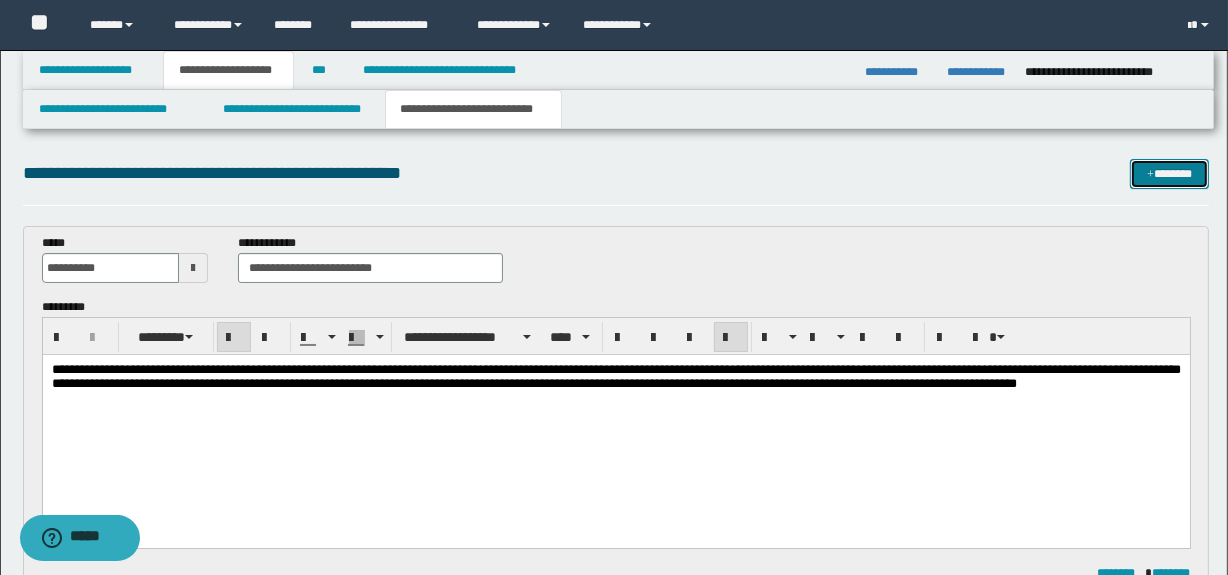 click on "*******" at bounding box center [1170, 174] 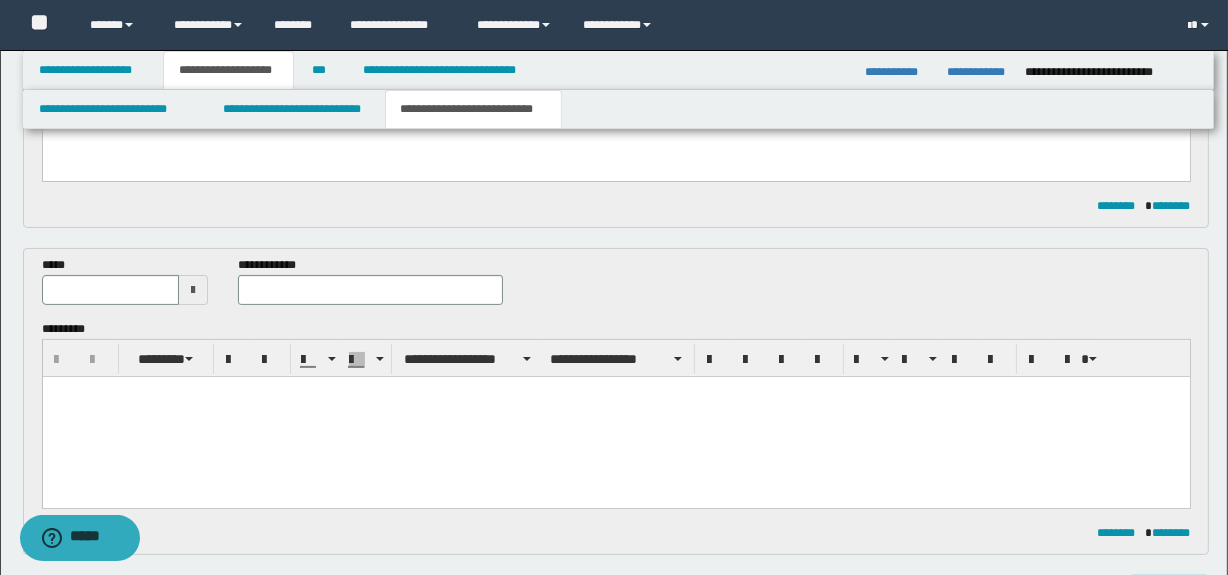 scroll, scrollTop: 360, scrollLeft: 0, axis: vertical 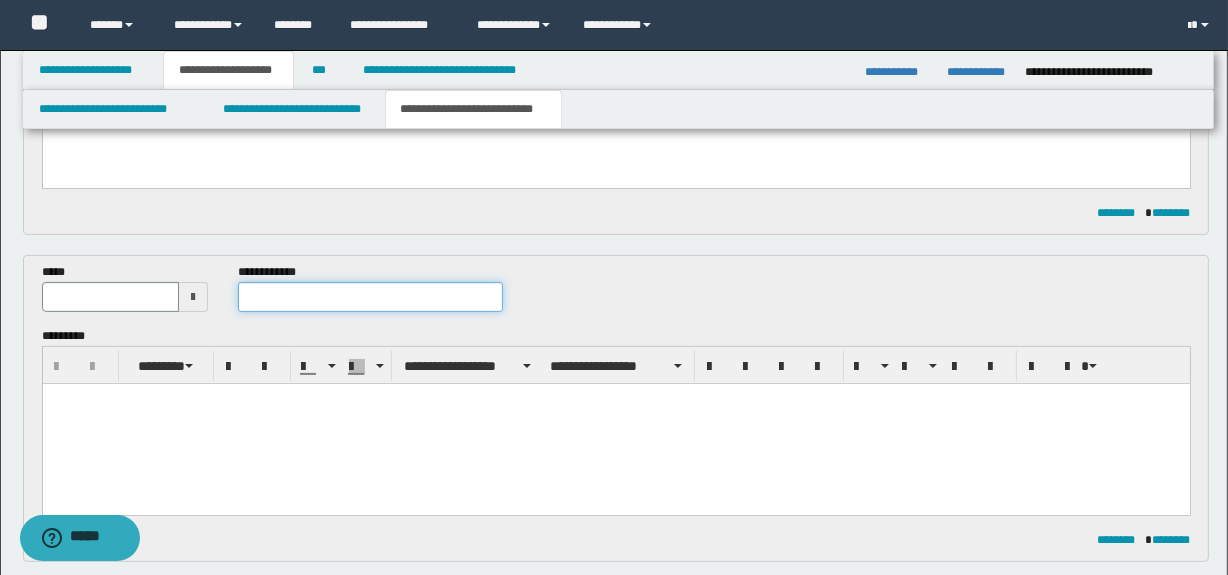 click at bounding box center [370, 297] 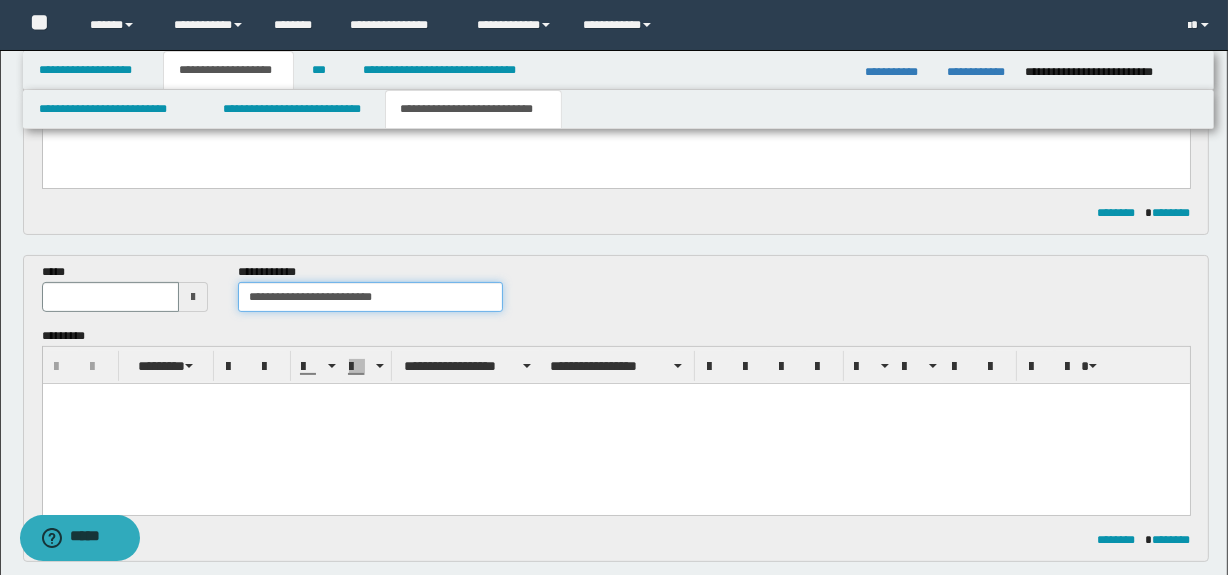 type on "**********" 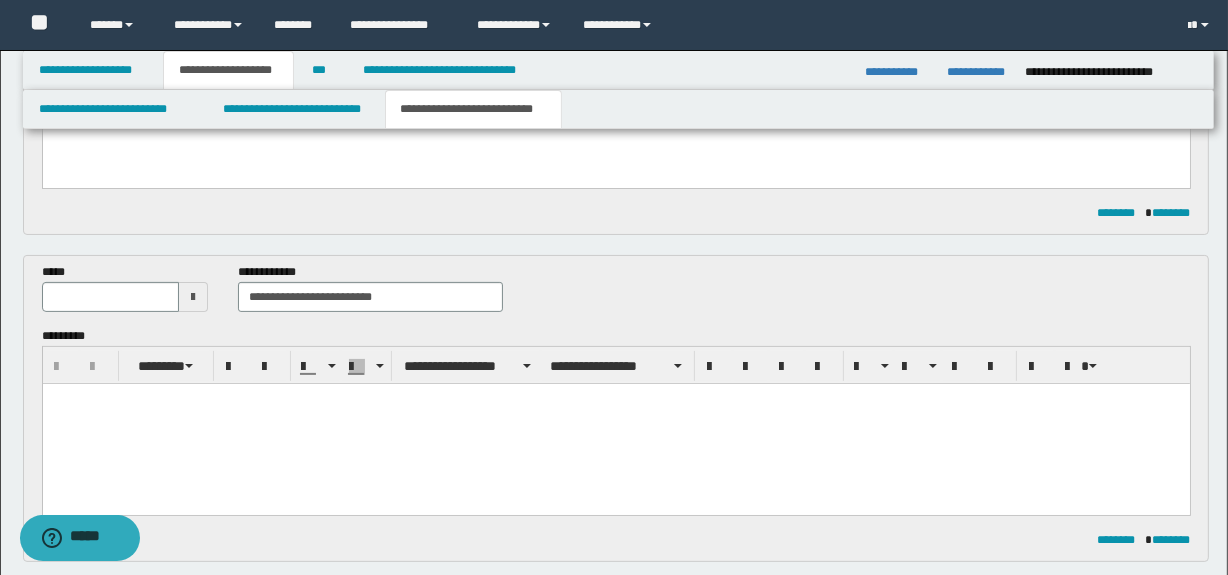 click at bounding box center [193, 297] 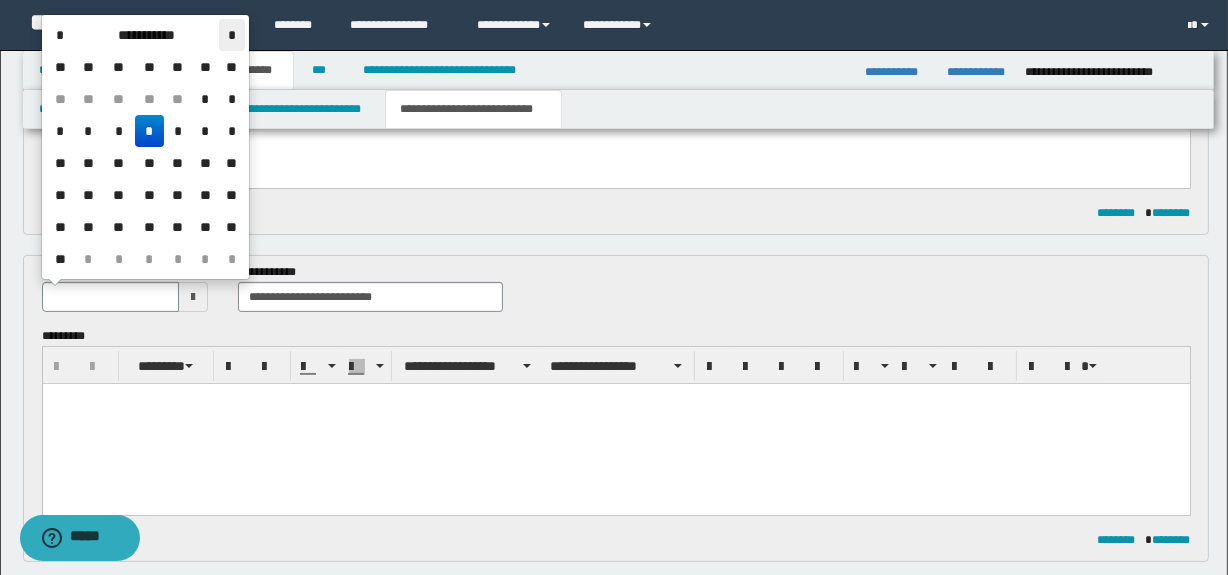 click on "*" at bounding box center [231, 35] 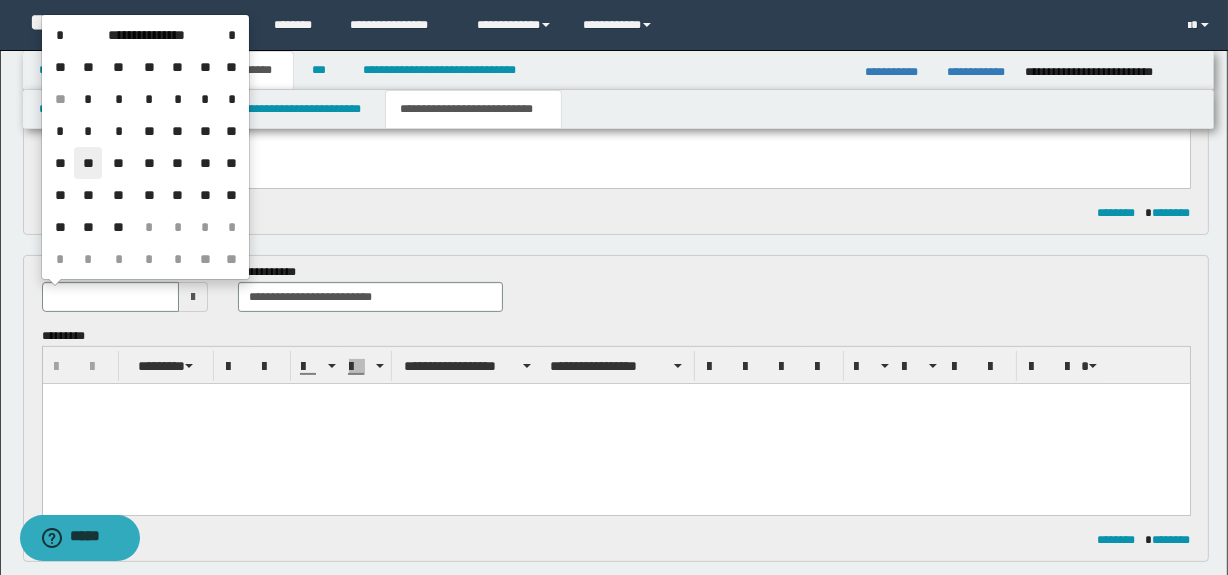 click on "**" at bounding box center [88, 163] 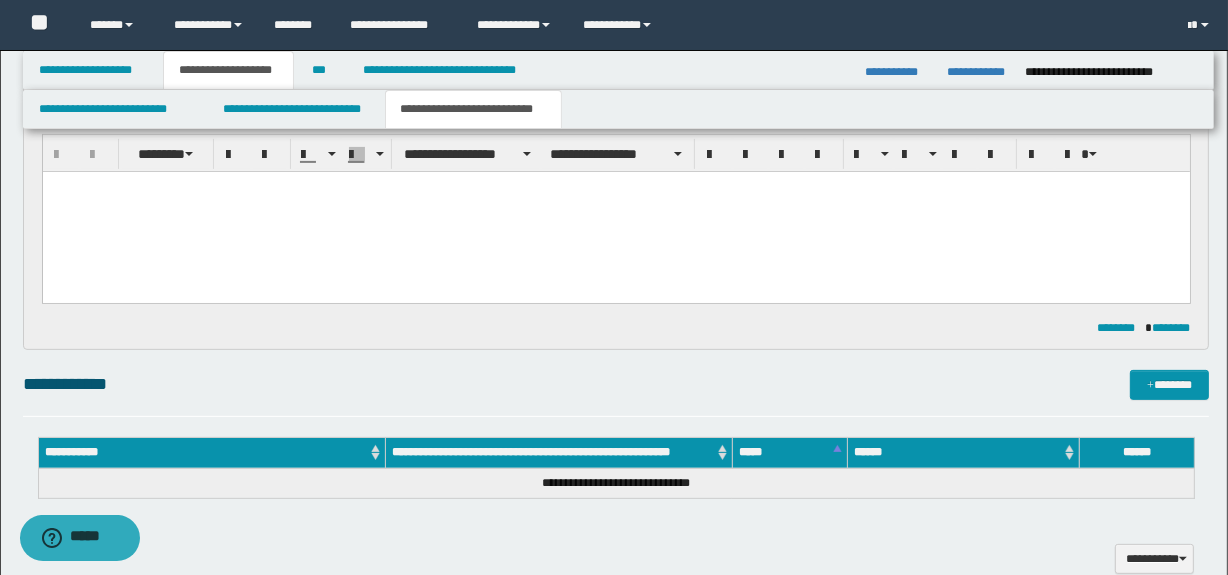 scroll, scrollTop: 1324, scrollLeft: 0, axis: vertical 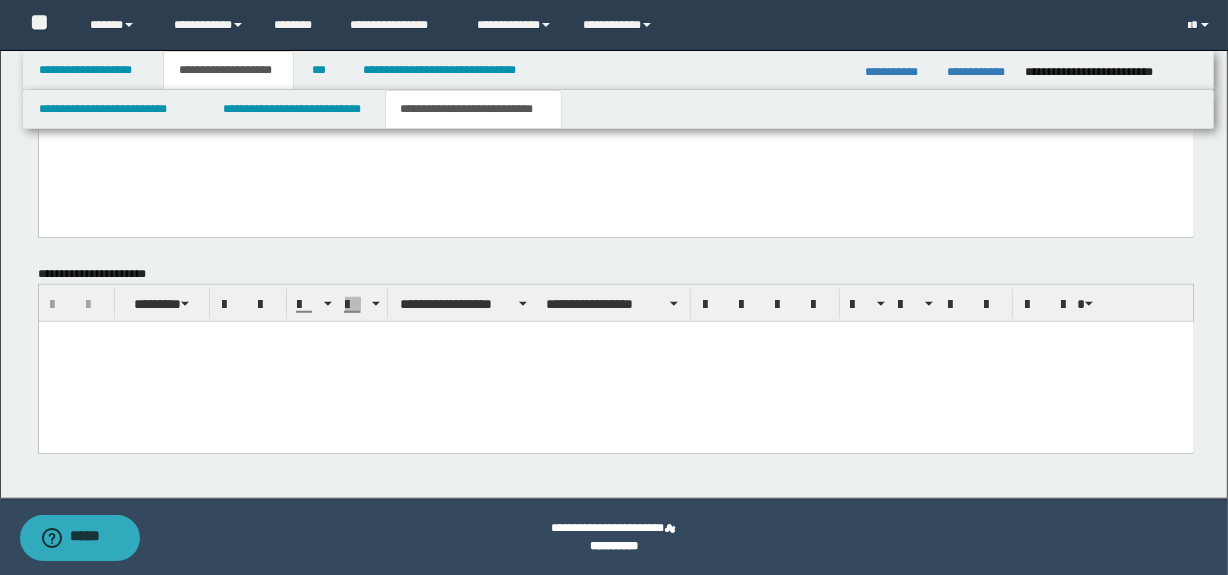 click at bounding box center [615, 361] 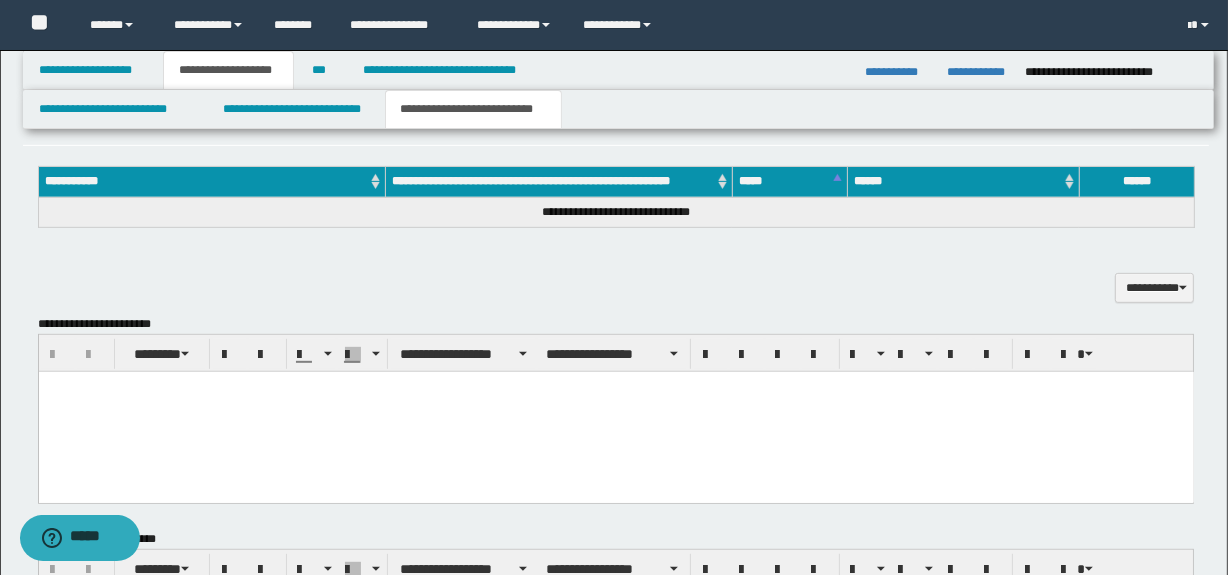 scroll, scrollTop: 840, scrollLeft: 0, axis: vertical 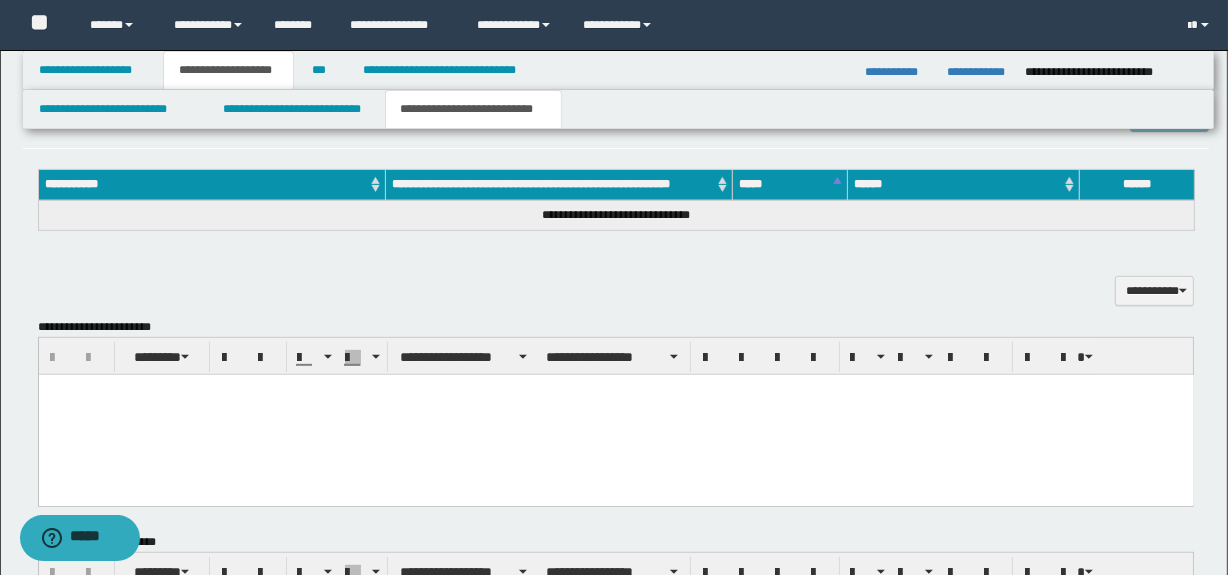 click at bounding box center (615, 414) 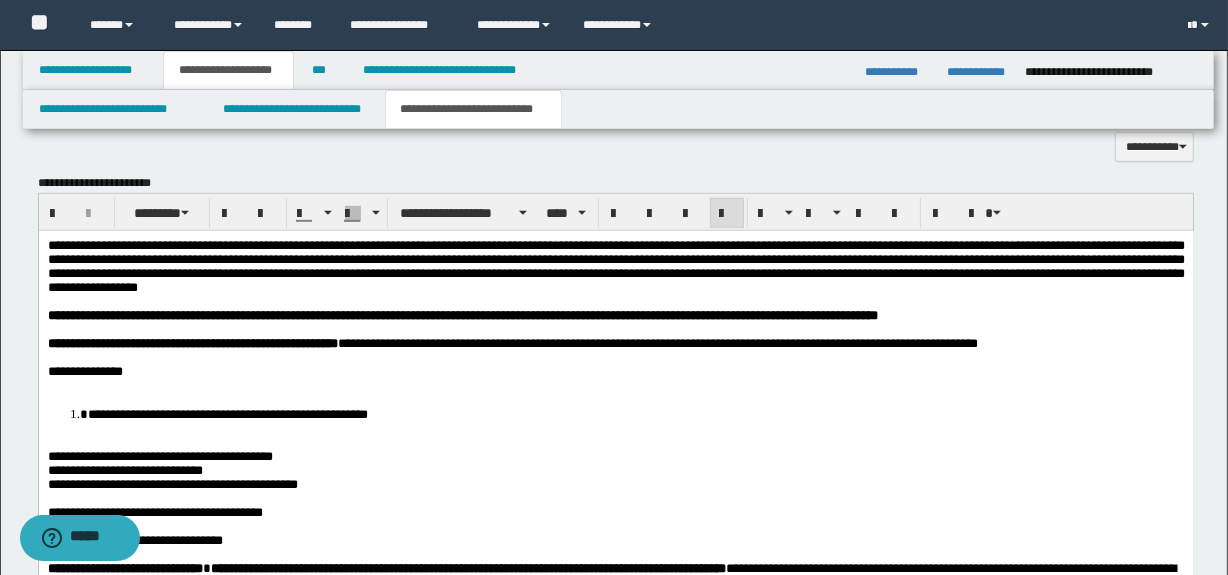 scroll, scrollTop: 990, scrollLeft: 0, axis: vertical 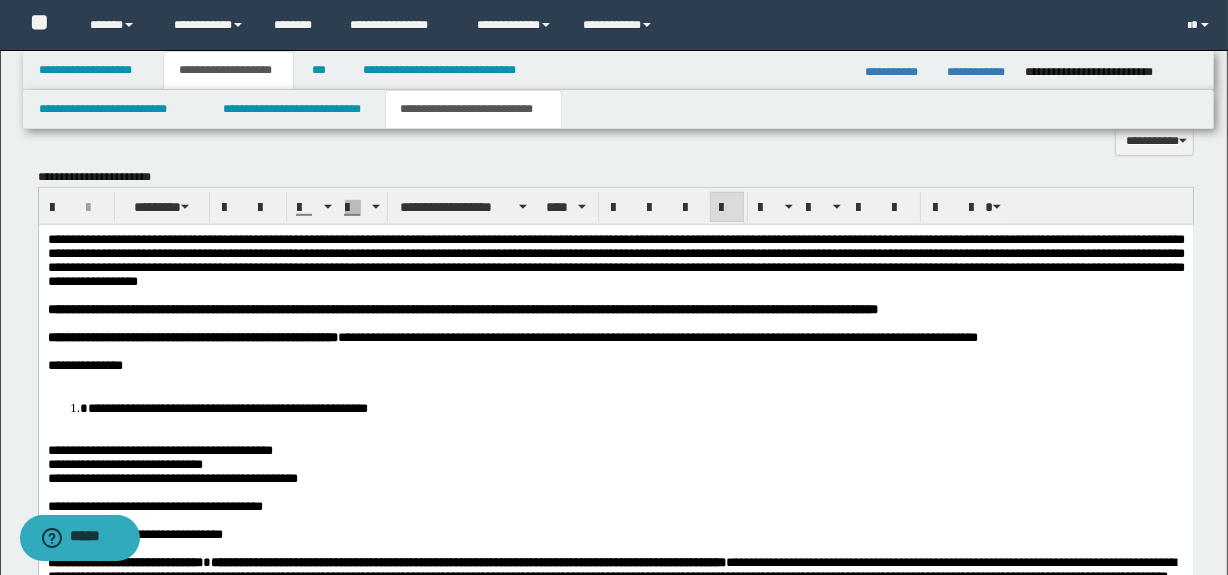 click on "**********" at bounding box center [615, 624] 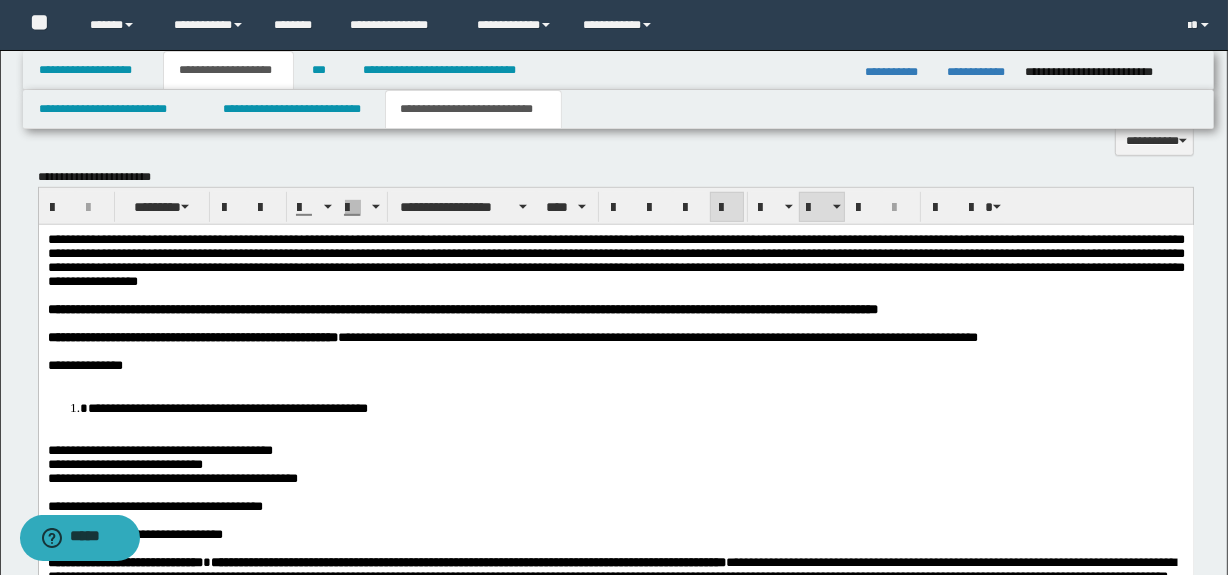 click at bounding box center [615, 379] 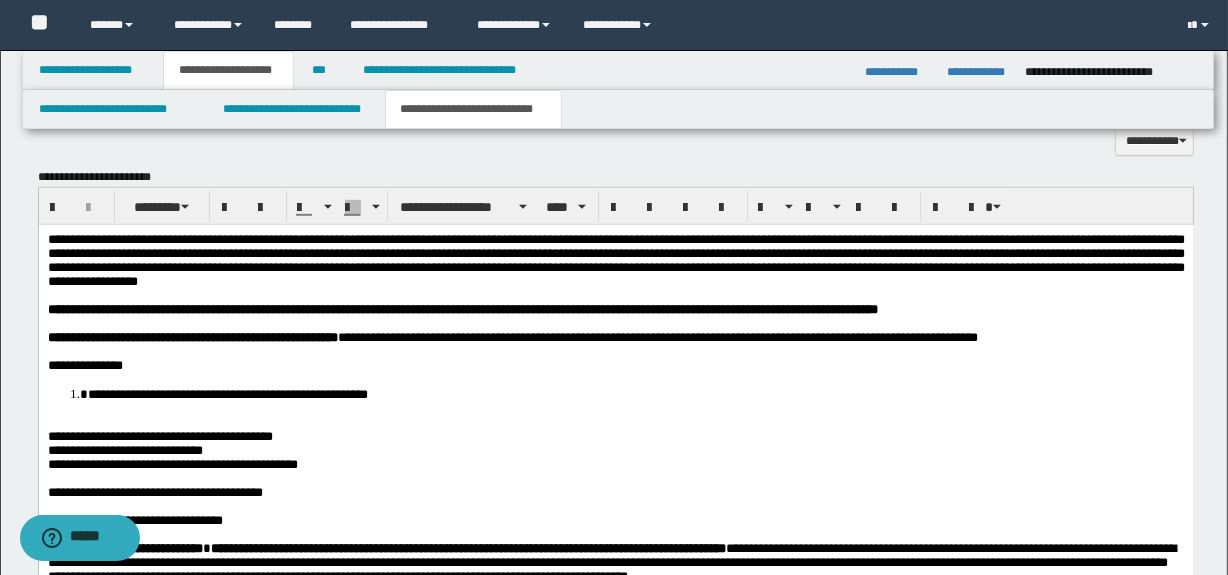 click on "**********" at bounding box center (615, 617) 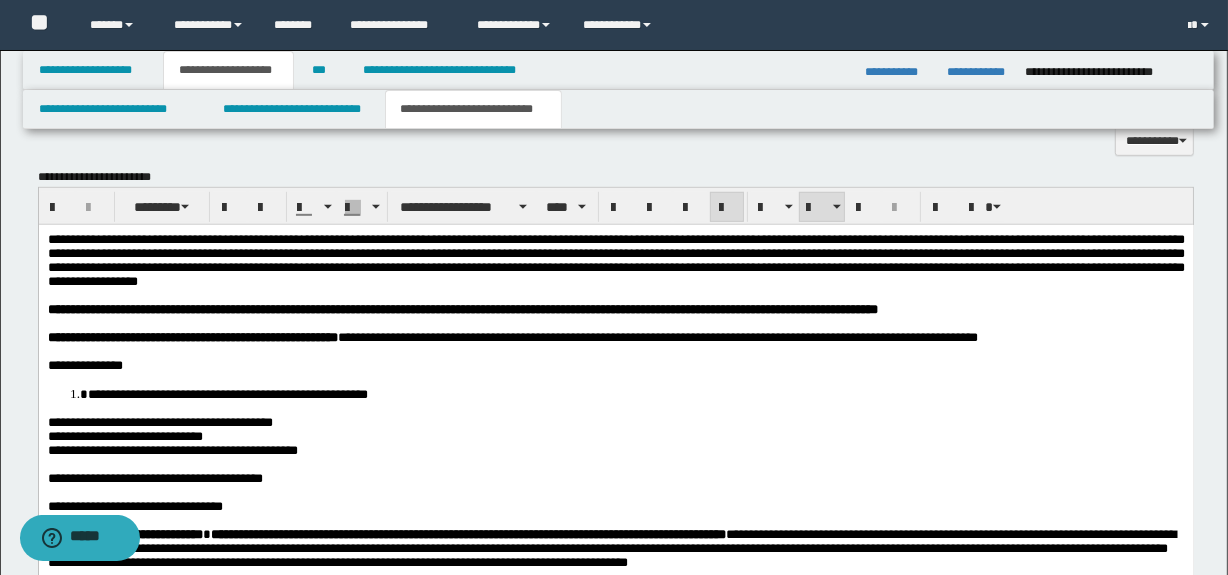 click on "**********" at bounding box center (159, 421) 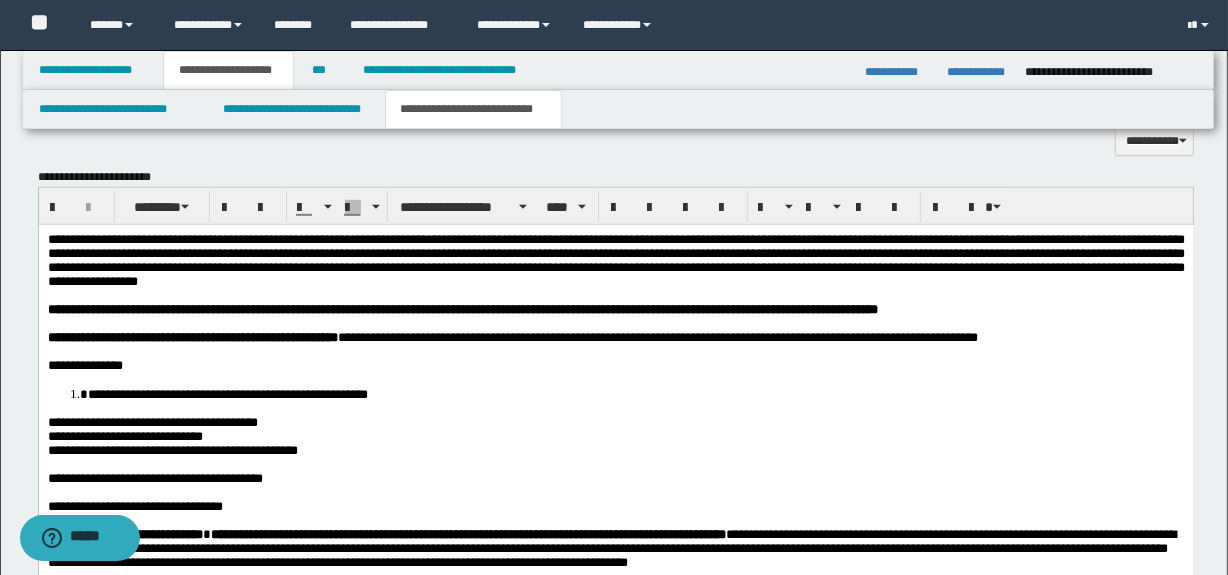click on "**********" at bounding box center (172, 449) 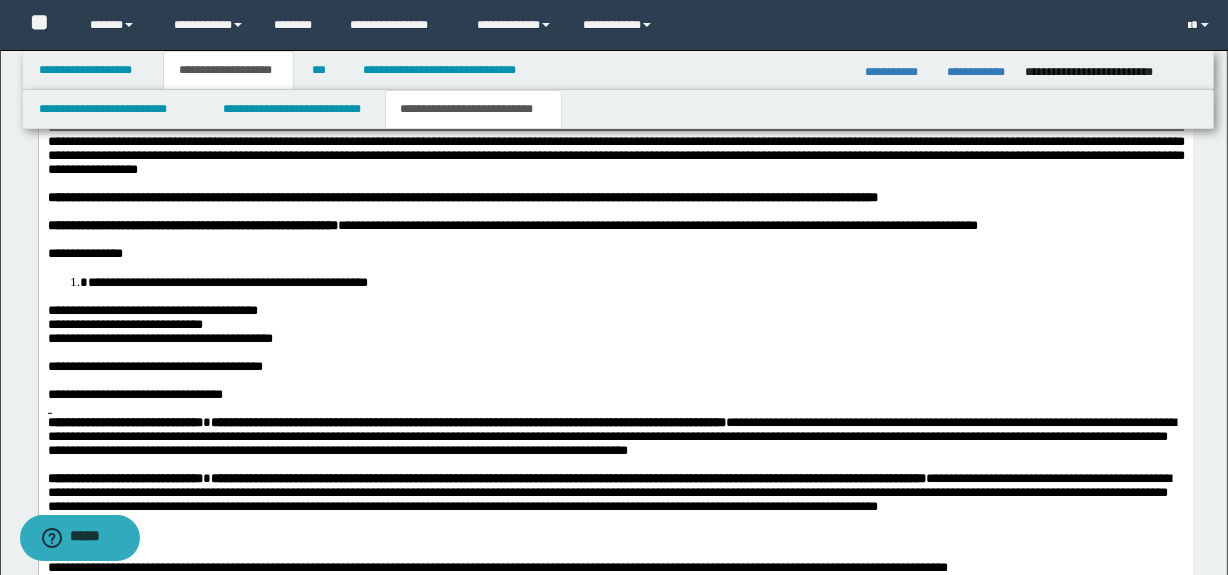 scroll, scrollTop: 1142, scrollLeft: 0, axis: vertical 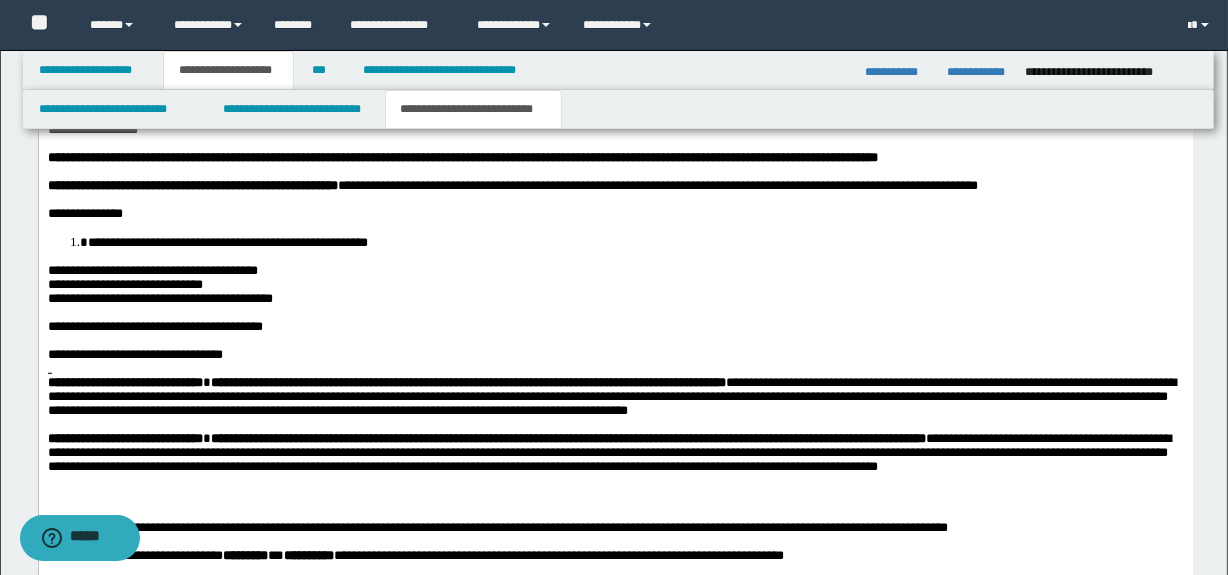 click at bounding box center (615, 368) 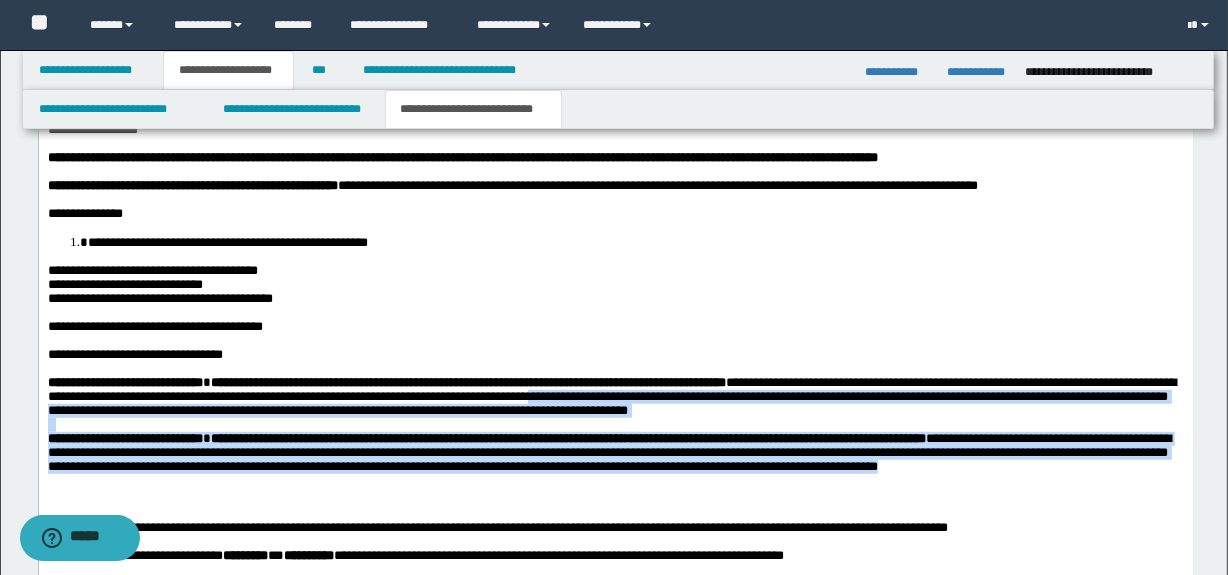 drag, startPoint x: 825, startPoint y: 510, endPoint x: 788, endPoint y: 416, distance: 101.0198 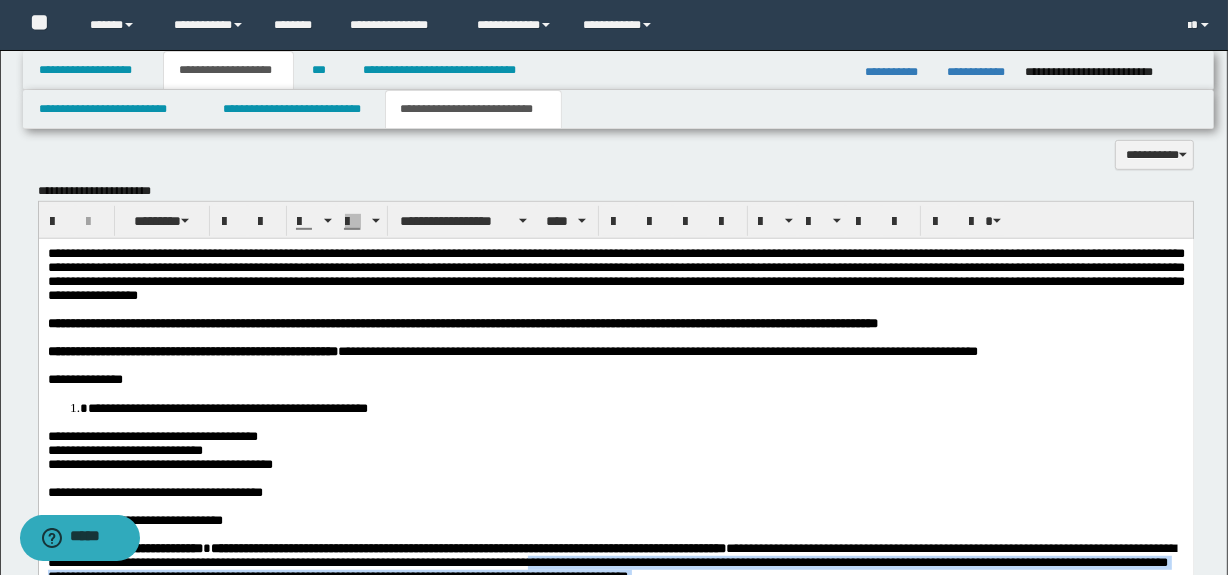 scroll, scrollTop: 960, scrollLeft: 0, axis: vertical 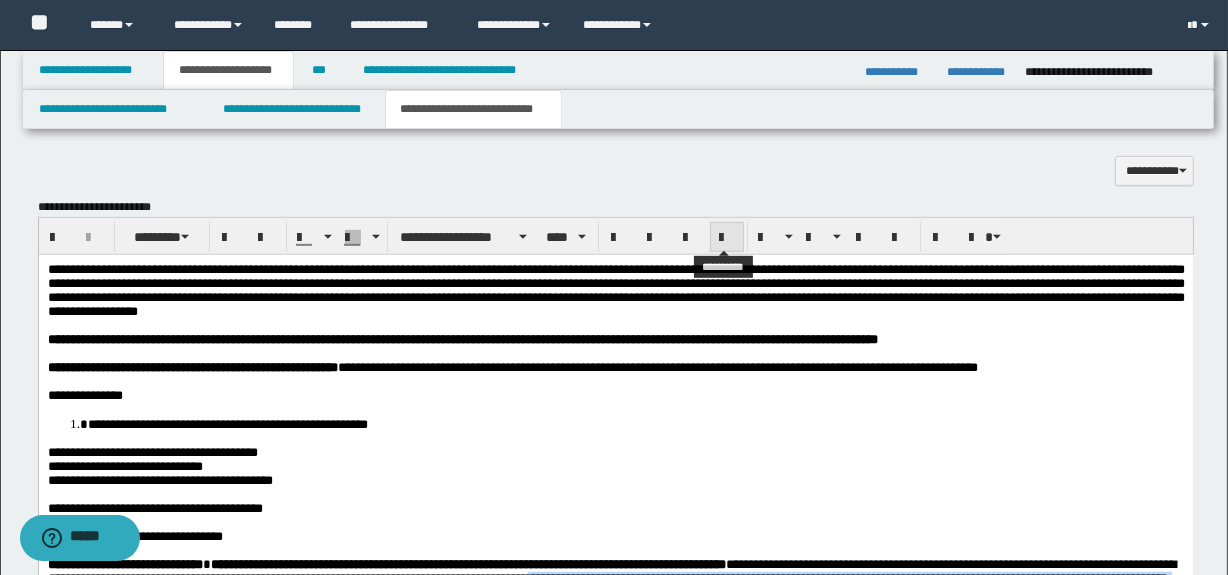click at bounding box center [727, 237] 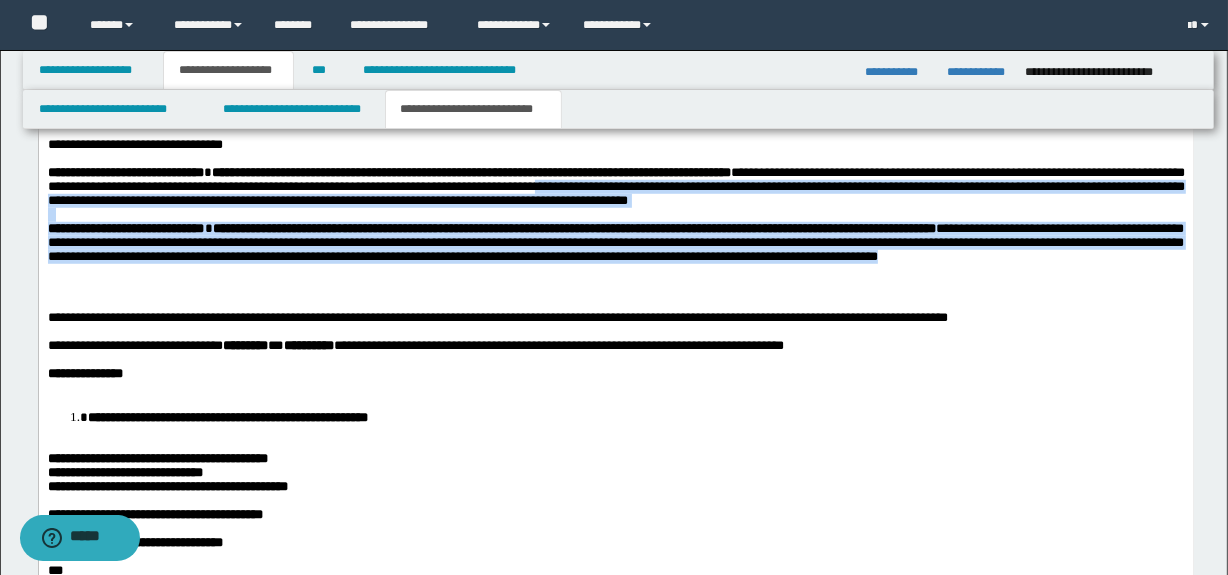 scroll, scrollTop: 1354, scrollLeft: 0, axis: vertical 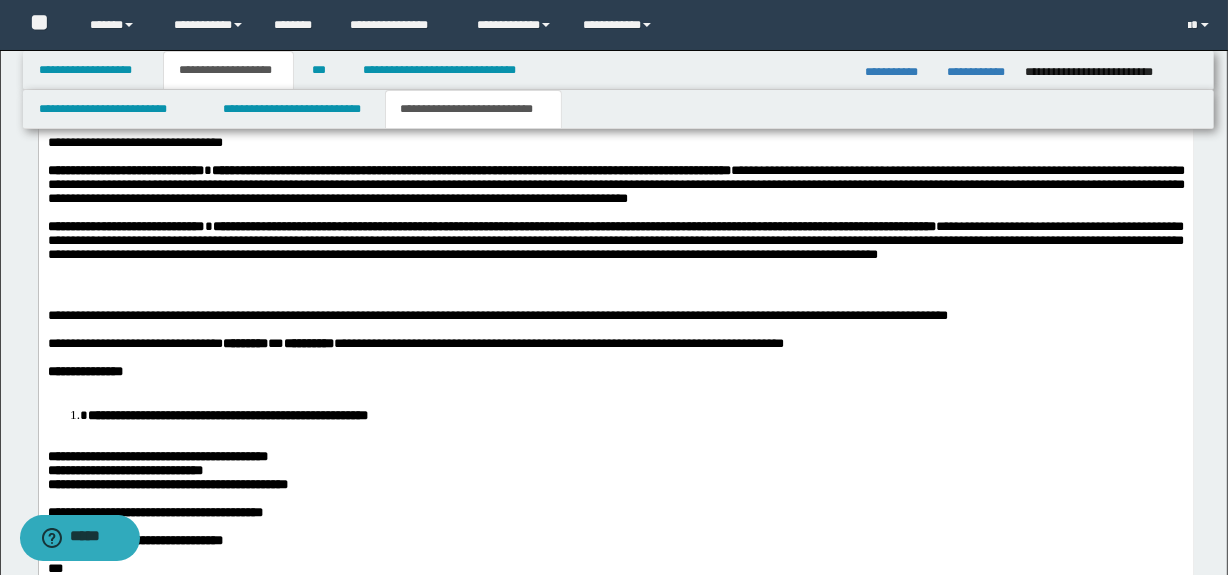click at bounding box center [615, 302] 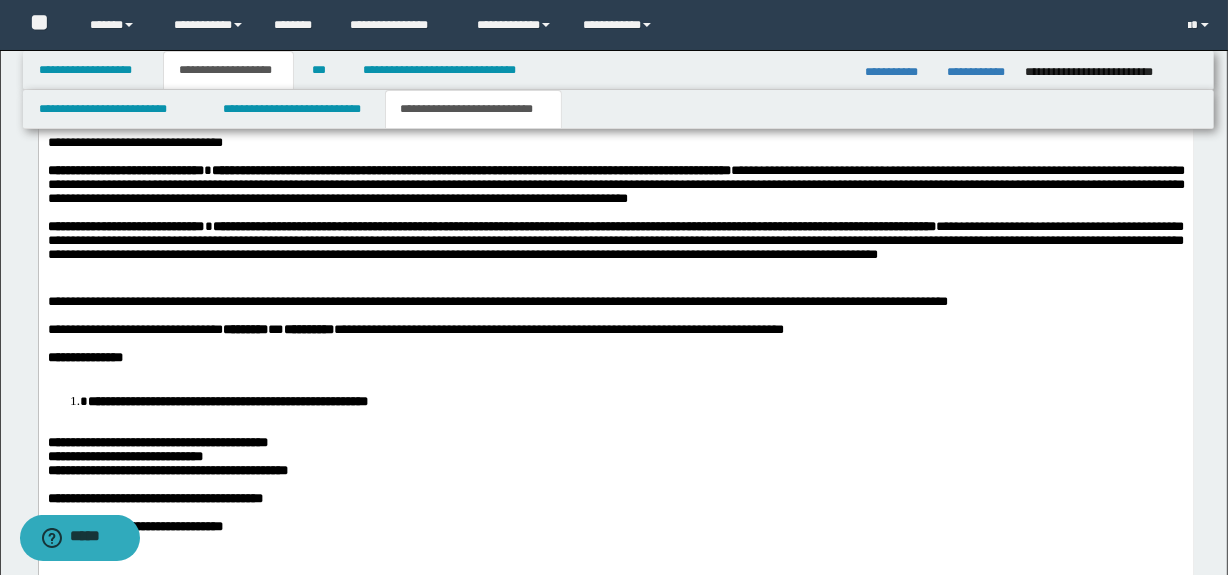 click at bounding box center (615, 372) 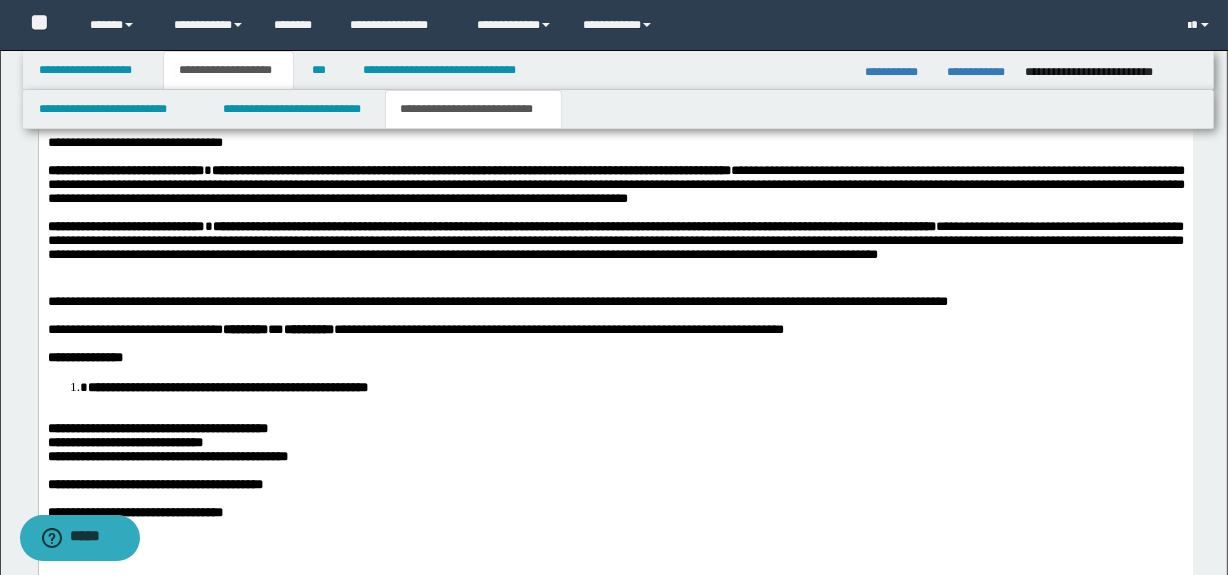 click at bounding box center [615, 415] 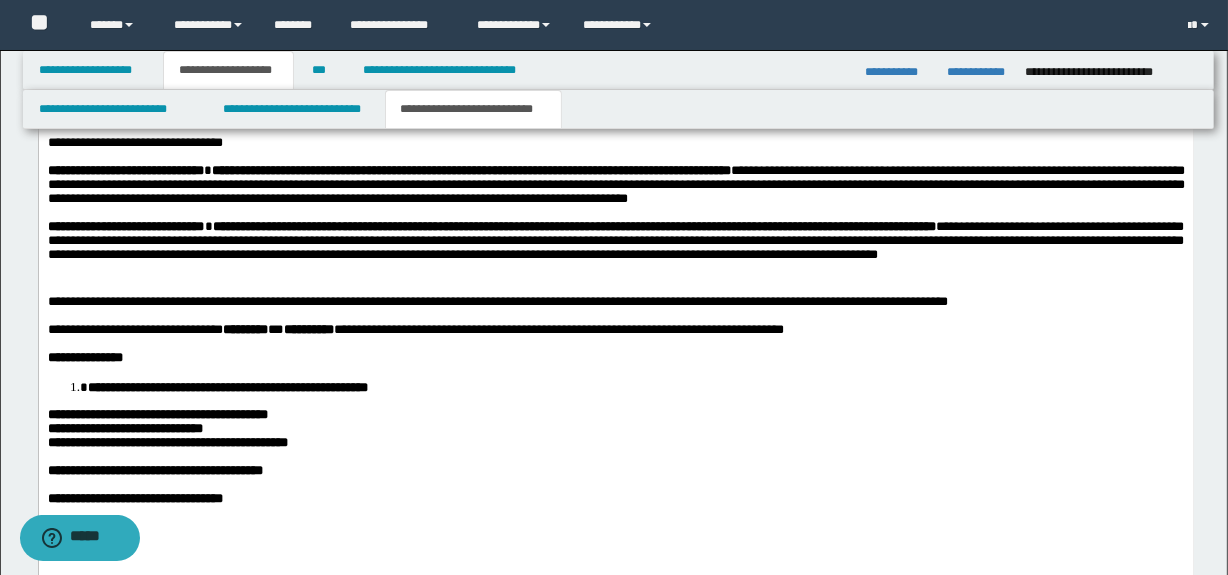 click on "**********" at bounding box center [157, 414] 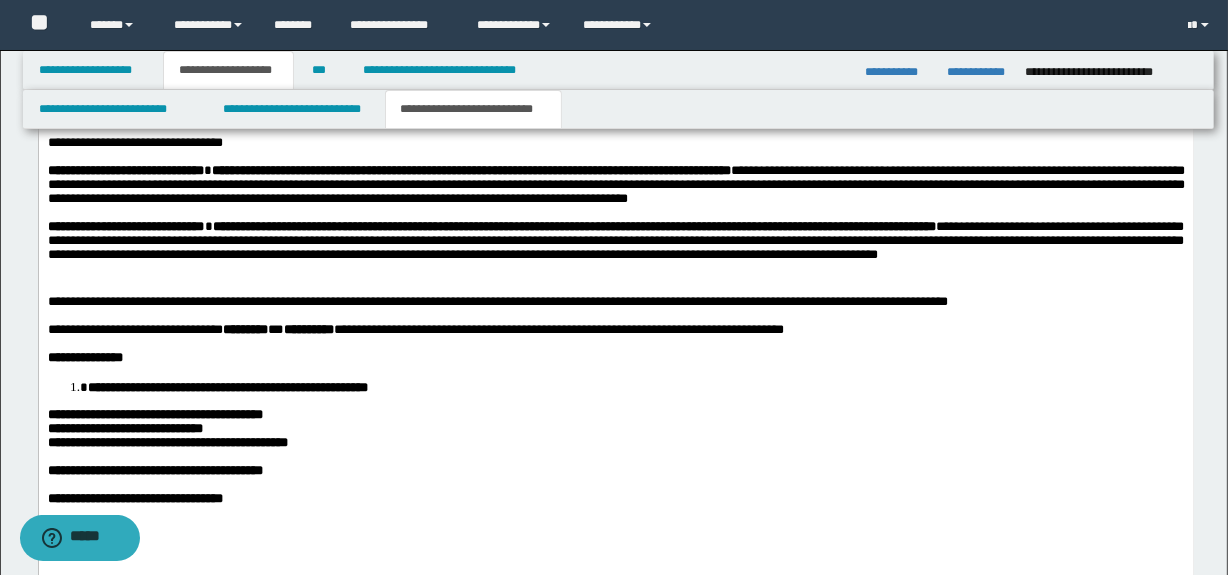 click on "**********" at bounding box center (167, 442) 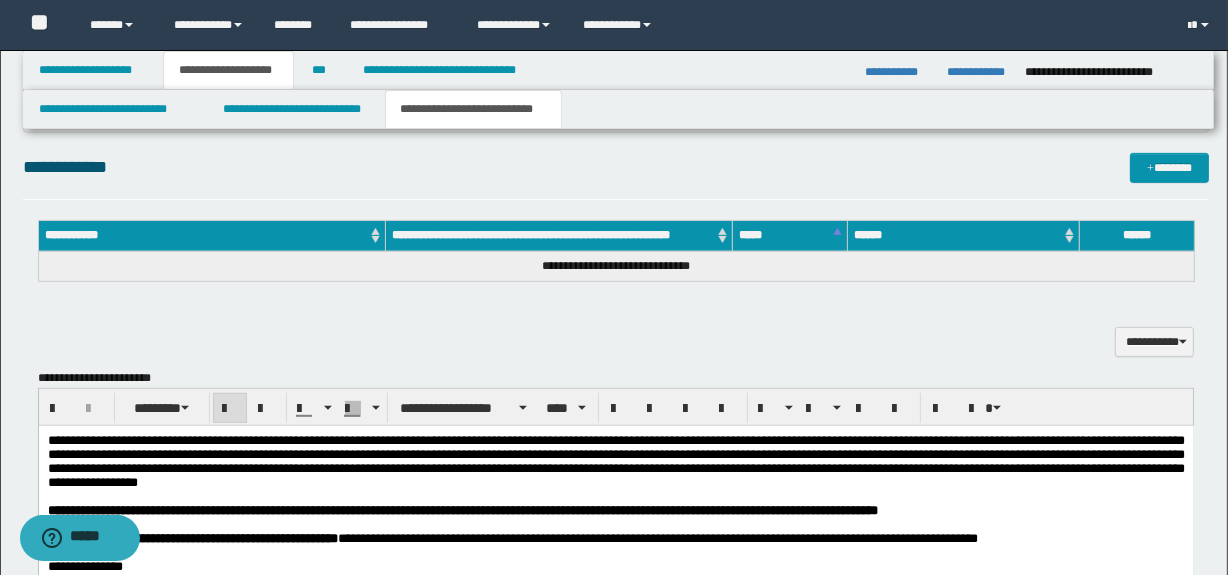 scroll, scrollTop: 779, scrollLeft: 0, axis: vertical 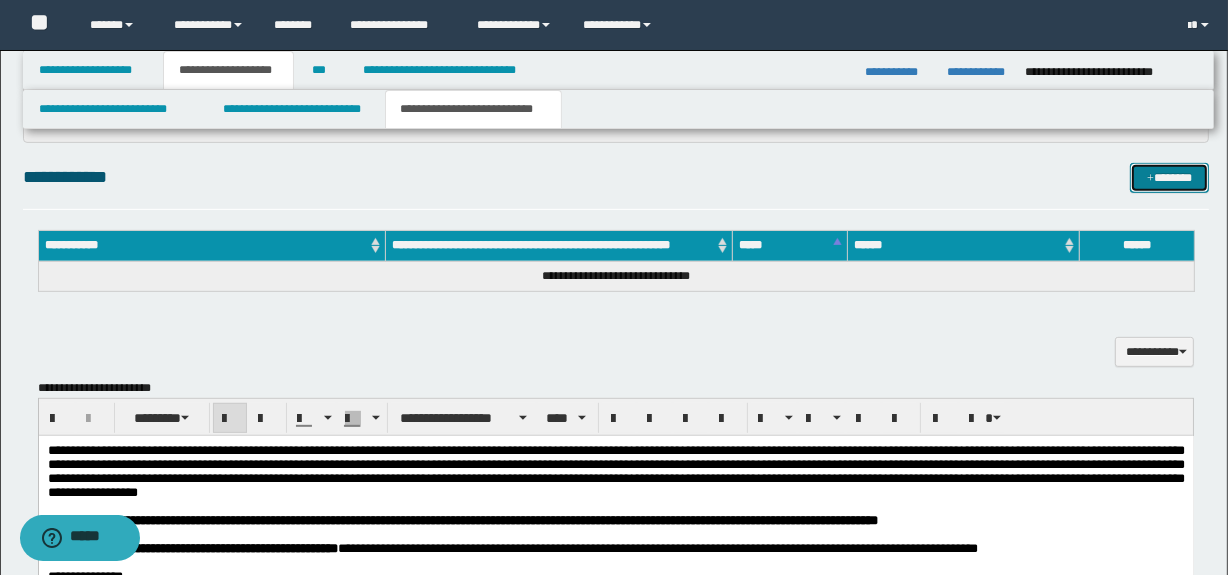 click on "*******" at bounding box center [1170, 178] 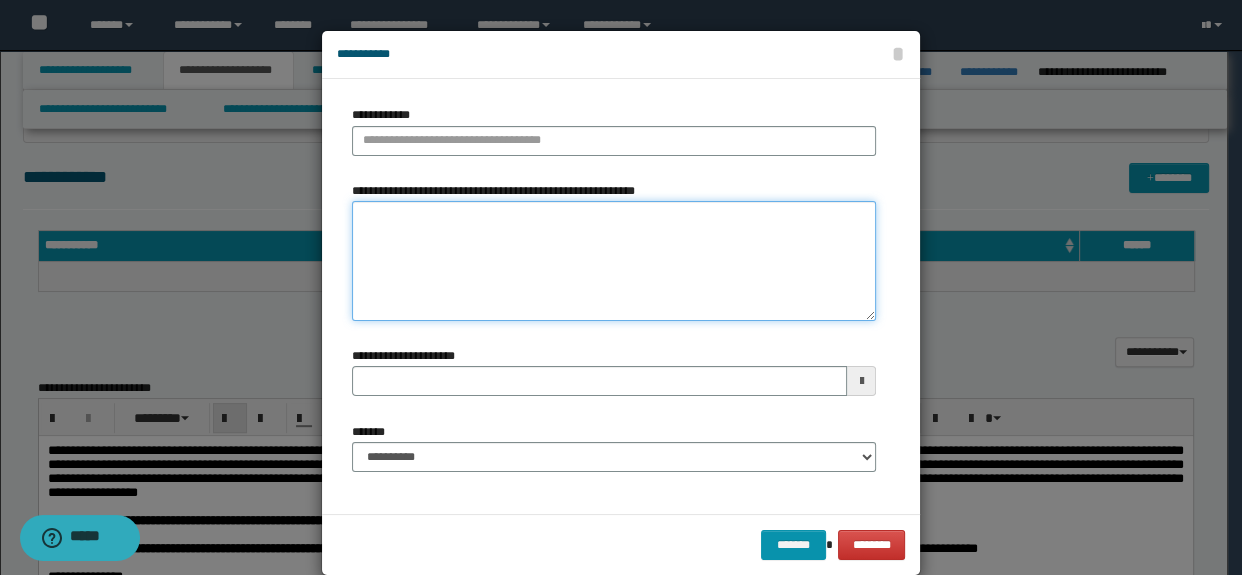 click on "**********" at bounding box center [614, 261] 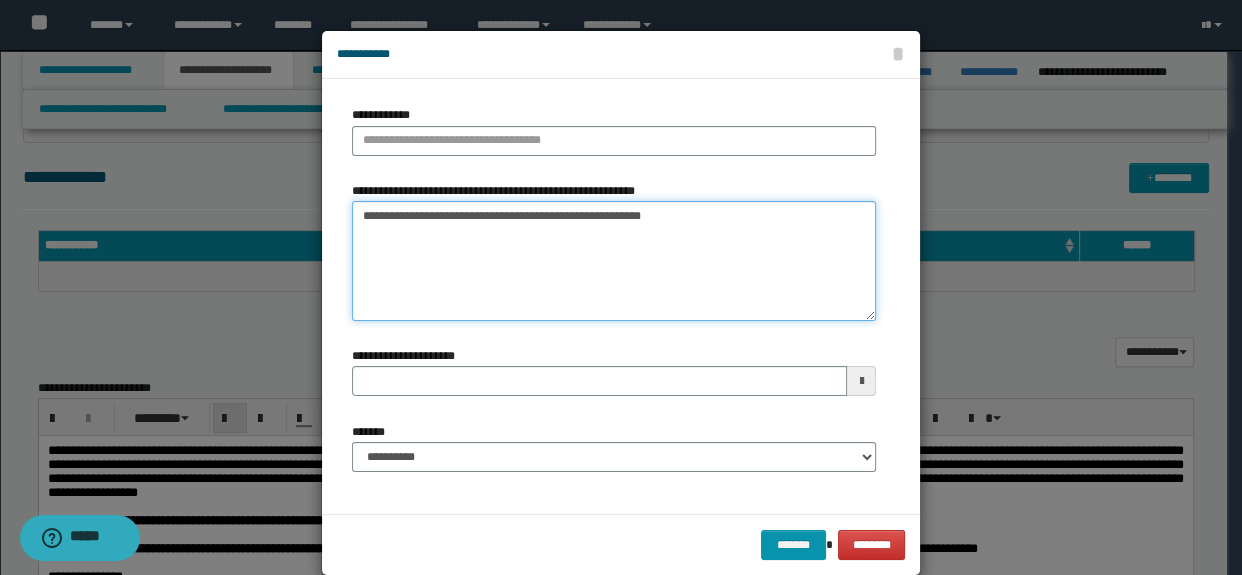drag, startPoint x: 611, startPoint y: 216, endPoint x: 196, endPoint y: 220, distance: 415.0193 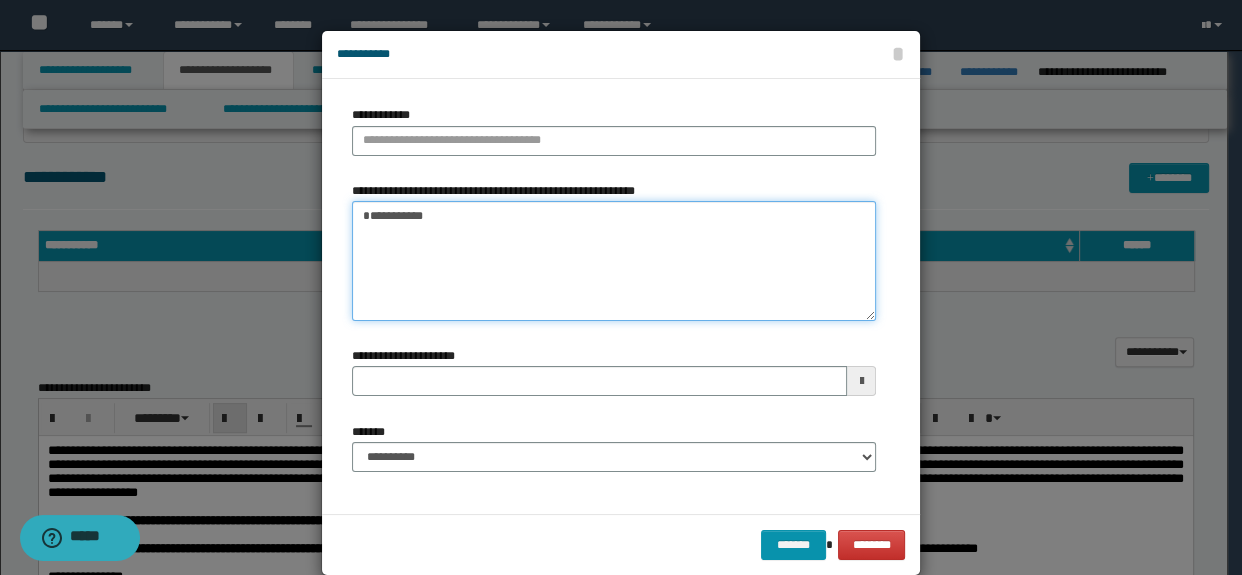 type on "**********" 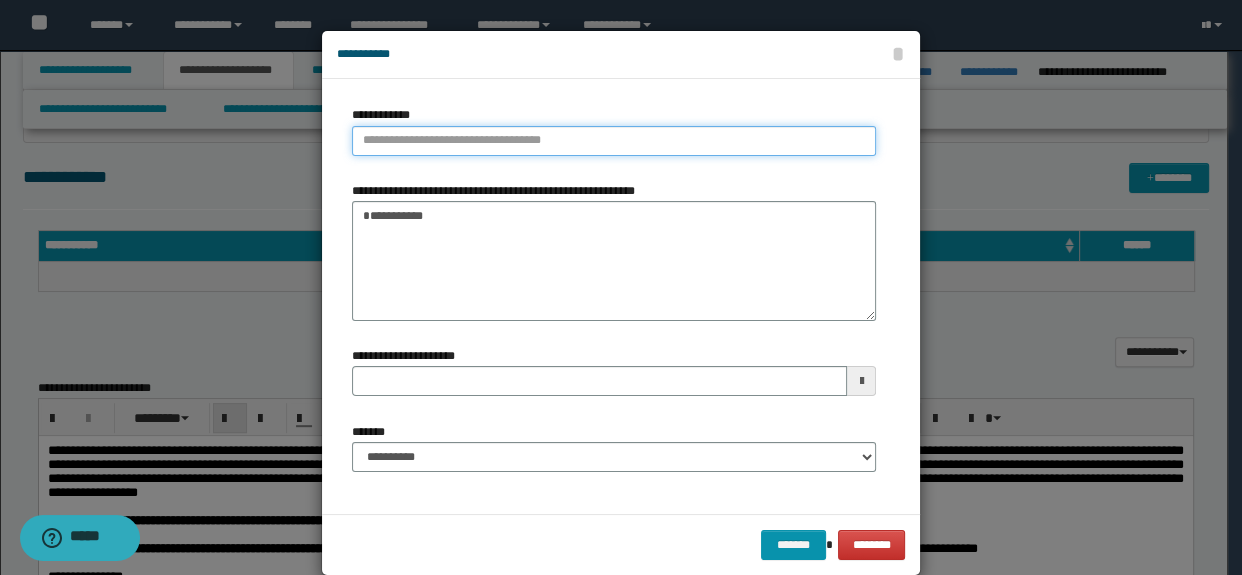 click on "**********" at bounding box center (614, 141) 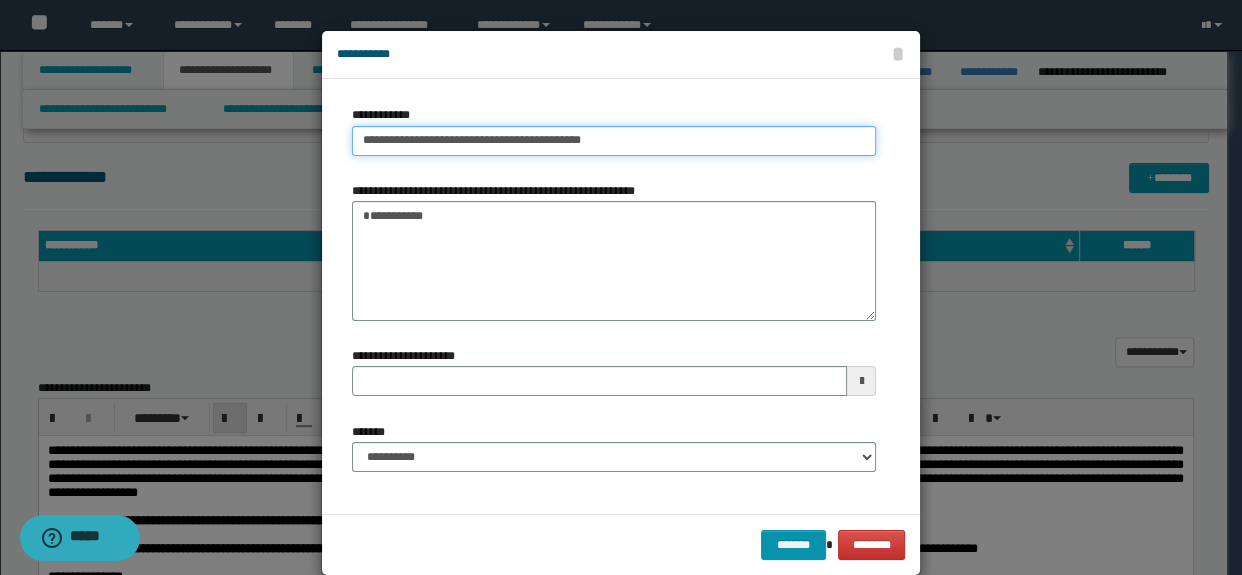type on "**********" 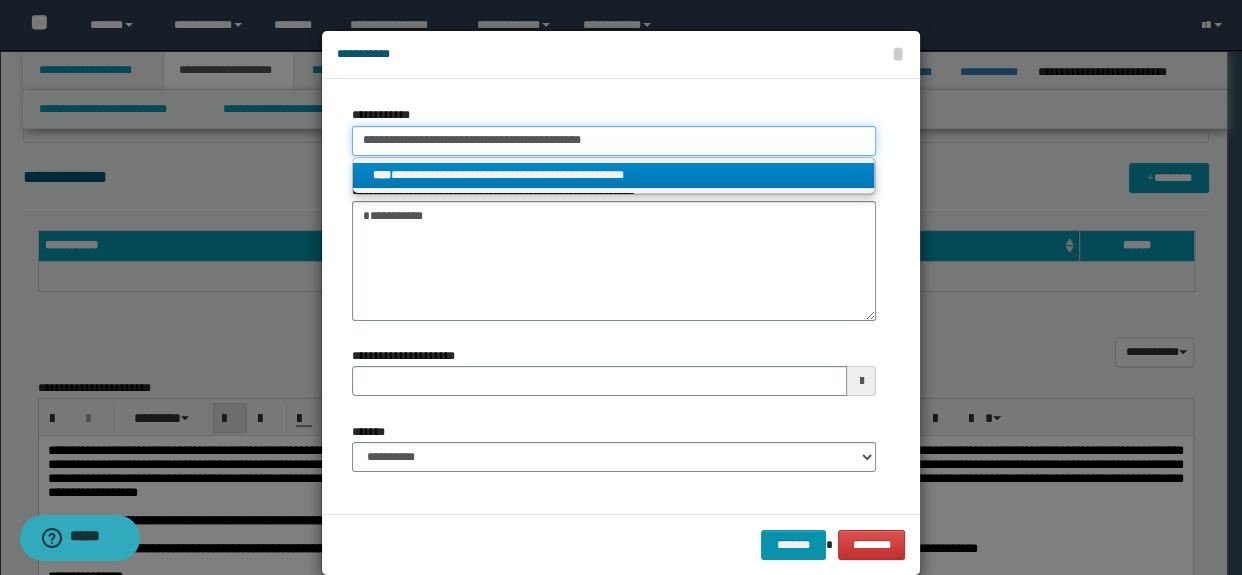 type on "**********" 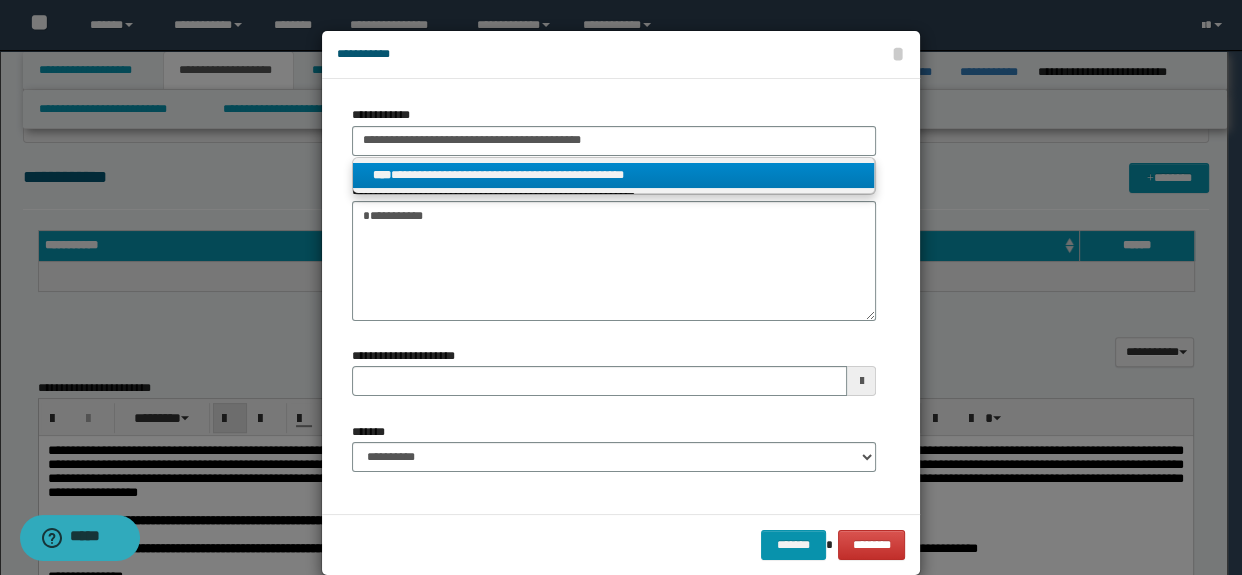 click on "**********" at bounding box center [614, 175] 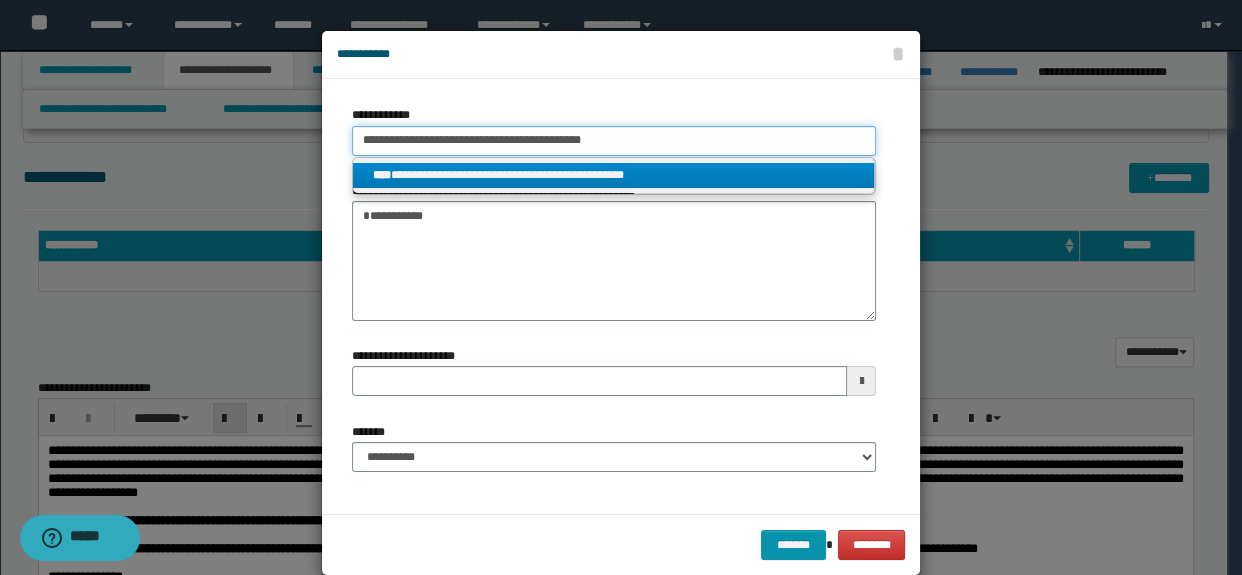 type 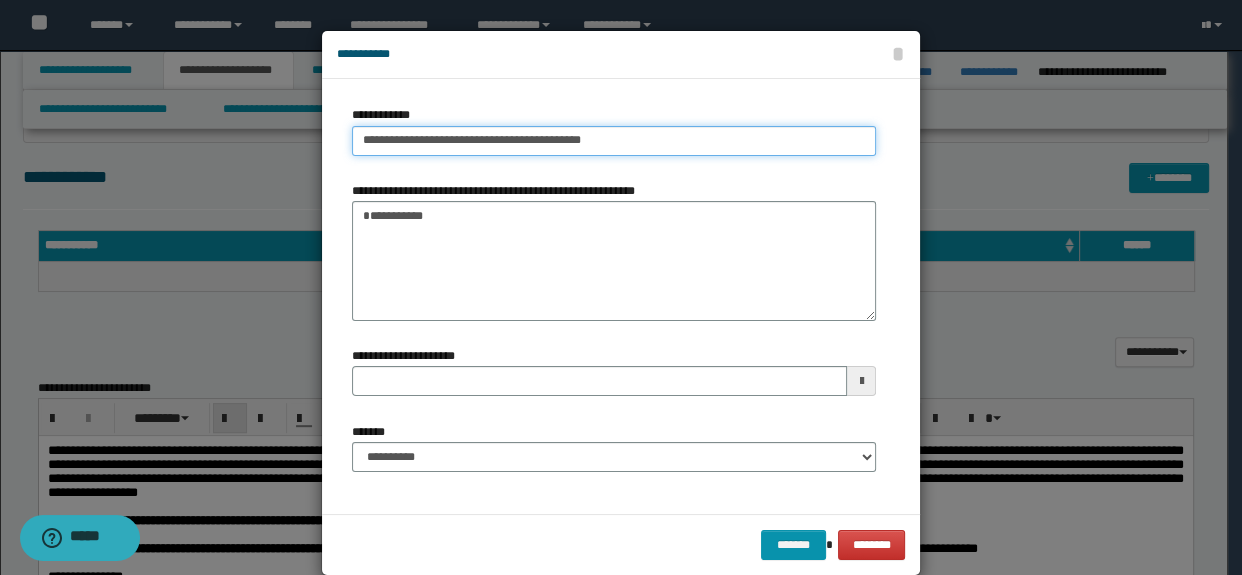 type 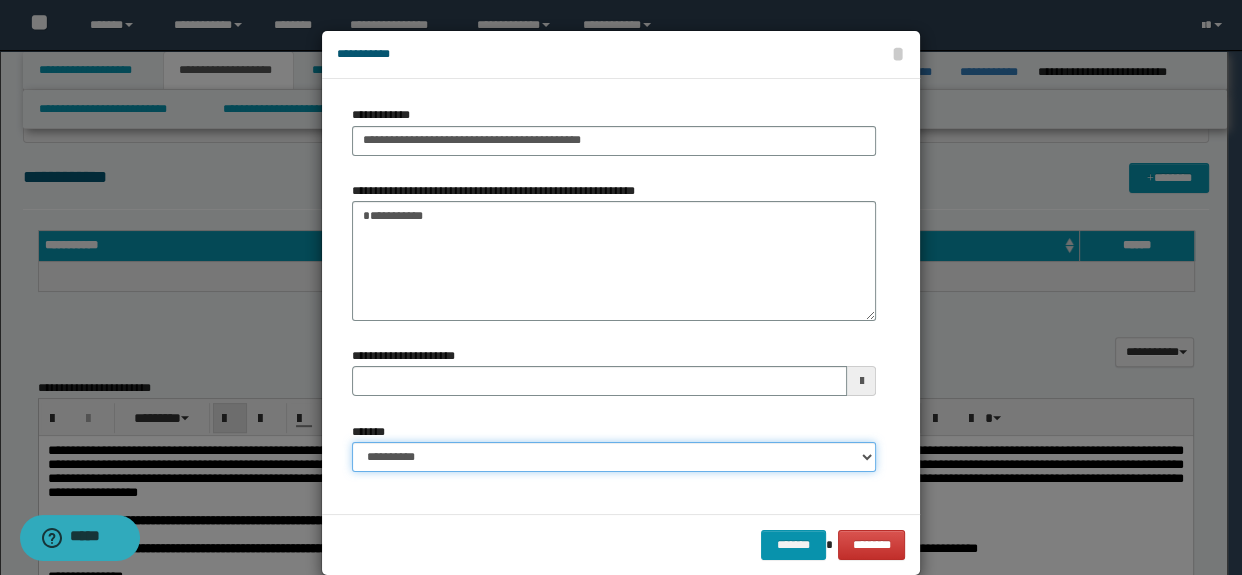 click on "**********" at bounding box center (614, 457) 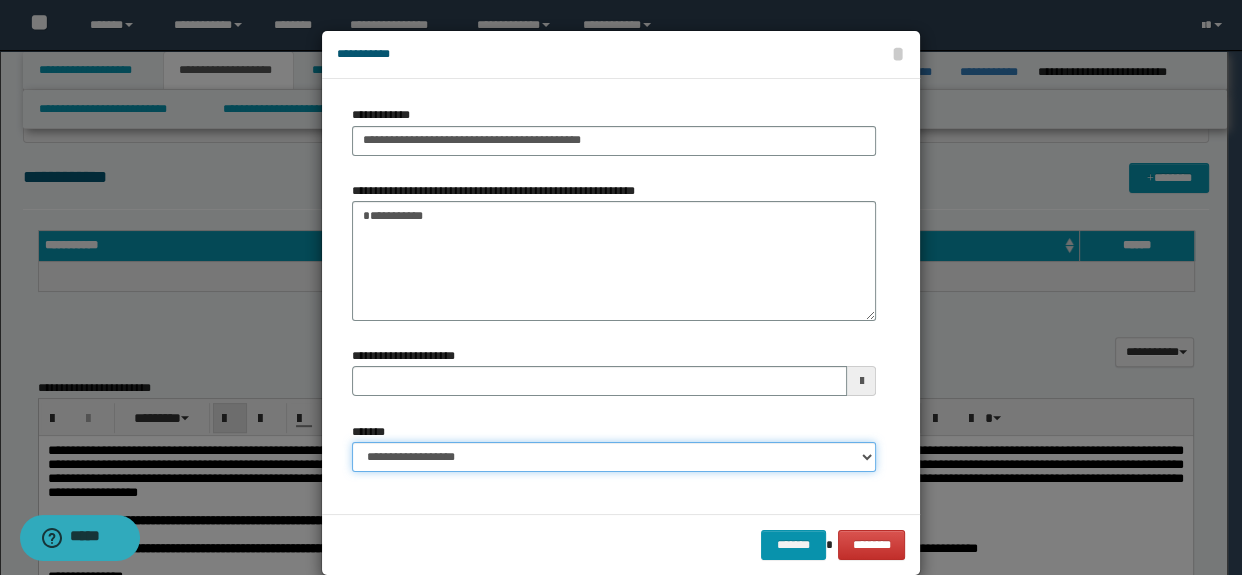 type 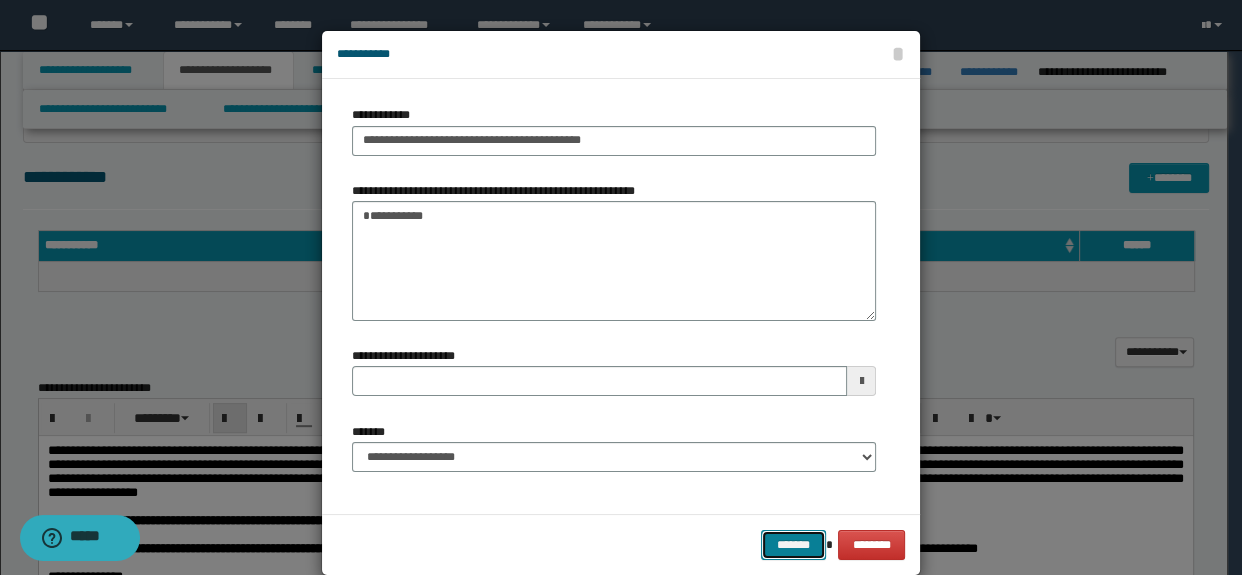 click on "*******" at bounding box center [793, 545] 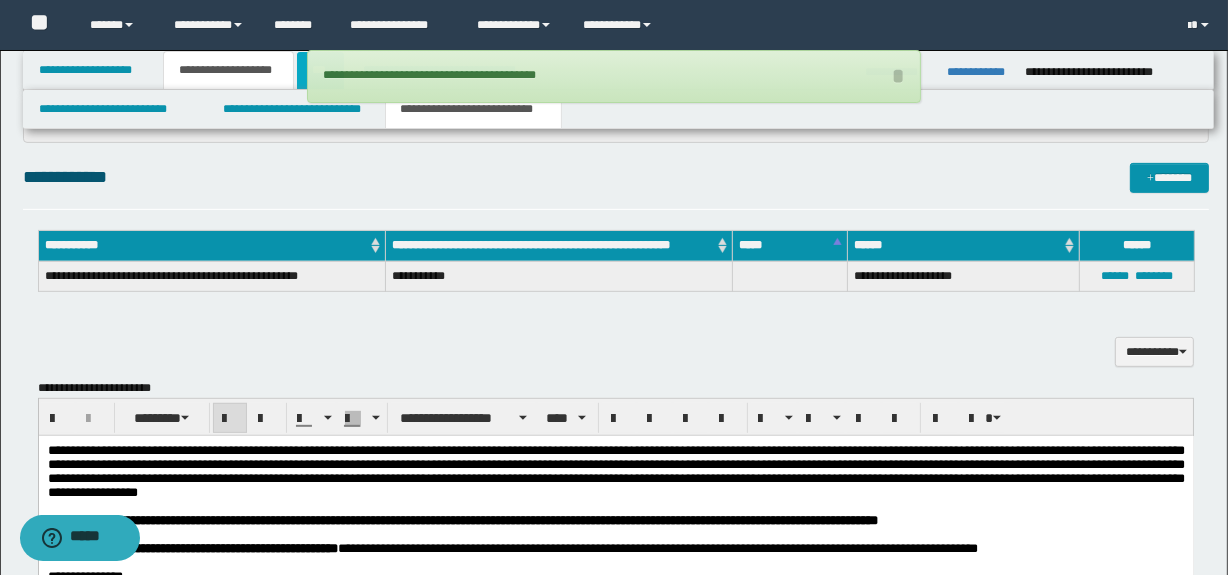 click on "***" at bounding box center (320, 70) 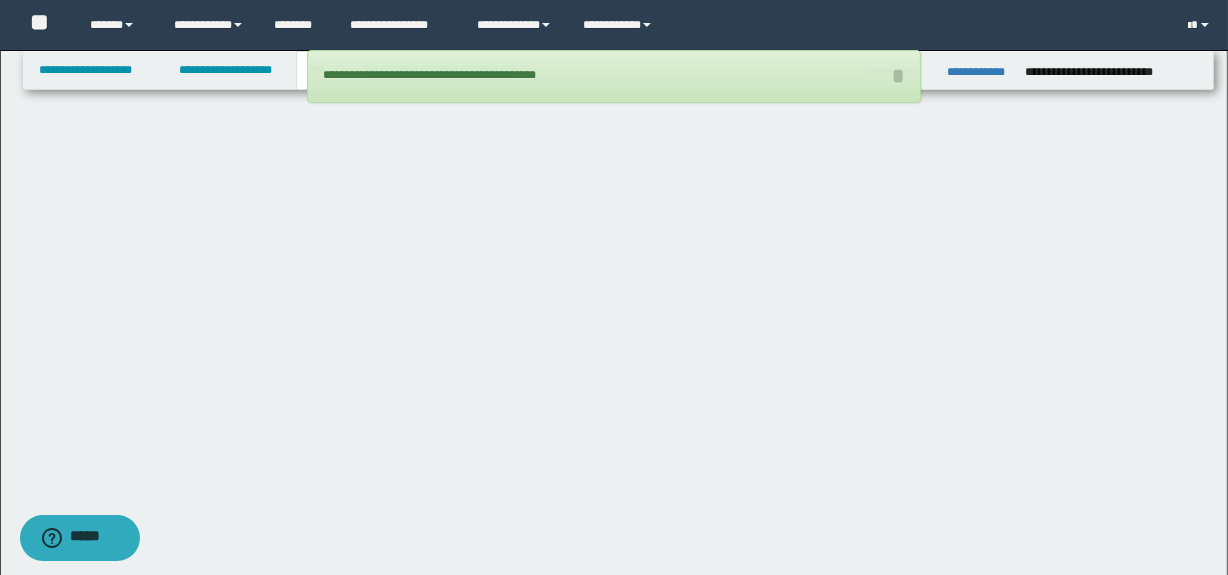 scroll, scrollTop: 0, scrollLeft: 0, axis: both 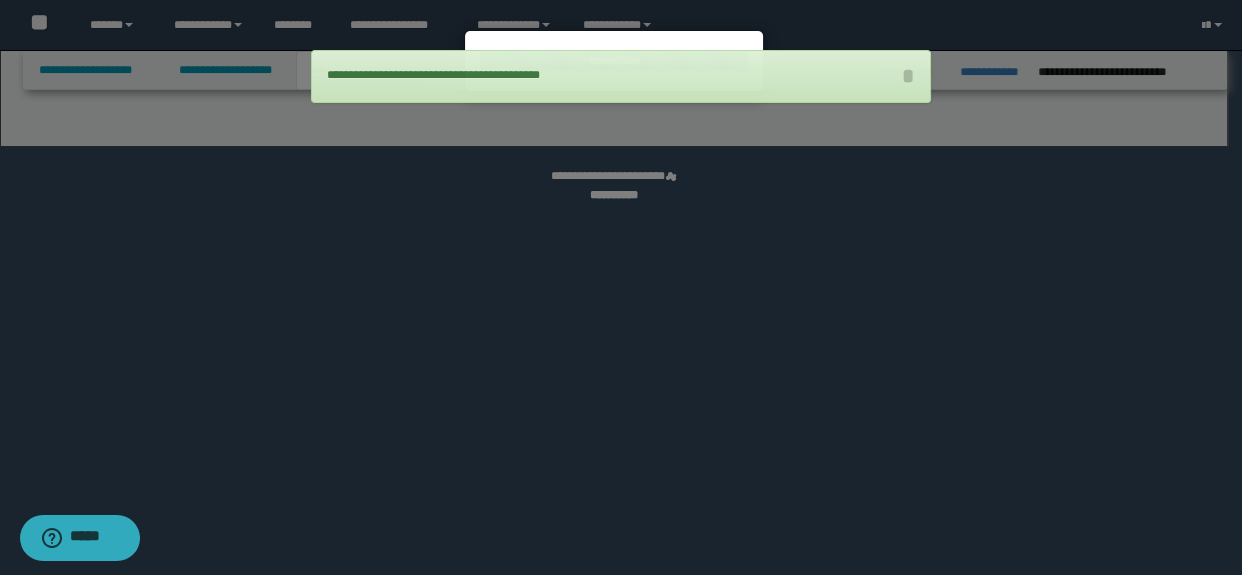 select on "***" 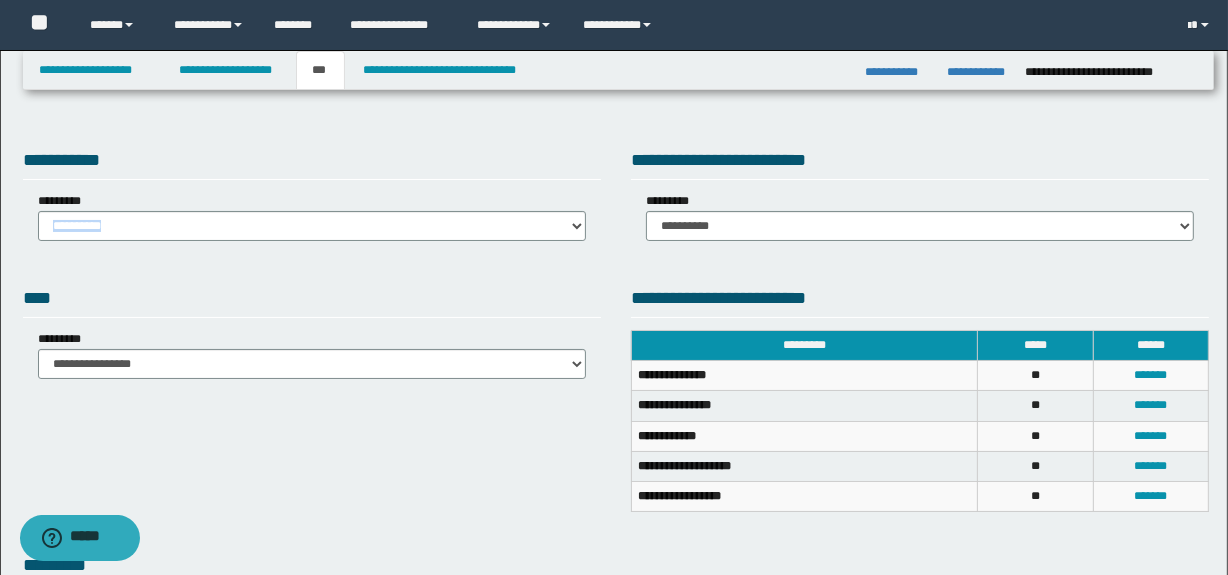 click on "**********" at bounding box center (312, 197) 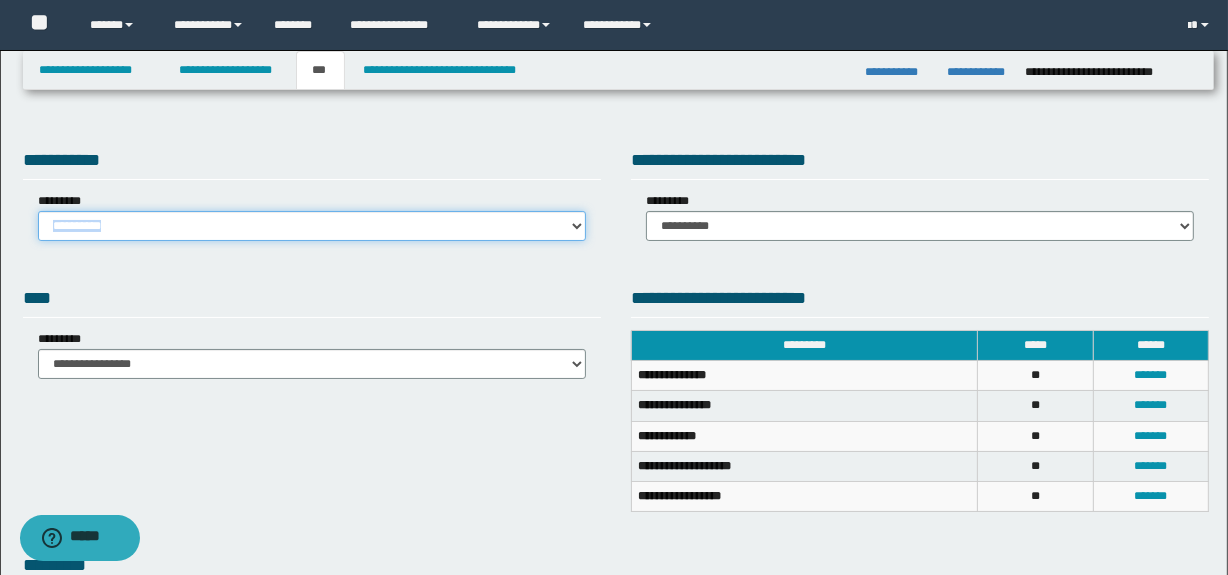 click on "**********" at bounding box center [312, 226] 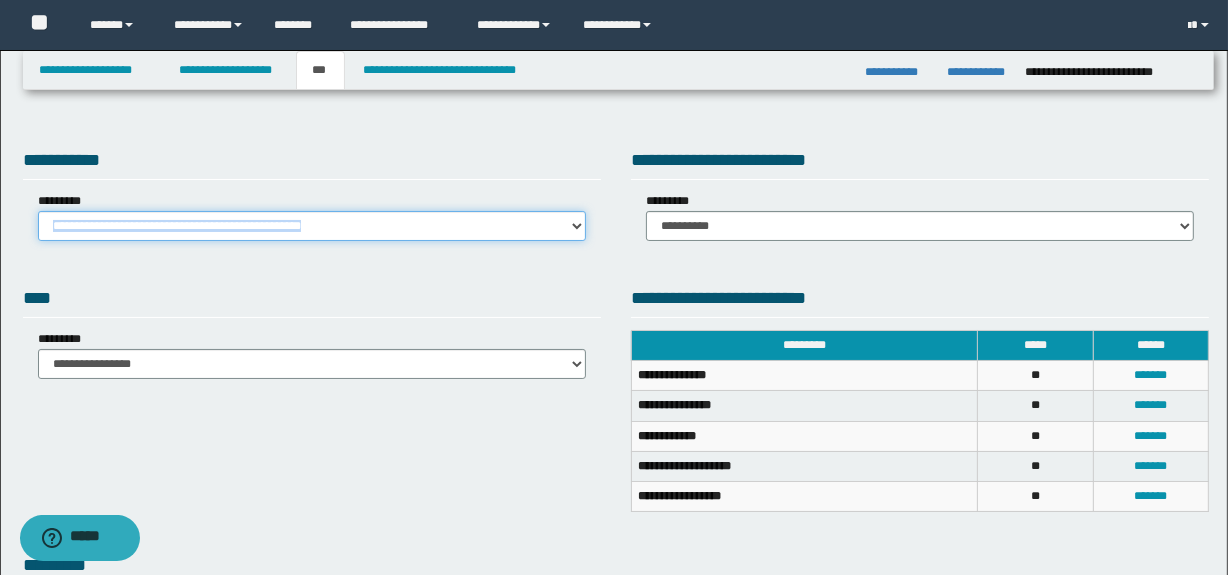 click on "**********" at bounding box center (312, 226) 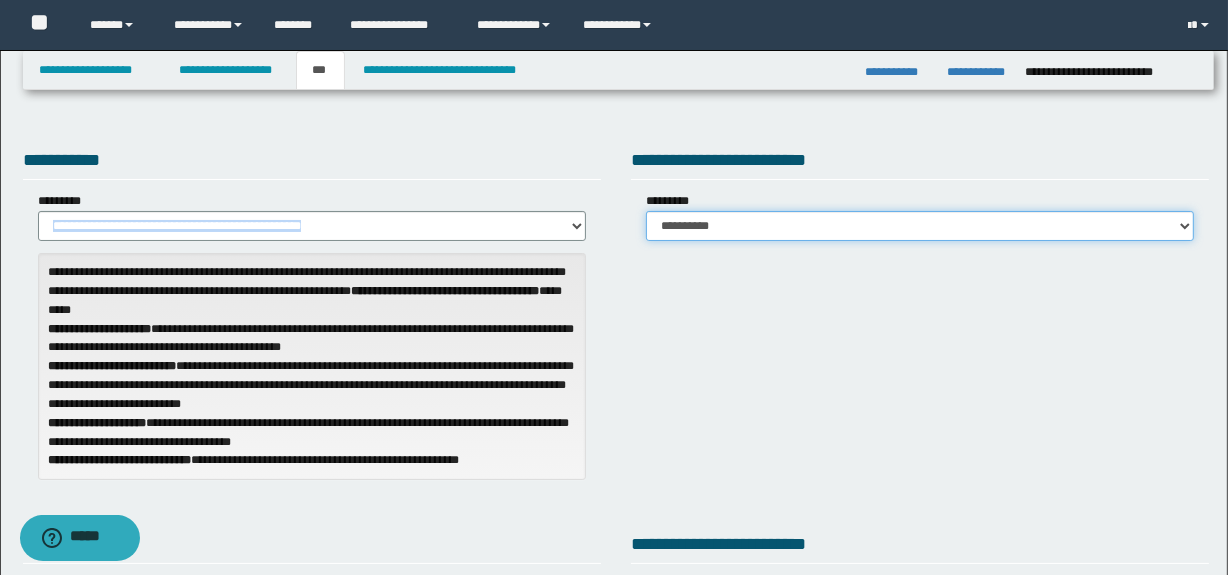 click on "**********" at bounding box center (920, 226) 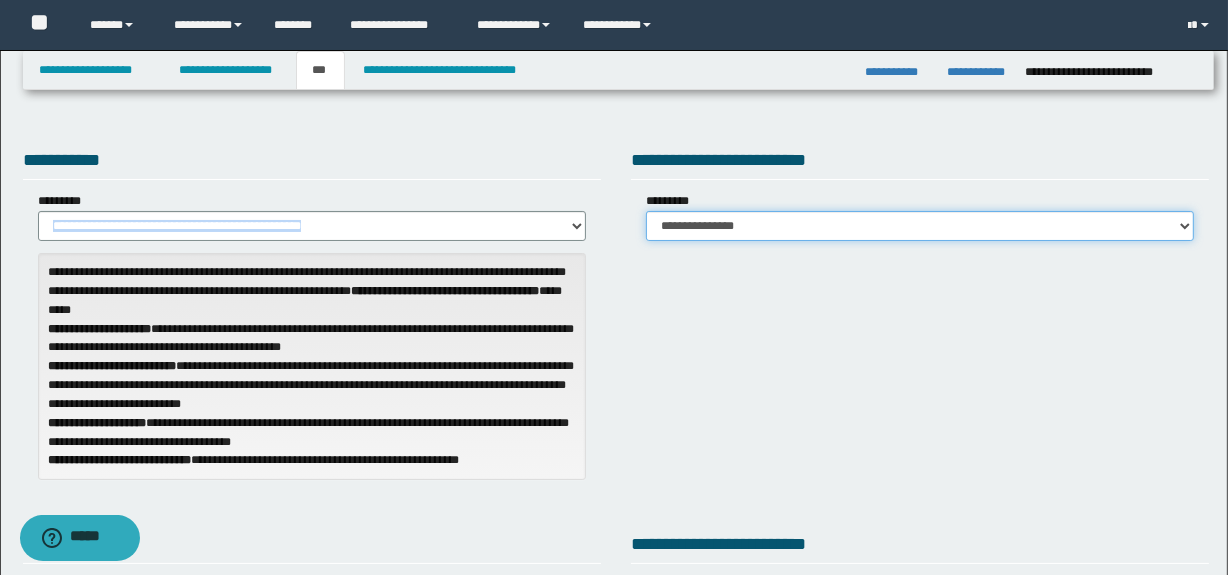 click on "**********" at bounding box center (920, 226) 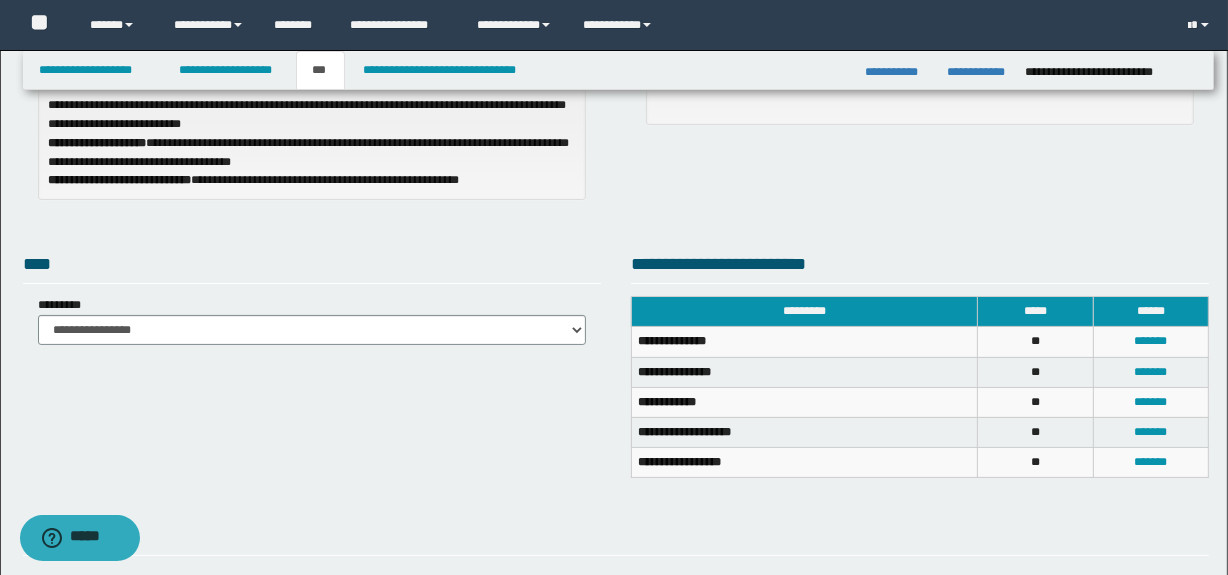 scroll, scrollTop: 710, scrollLeft: 0, axis: vertical 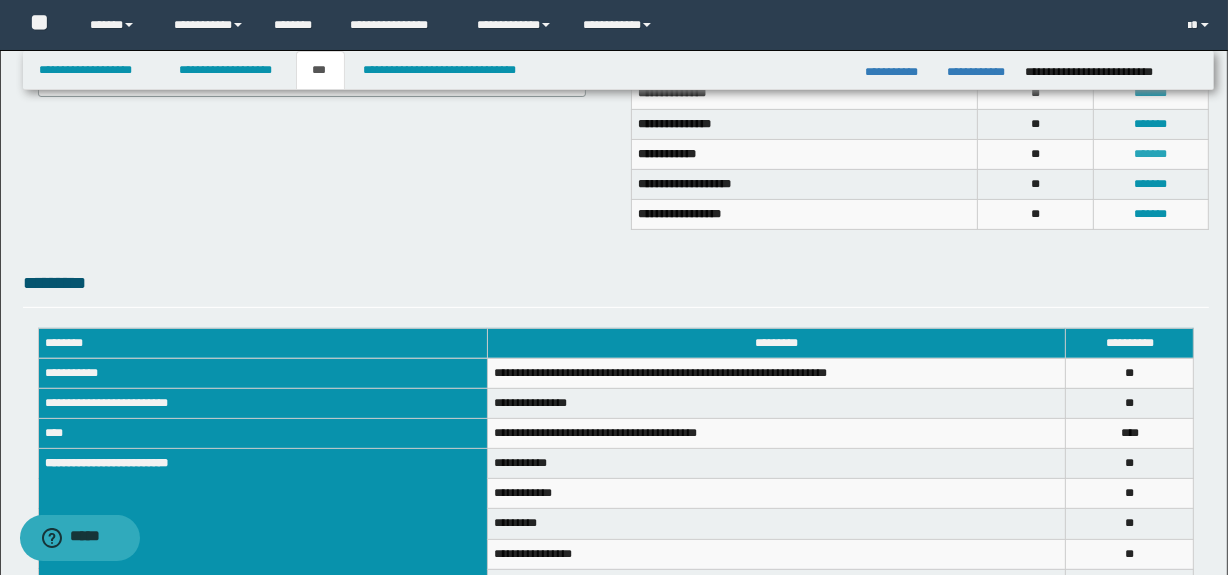 click on "*******" at bounding box center [1151, 154] 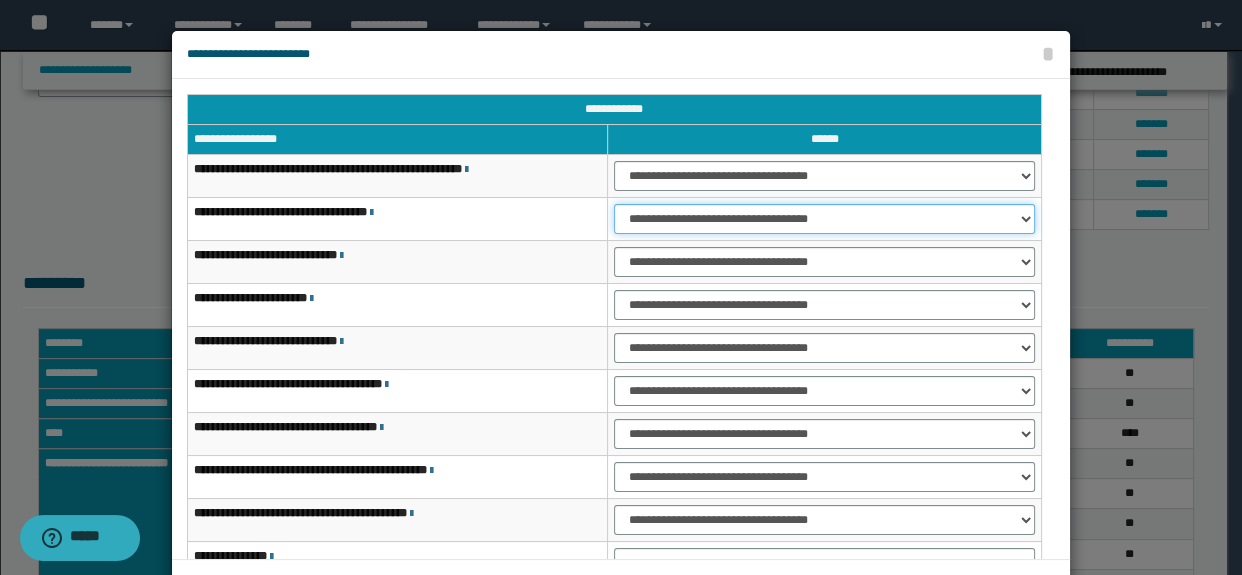 drag, startPoint x: 652, startPoint y: 210, endPoint x: 652, endPoint y: 231, distance: 21 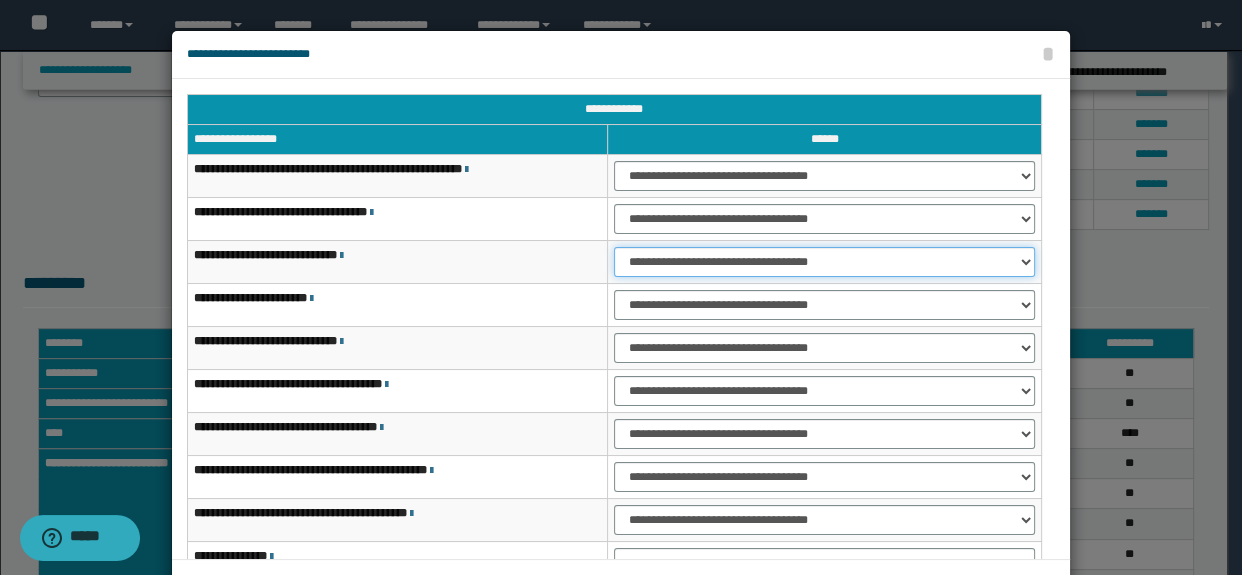 drag, startPoint x: 636, startPoint y: 260, endPoint x: 644, endPoint y: 275, distance: 17 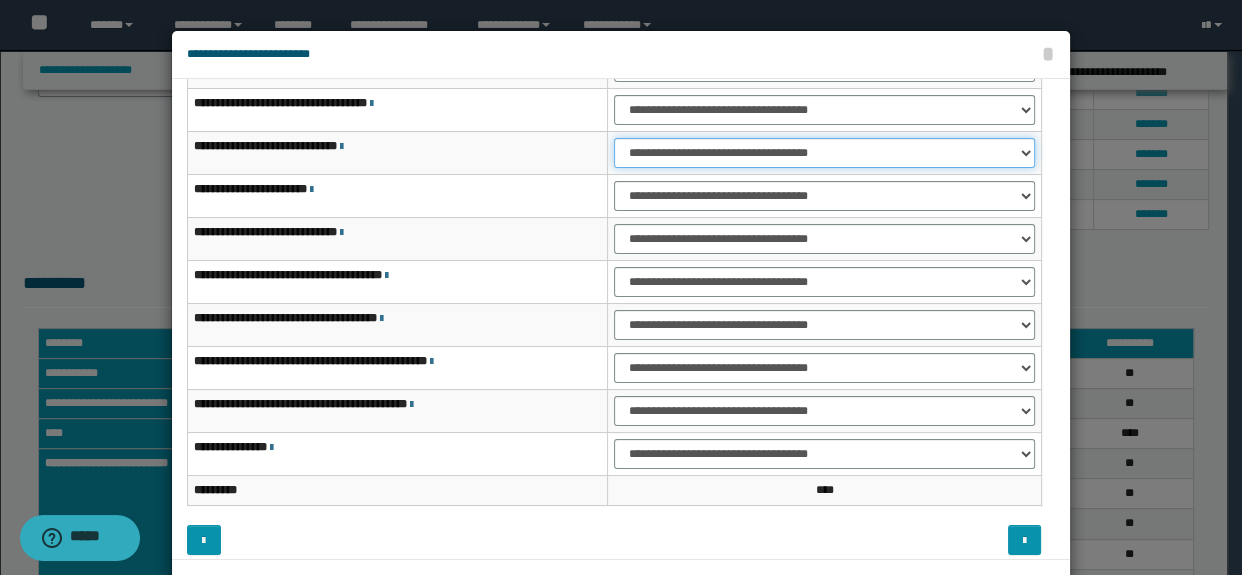 scroll, scrollTop: 120, scrollLeft: 0, axis: vertical 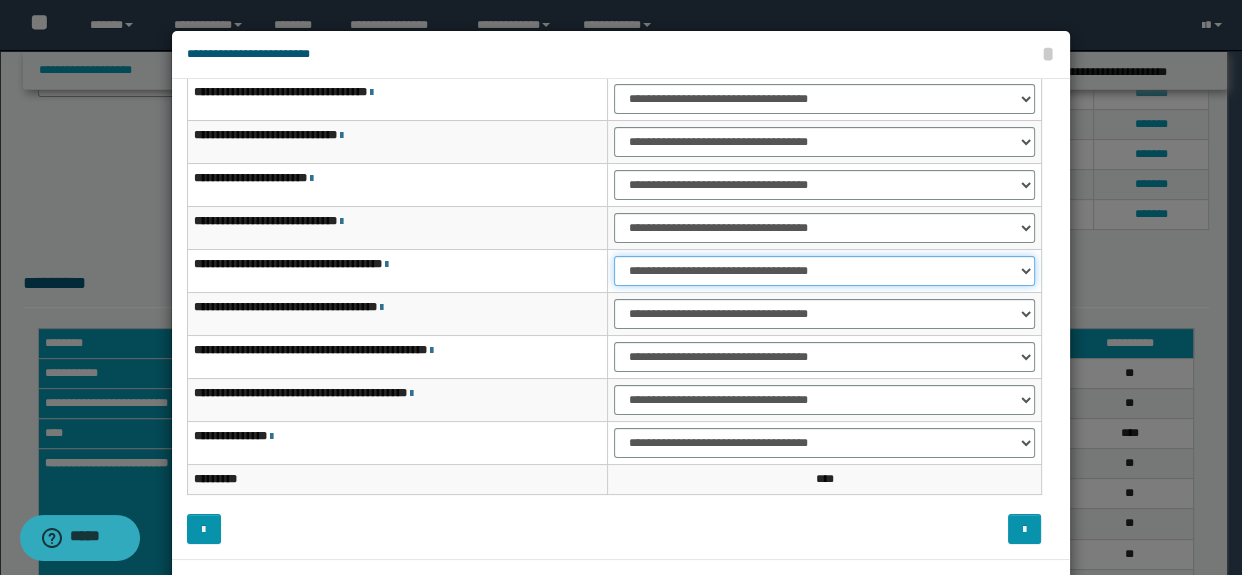 click on "**********" at bounding box center (824, 271) 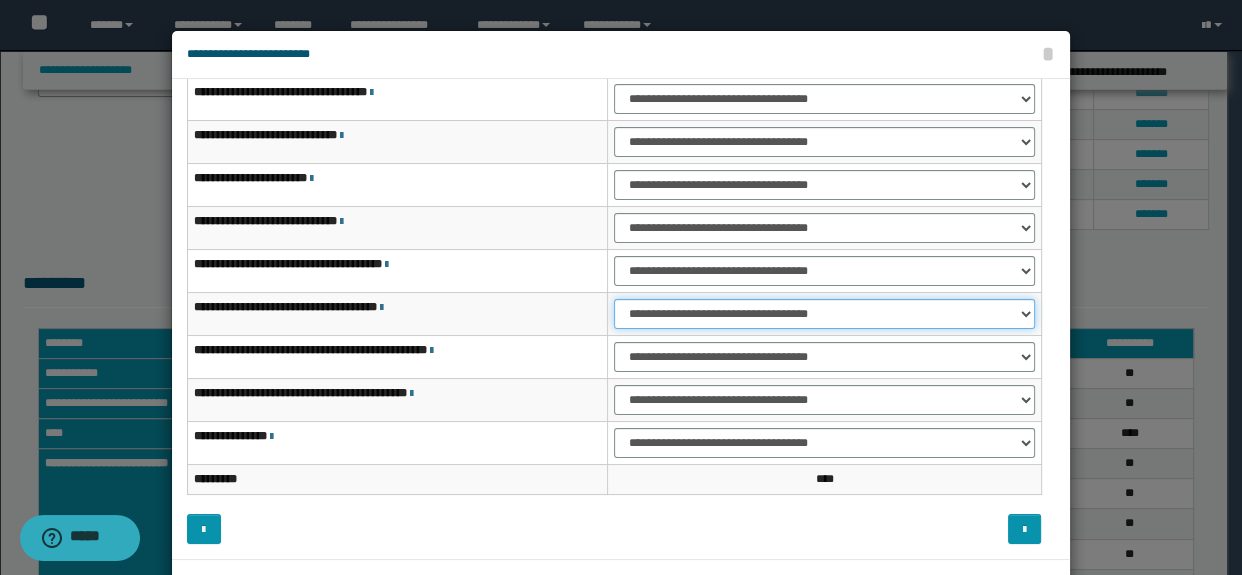 click on "**********" at bounding box center (824, 314) 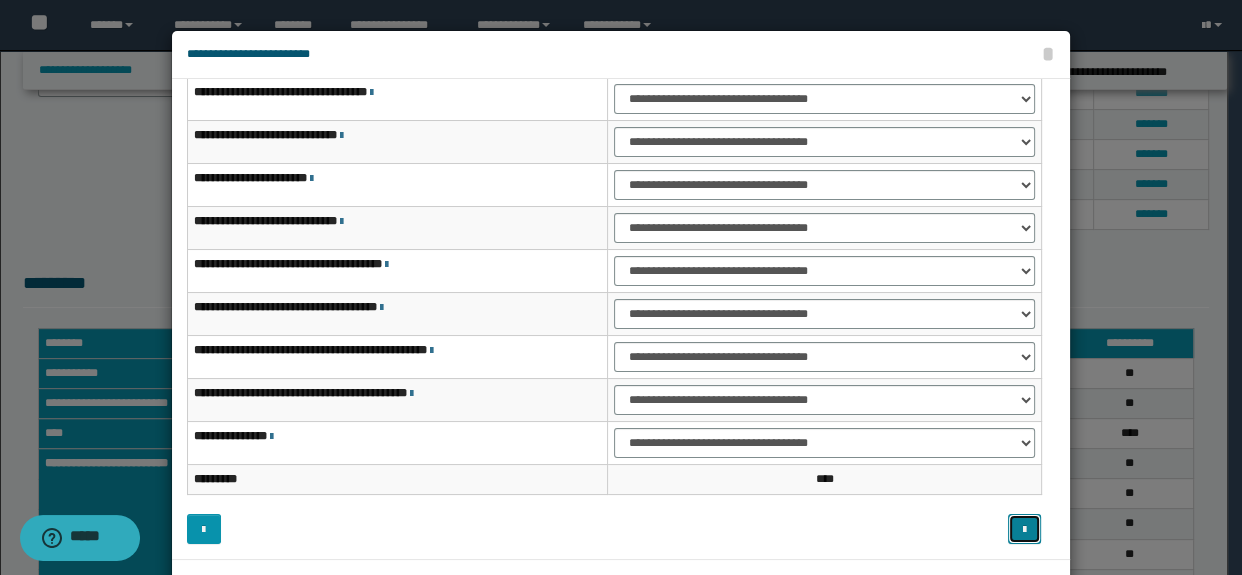 click at bounding box center [1025, 529] 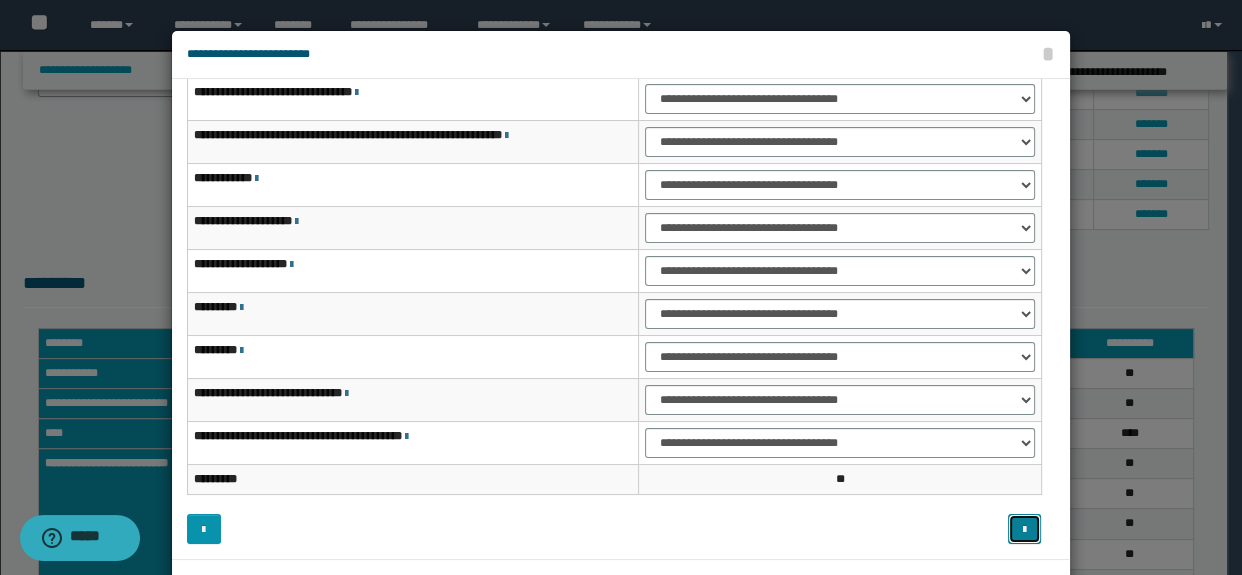 click at bounding box center [1025, 529] 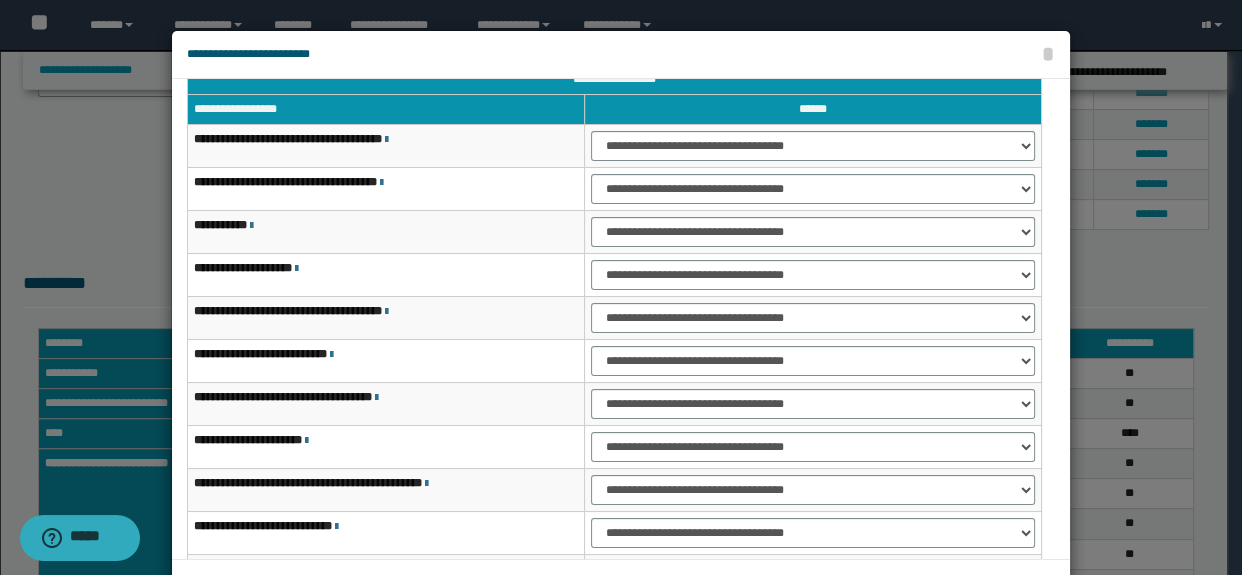 scroll, scrollTop: 29, scrollLeft: 0, axis: vertical 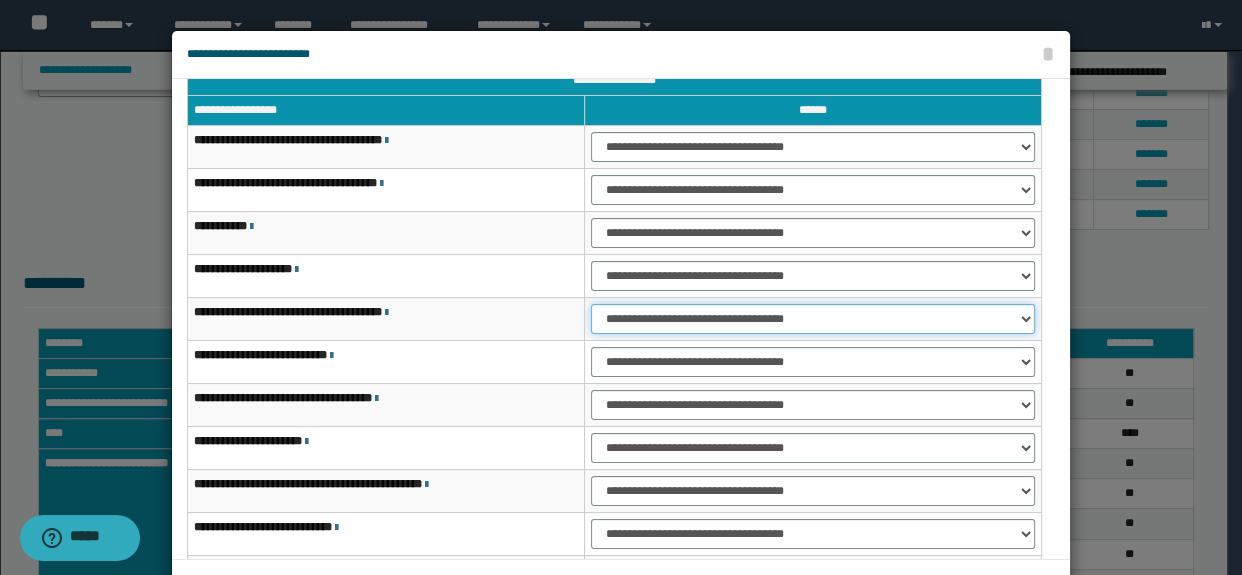 drag, startPoint x: 629, startPoint y: 315, endPoint x: 629, endPoint y: 332, distance: 17 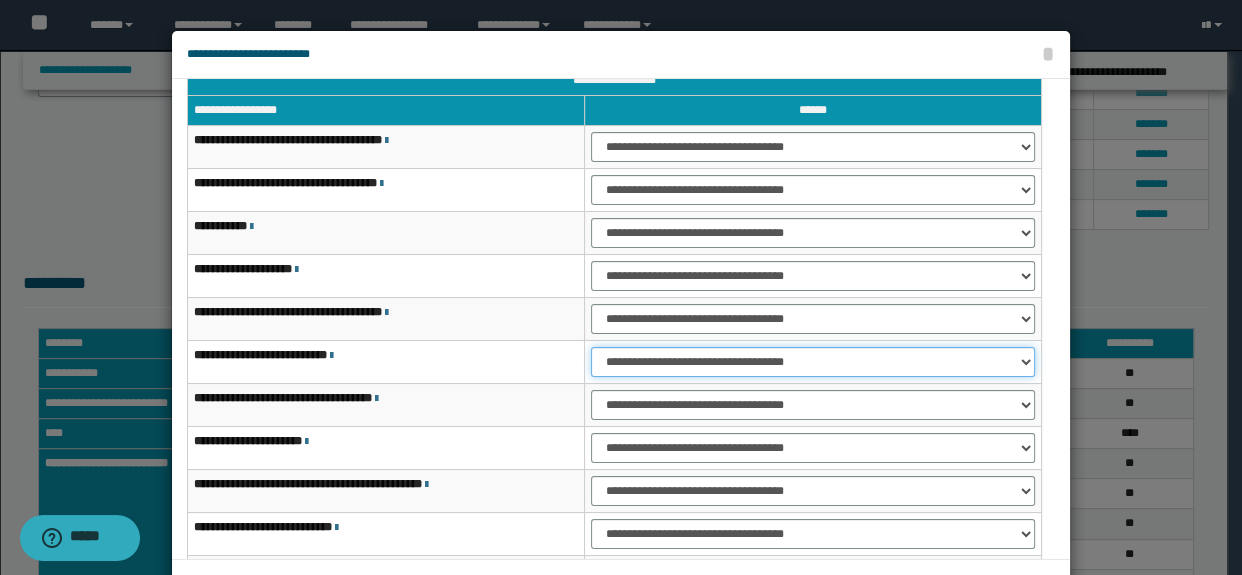 drag, startPoint x: 616, startPoint y: 364, endPoint x: 620, endPoint y: 374, distance: 10.770329 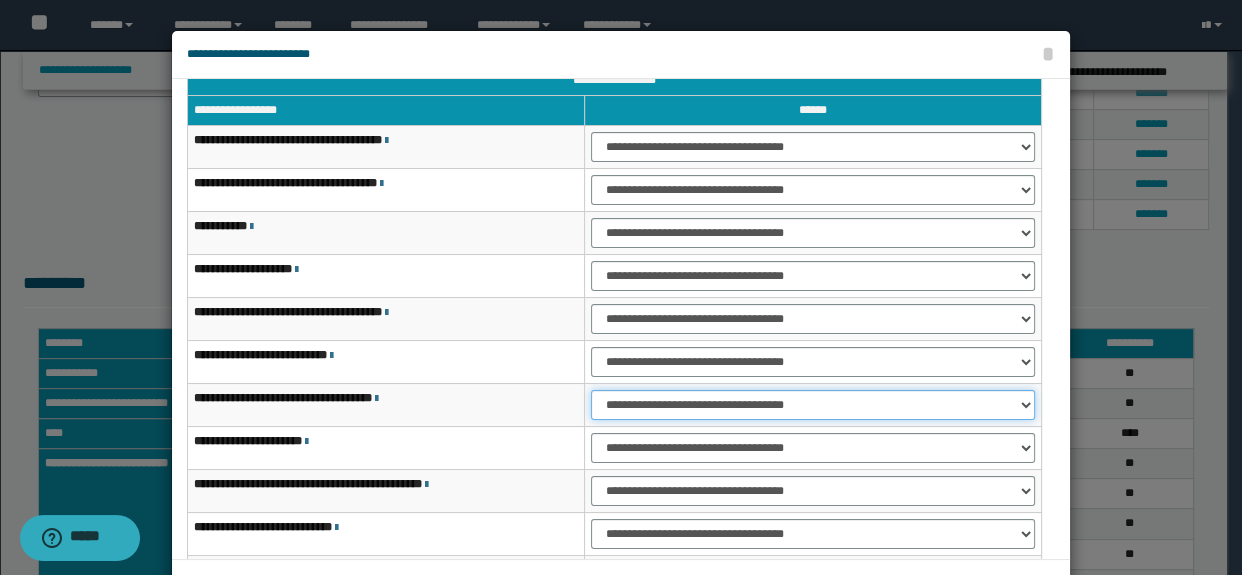 drag, startPoint x: 620, startPoint y: 402, endPoint x: 623, endPoint y: 418, distance: 16.27882 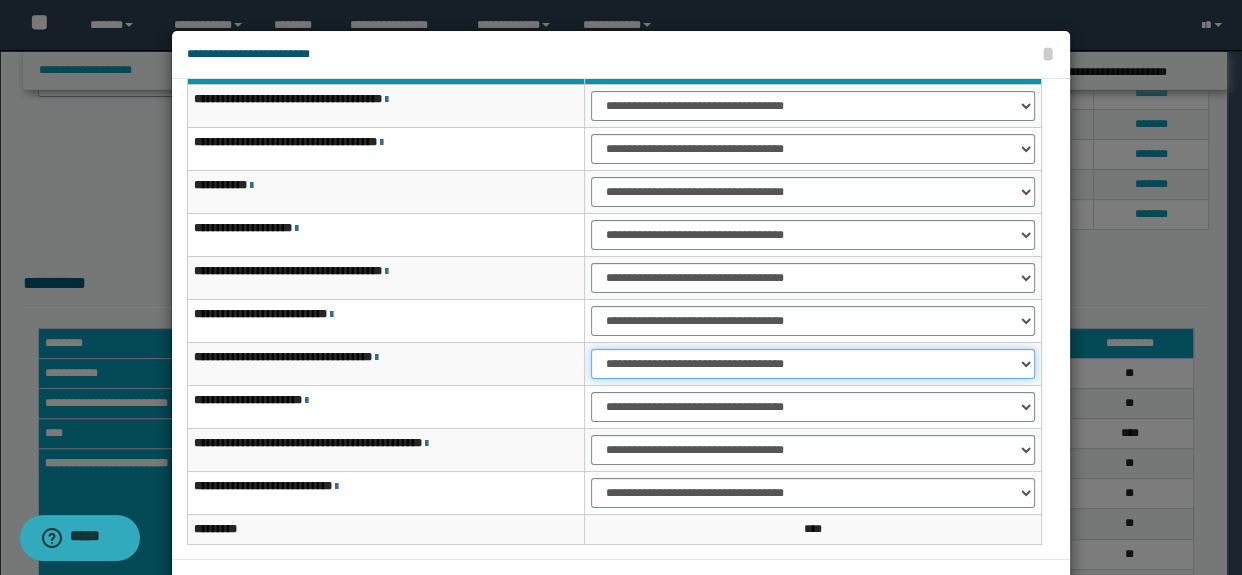 scroll, scrollTop: 120, scrollLeft: 0, axis: vertical 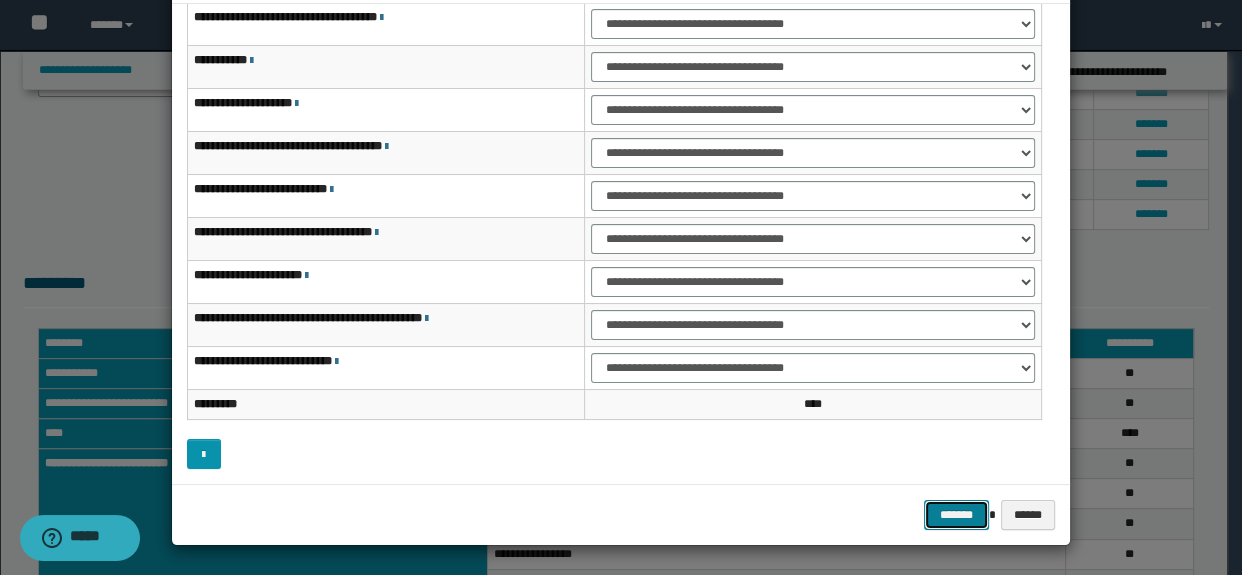 click on "*******" at bounding box center [956, 515] 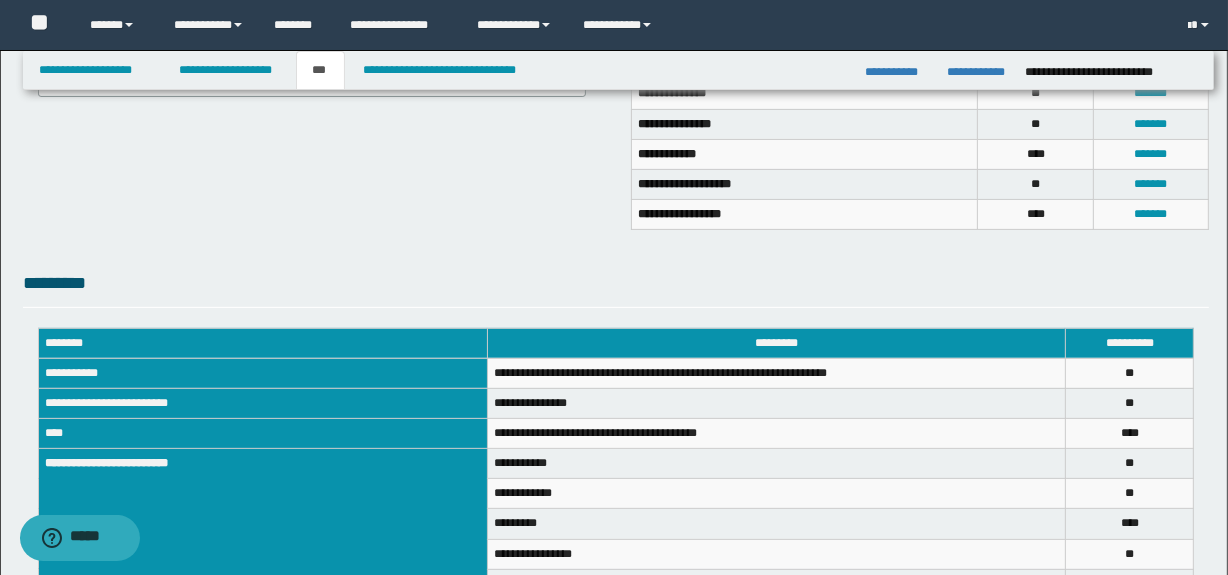 scroll, scrollTop: 710, scrollLeft: 0, axis: vertical 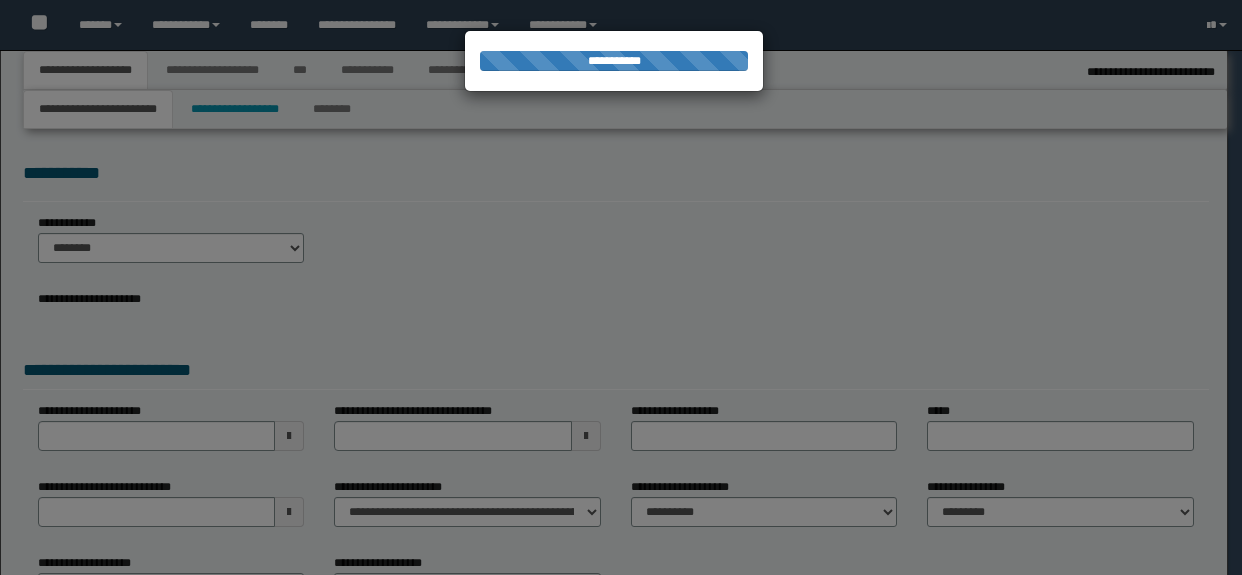 select on "*" 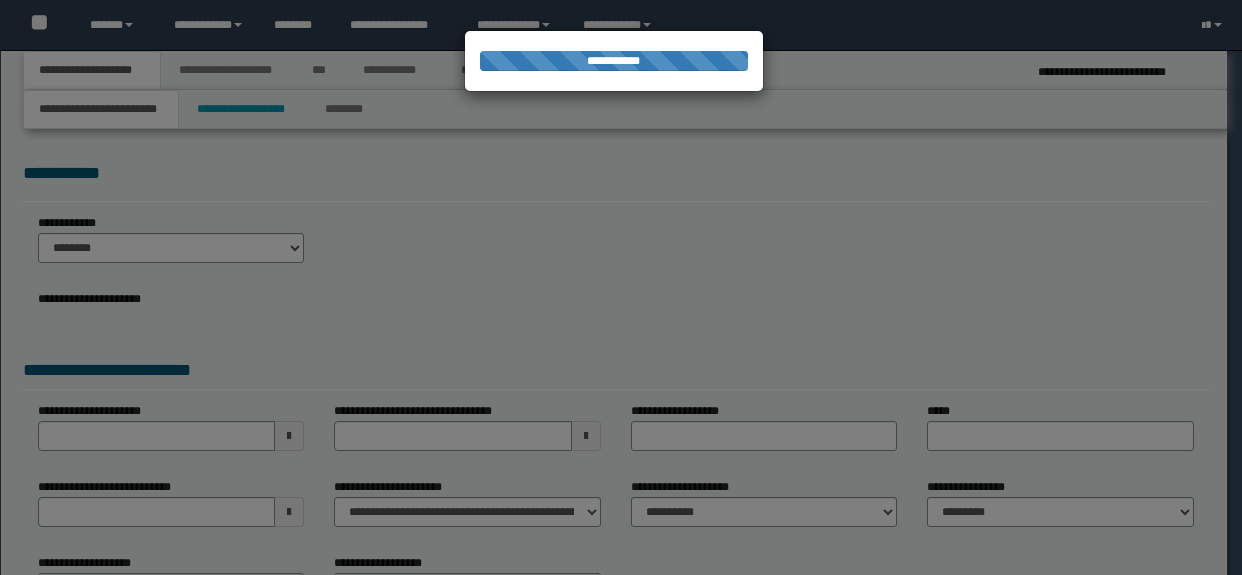 scroll, scrollTop: 0, scrollLeft: 0, axis: both 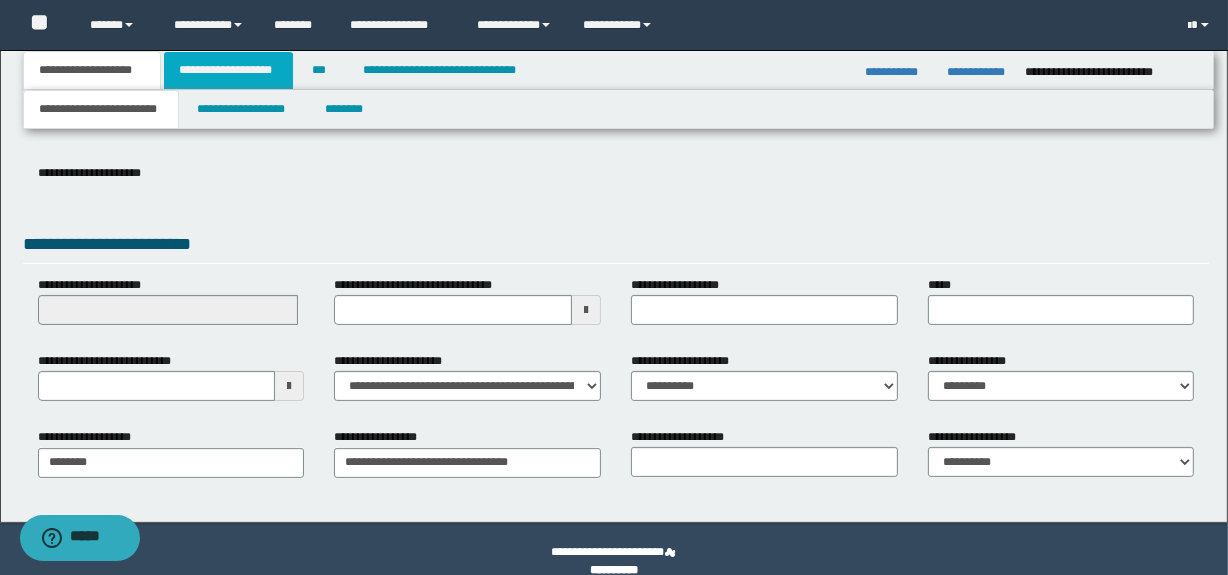 click on "**********" at bounding box center [228, 70] 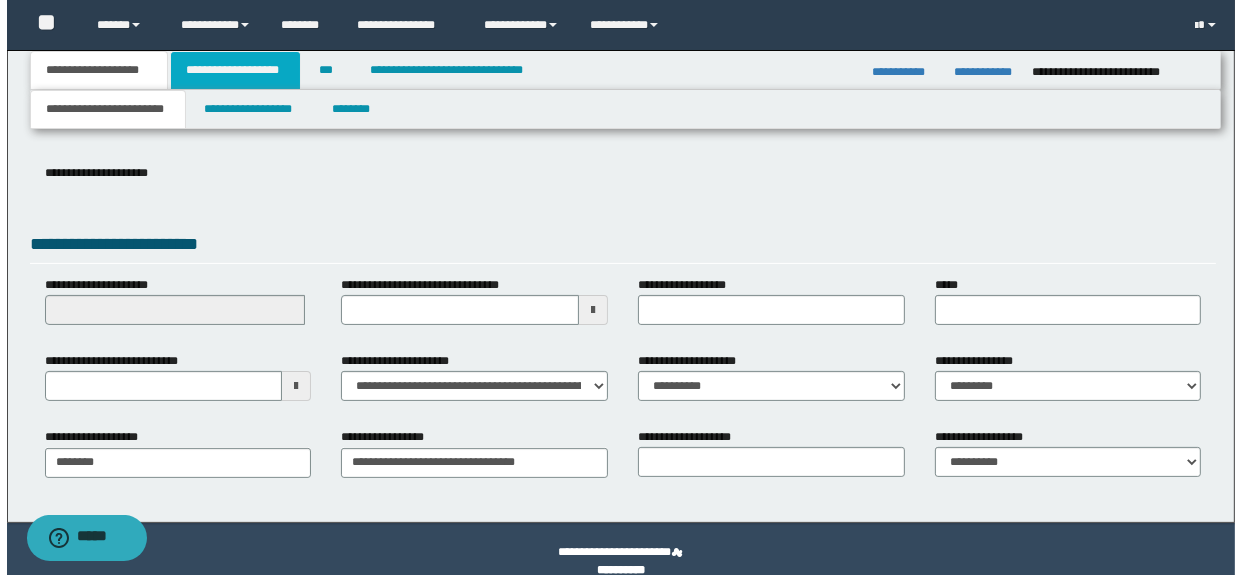 scroll, scrollTop: 0, scrollLeft: 0, axis: both 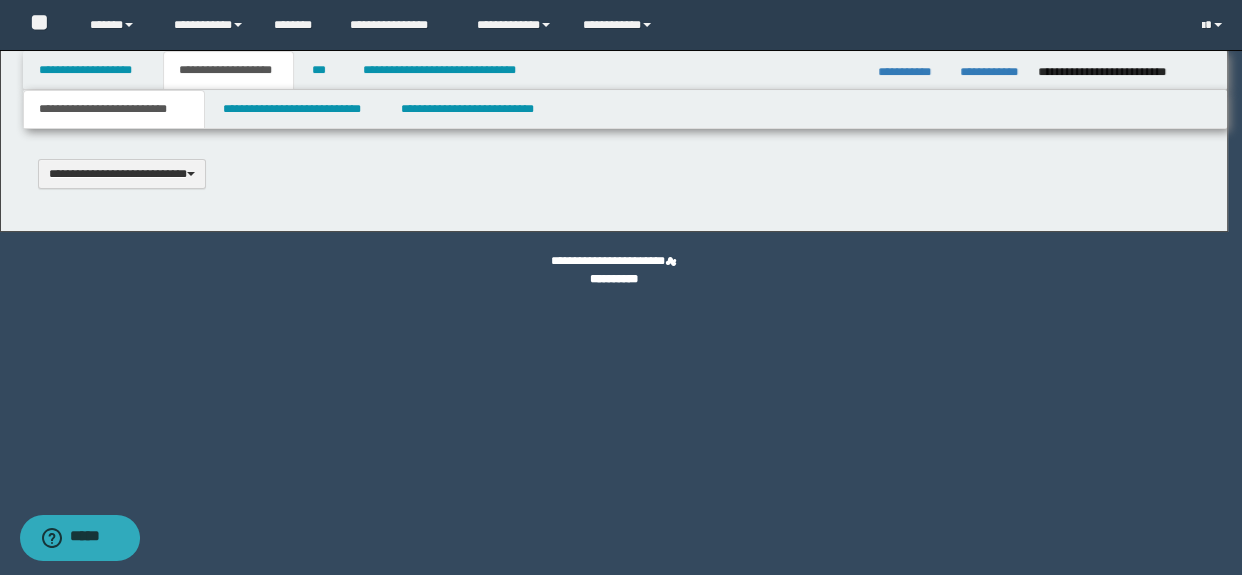 type 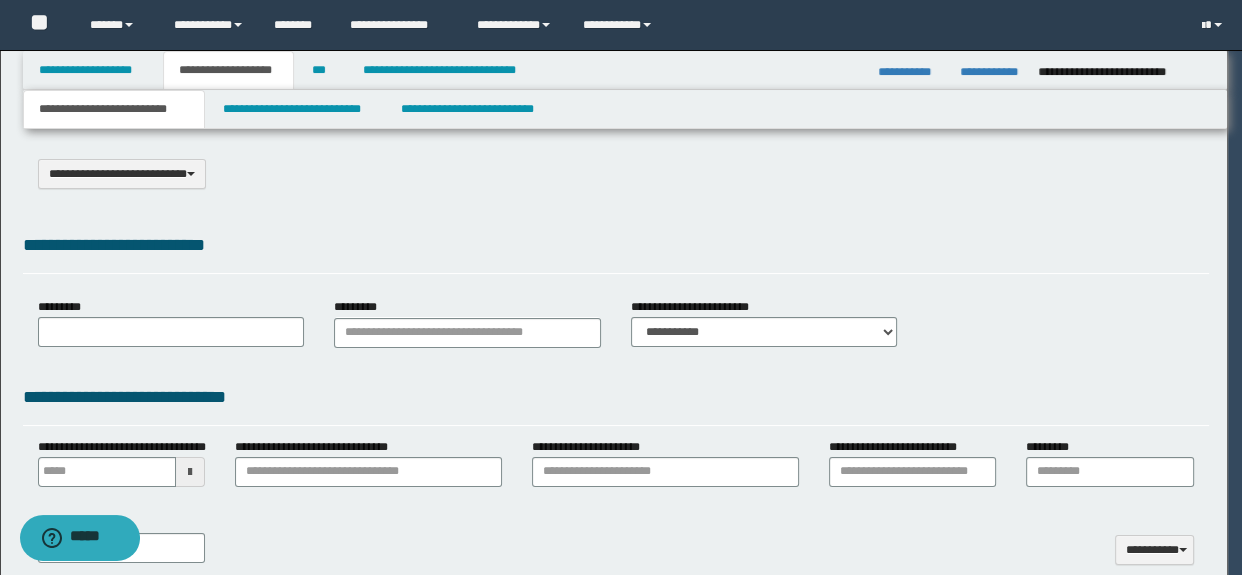 select on "*" 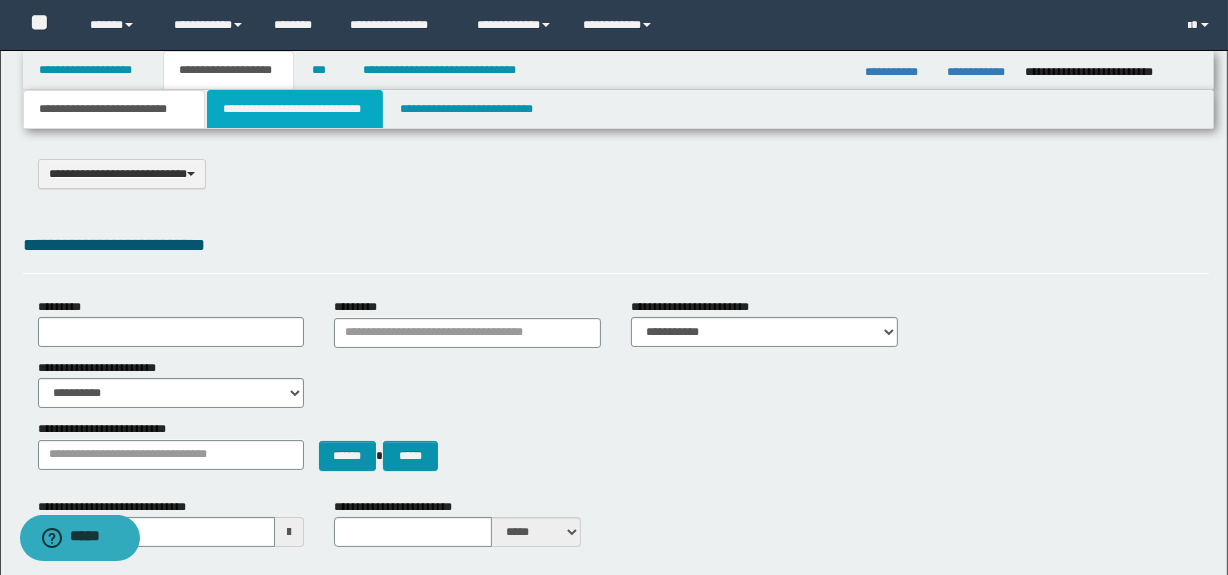 click on "**********" at bounding box center [294, 109] 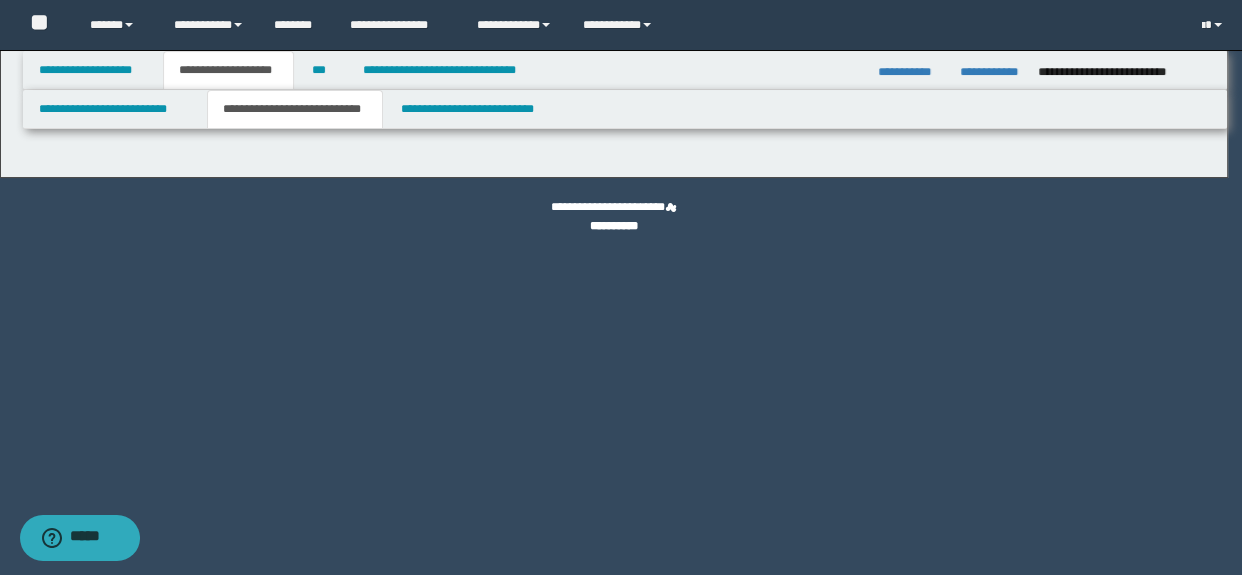 select on "*" 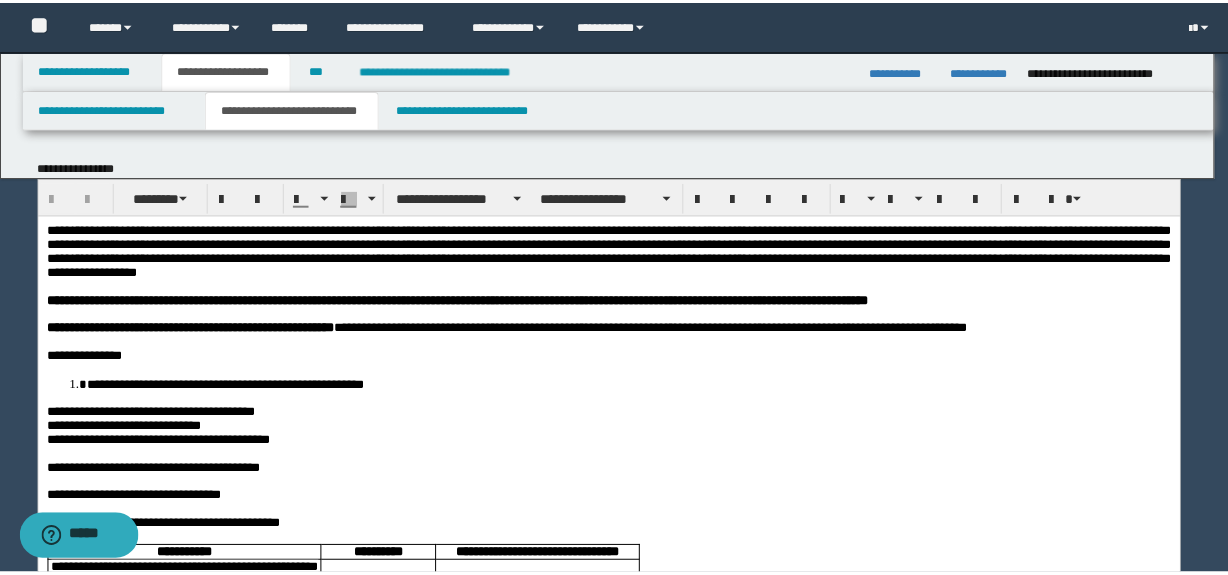scroll, scrollTop: 0, scrollLeft: 0, axis: both 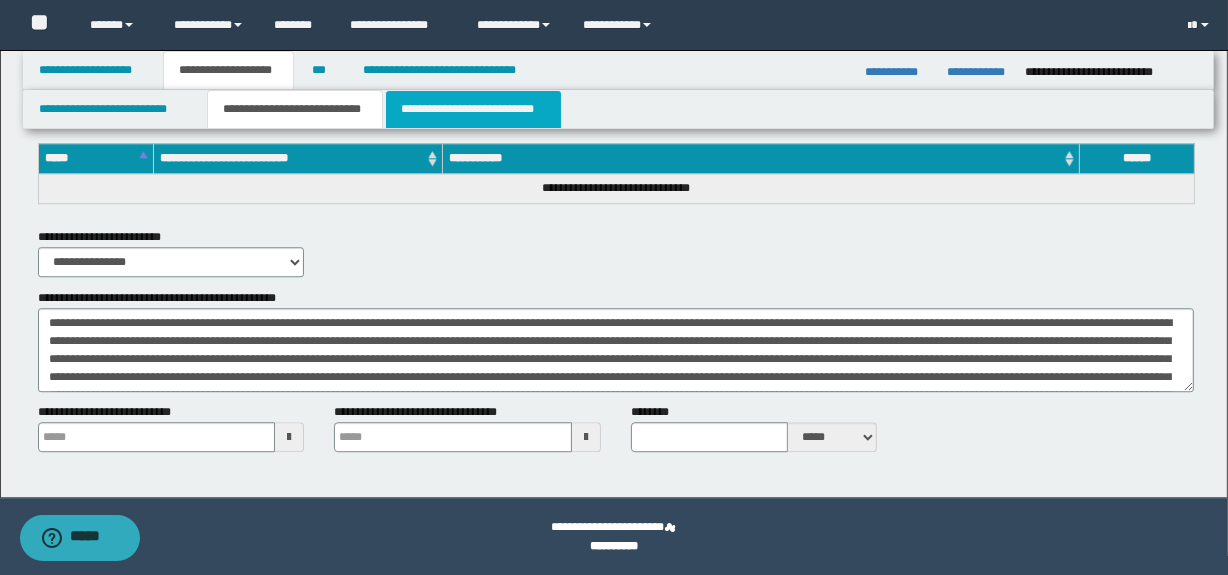 click on "**********" at bounding box center [473, 109] 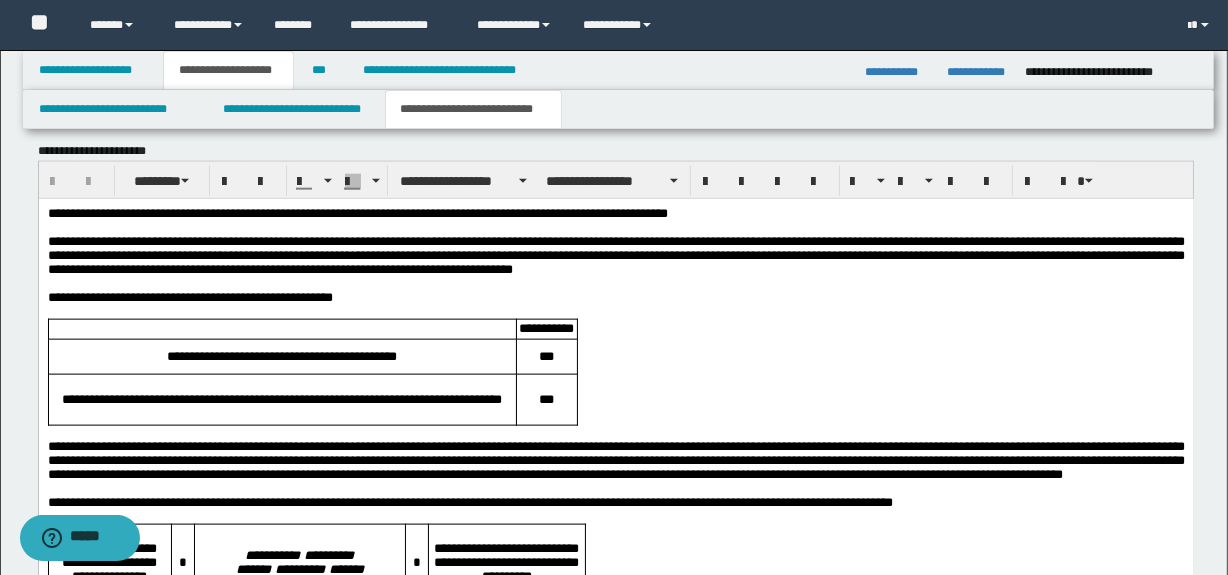 scroll, scrollTop: 2151, scrollLeft: 0, axis: vertical 